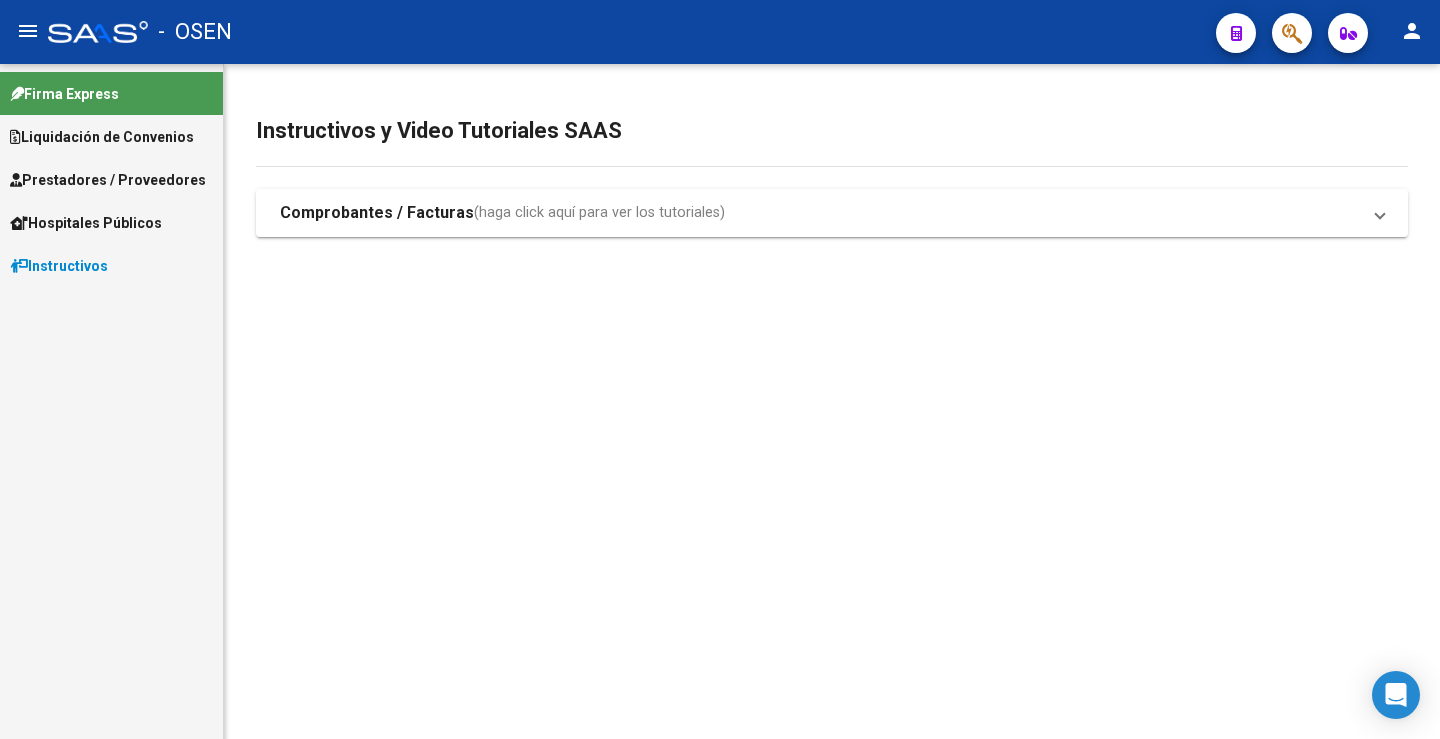 scroll, scrollTop: 0, scrollLeft: 0, axis: both 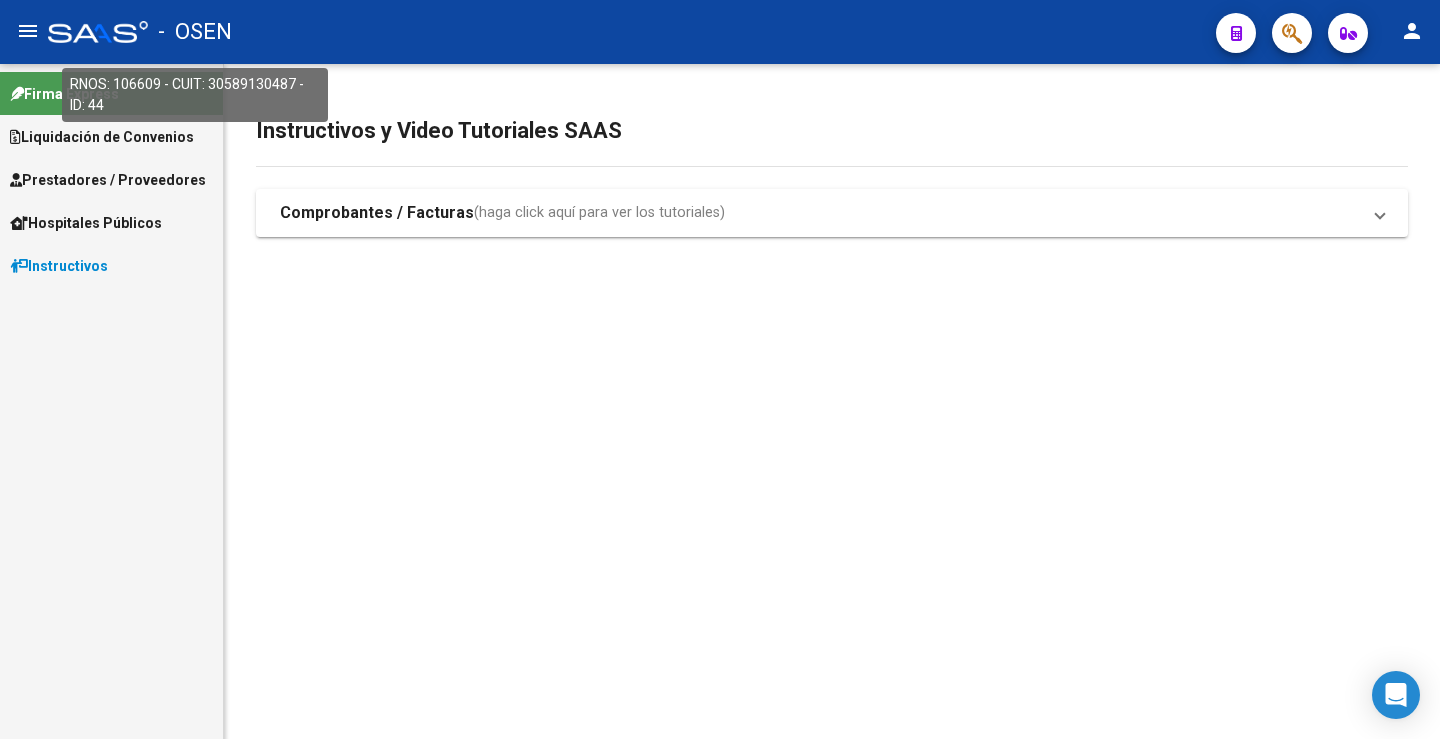 click on "-   OSEN" 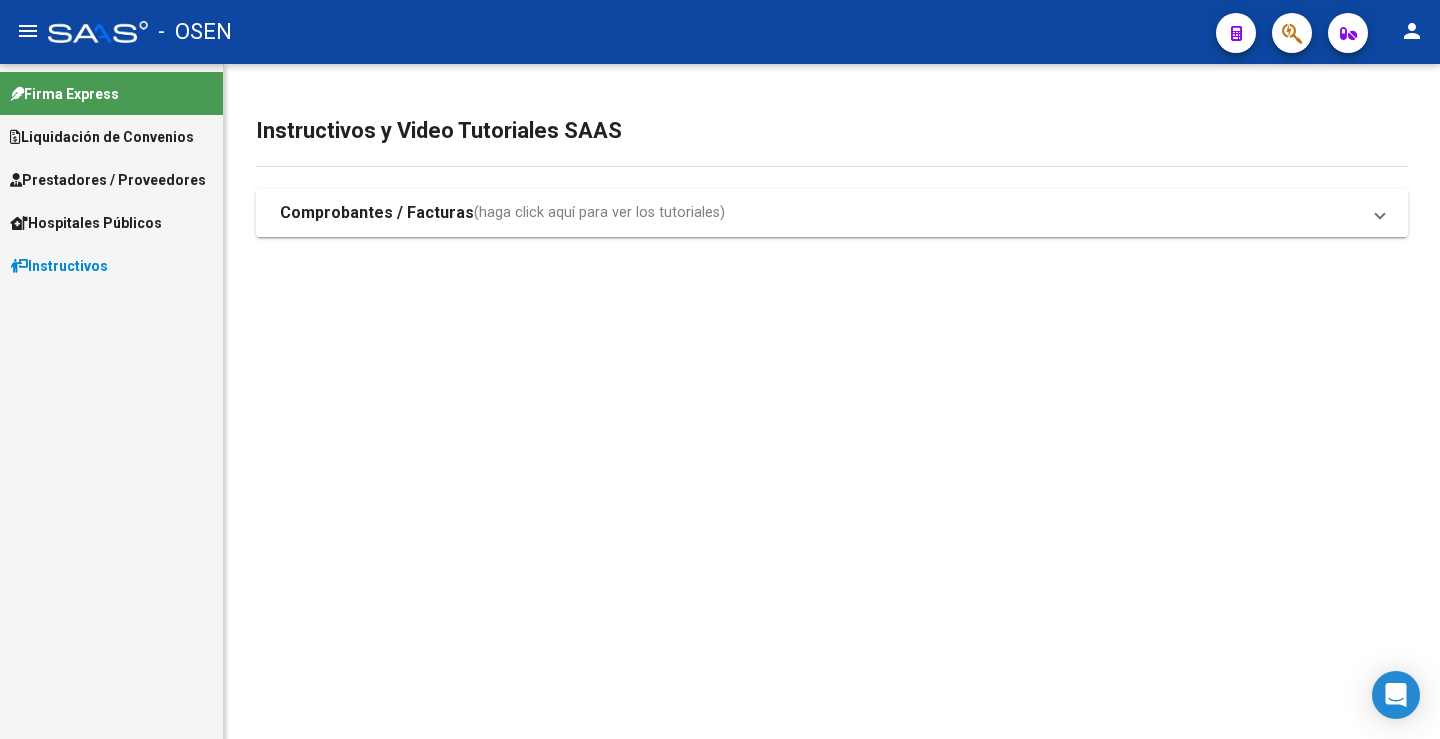 click on "Comprobantes / Facturas" at bounding box center [377, 213] 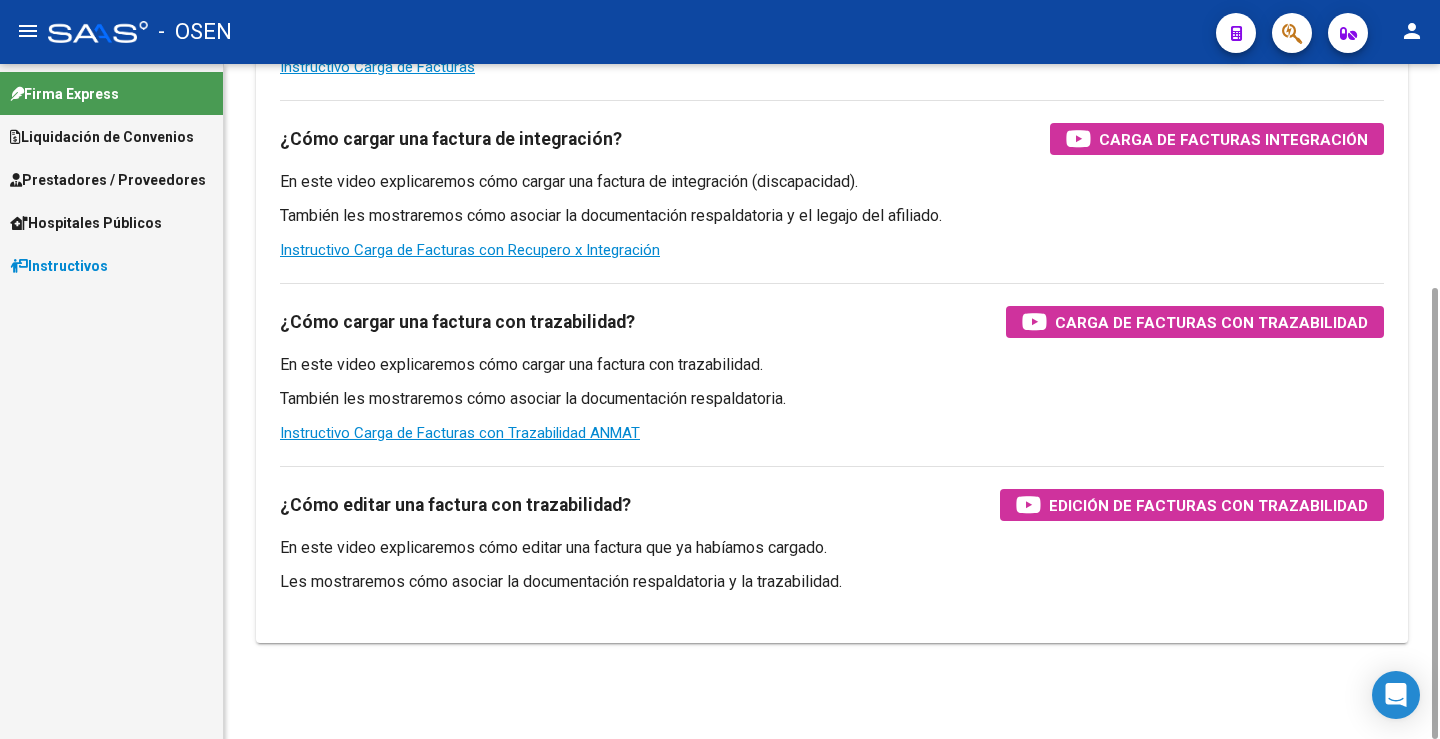 scroll, scrollTop: 0, scrollLeft: 0, axis: both 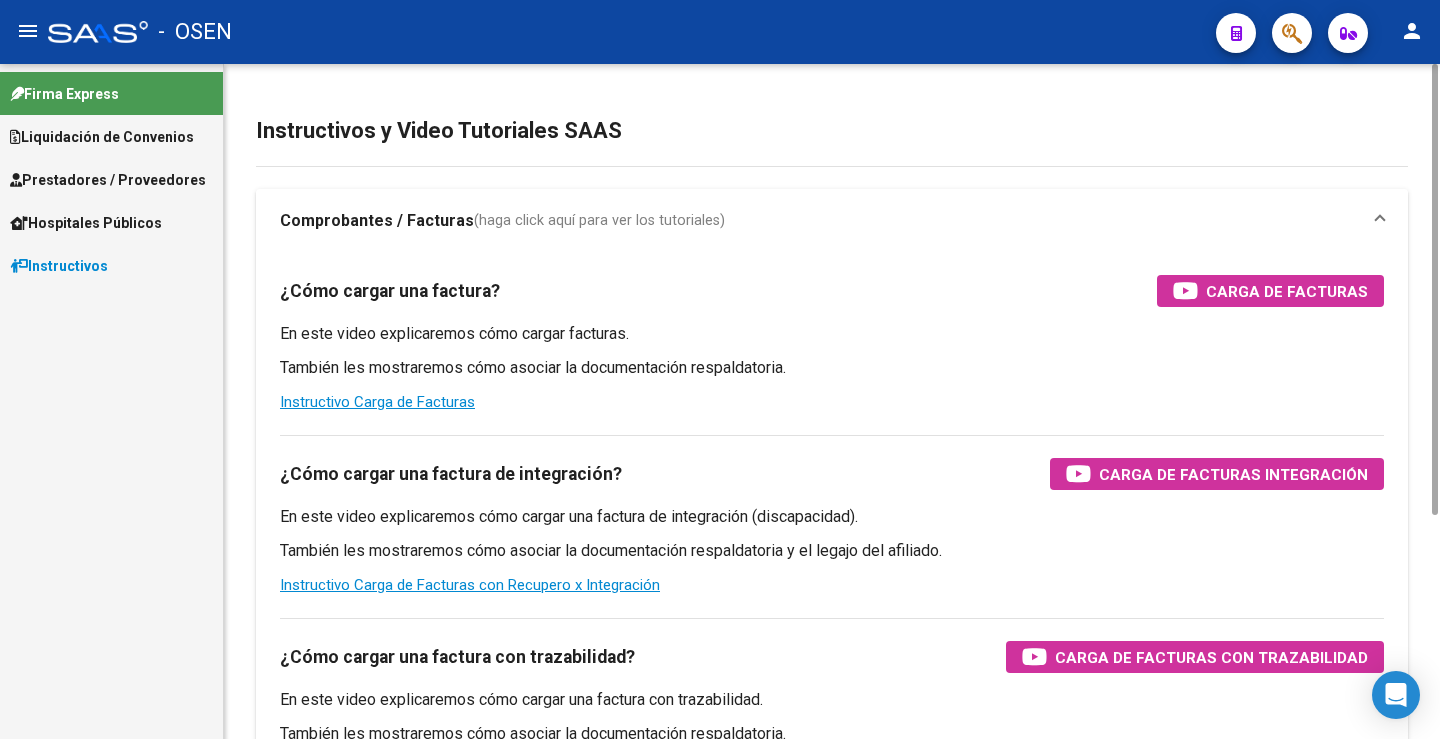 click on "Comprobantes / Facturas  (haga click aquí para ver los tutoriales)" at bounding box center (832, 221) 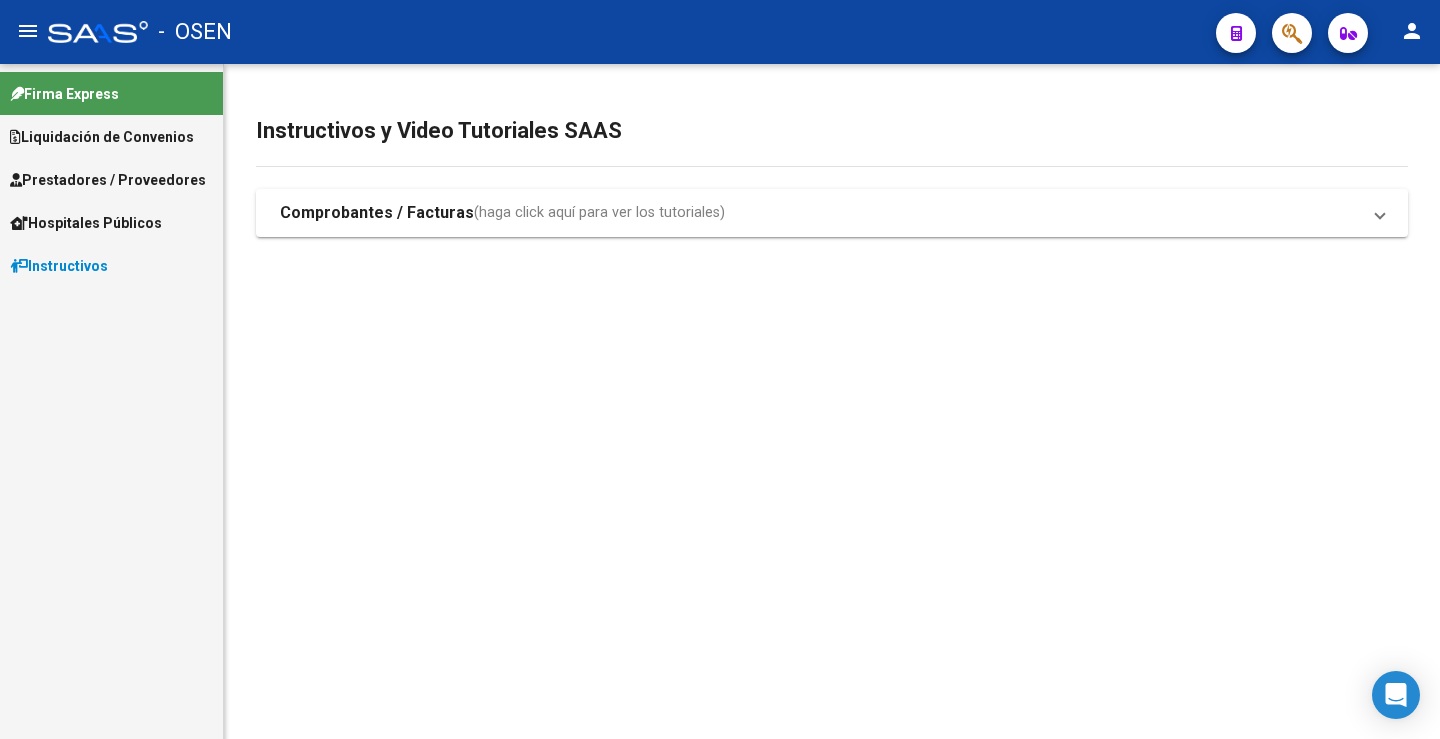 click on "Prestadores / Proveedores" at bounding box center [108, 180] 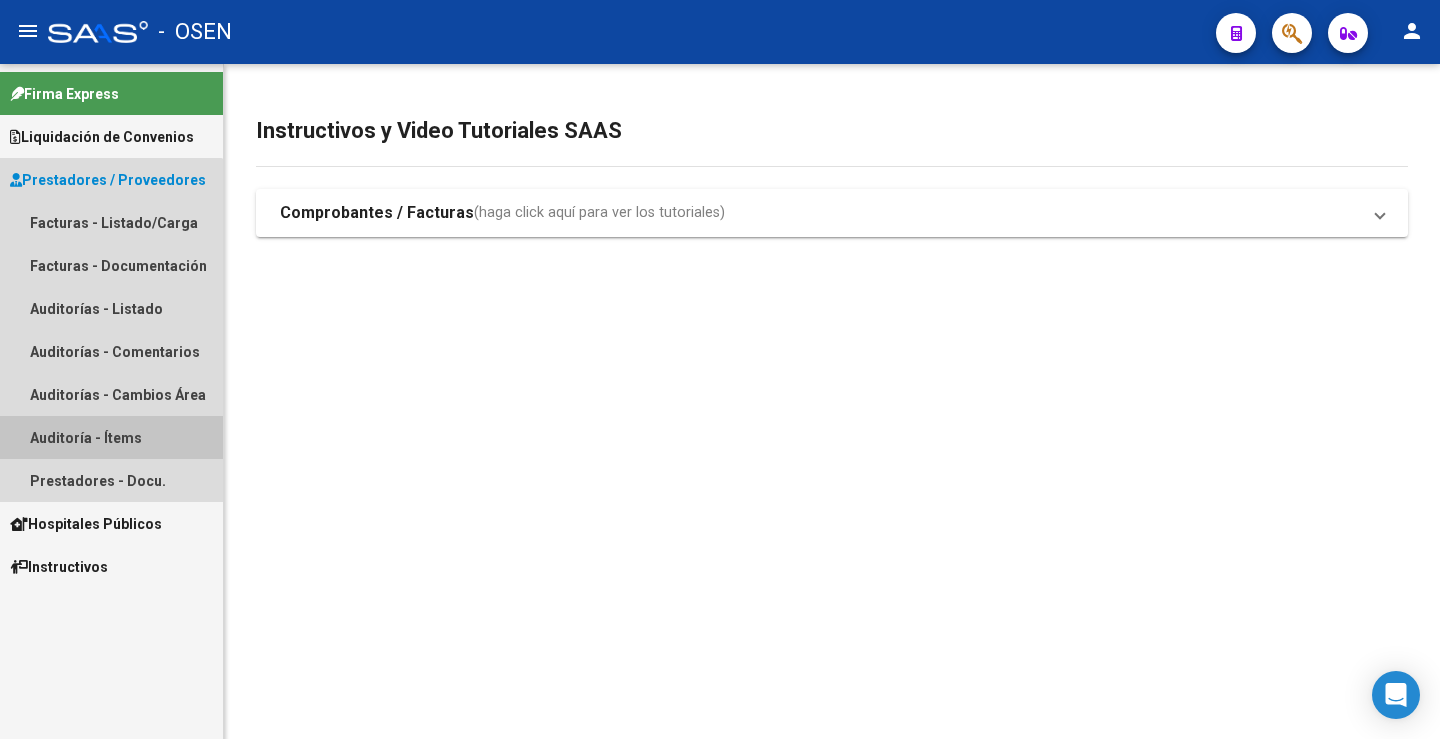 click on "Auditoría - Ítems" at bounding box center (111, 437) 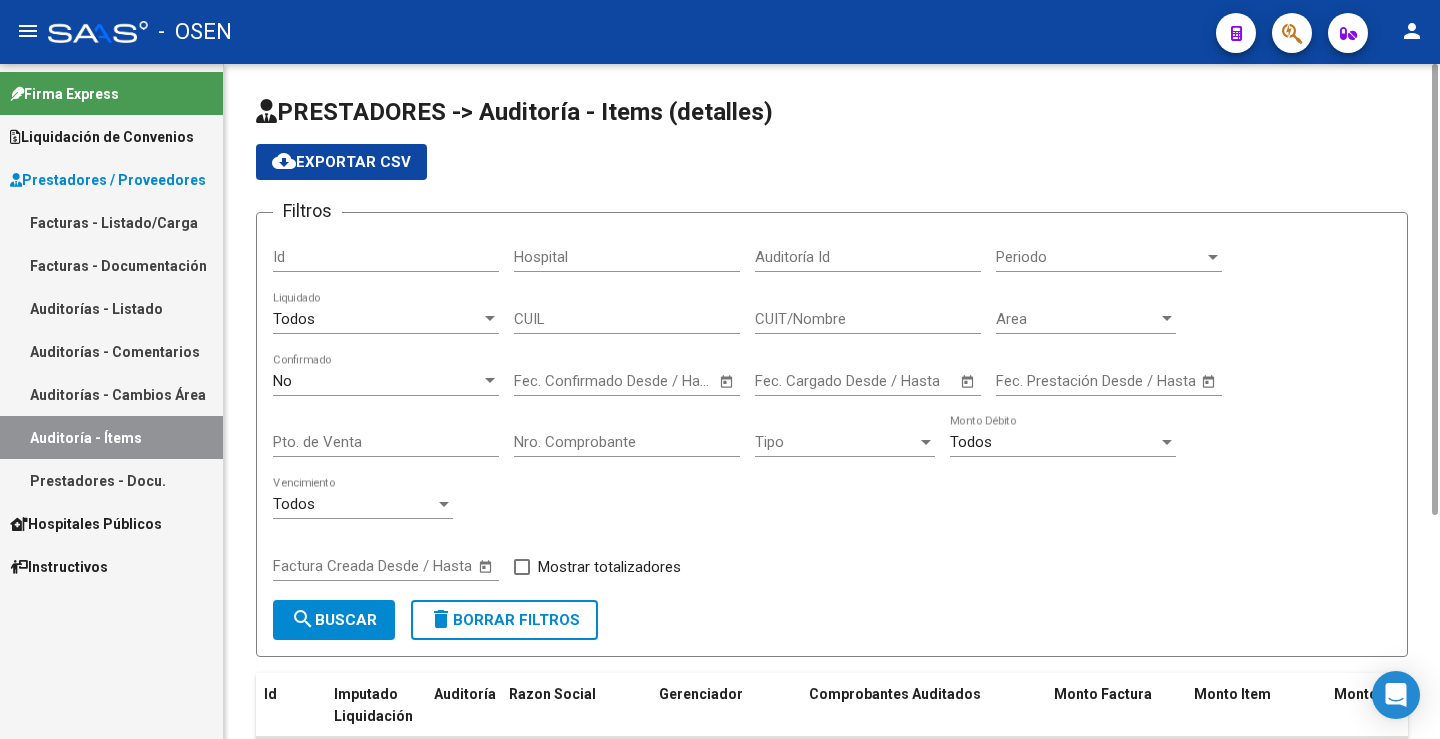 click on "Periodo" at bounding box center (1100, 257) 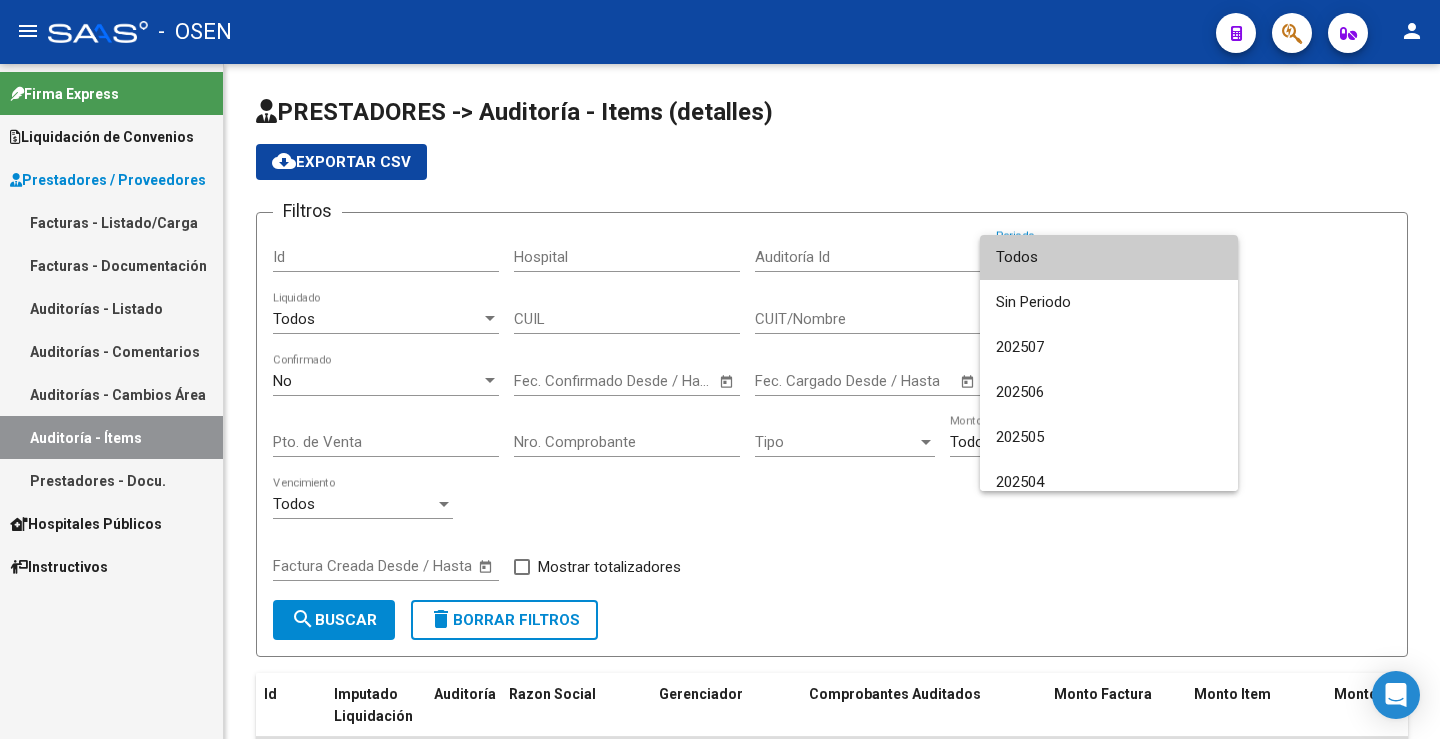 click at bounding box center (720, 369) 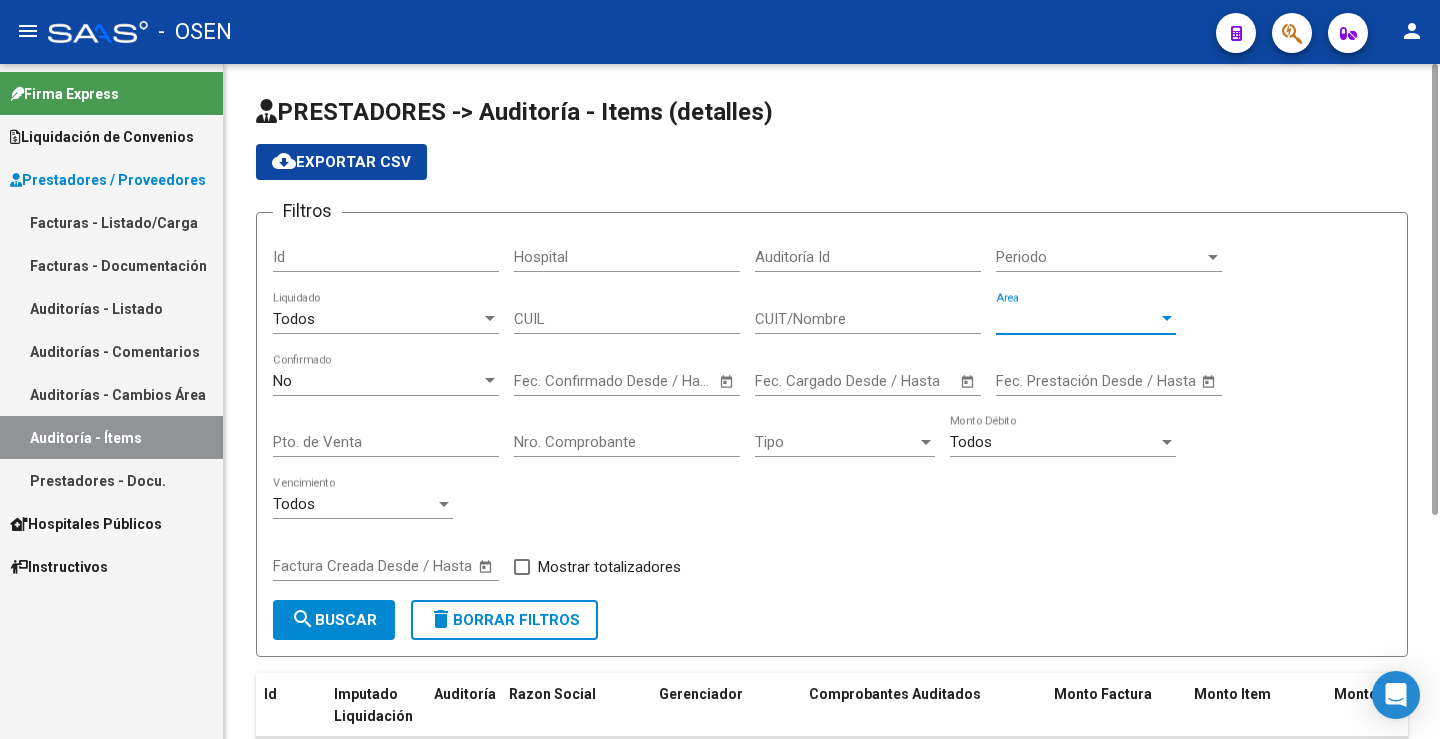 click on "Area" at bounding box center [1077, 319] 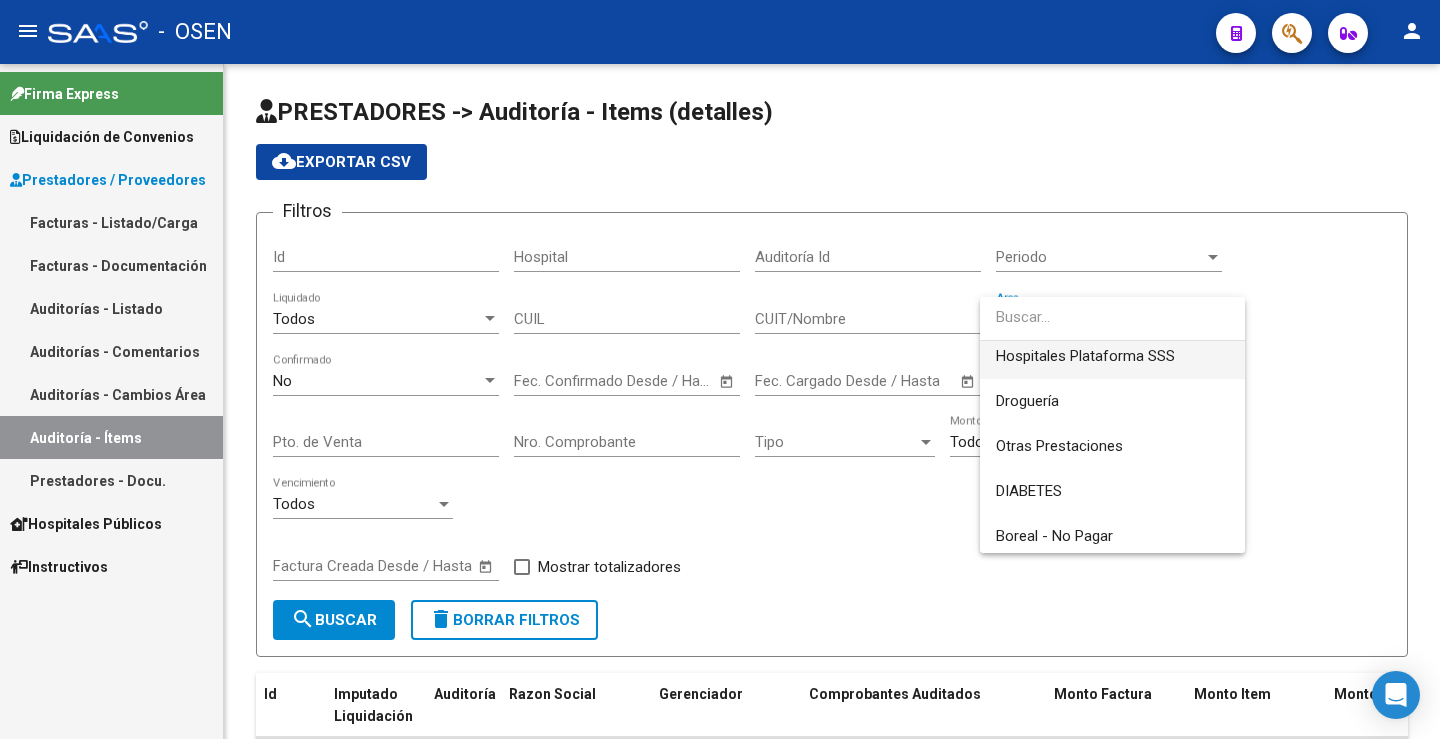 scroll, scrollTop: 149, scrollLeft: 0, axis: vertical 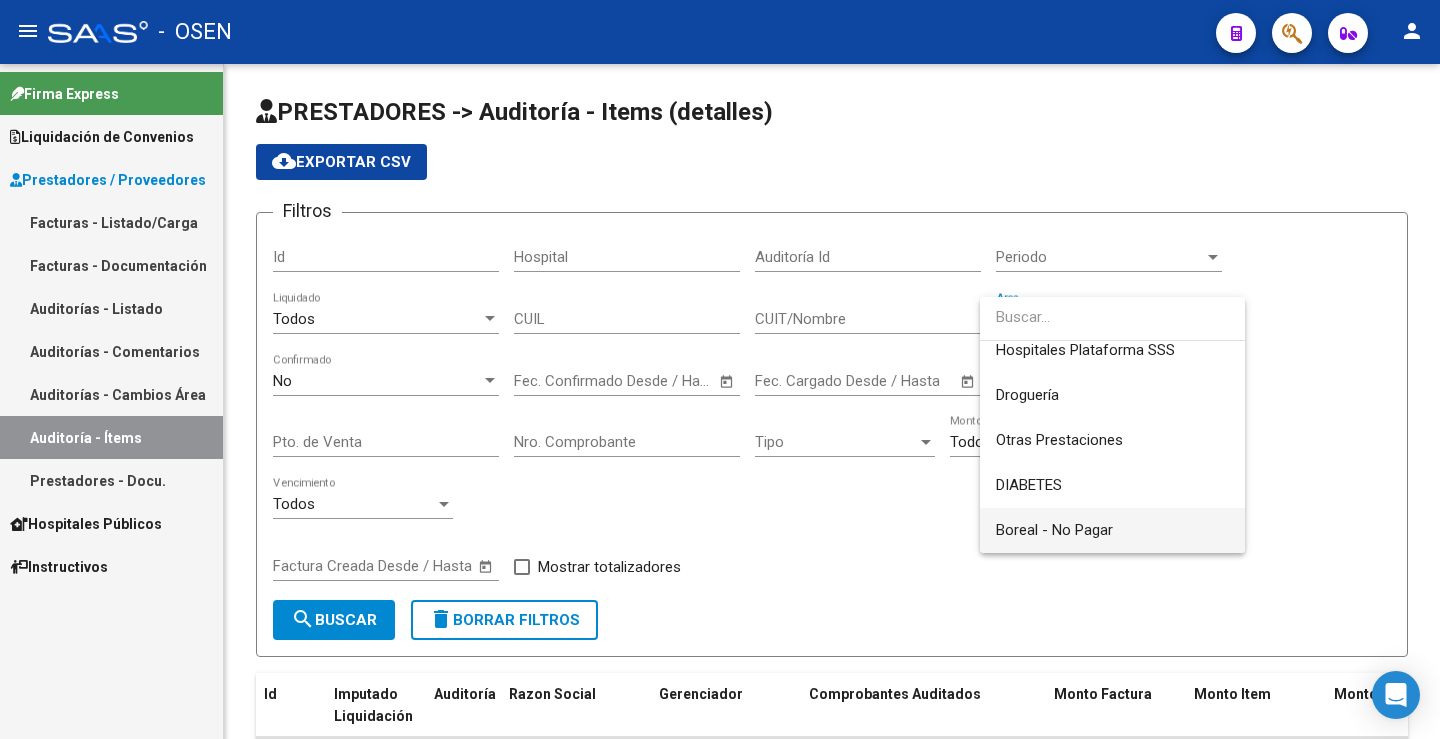 click on "Boreal - No Pagar" at bounding box center (1054, 530) 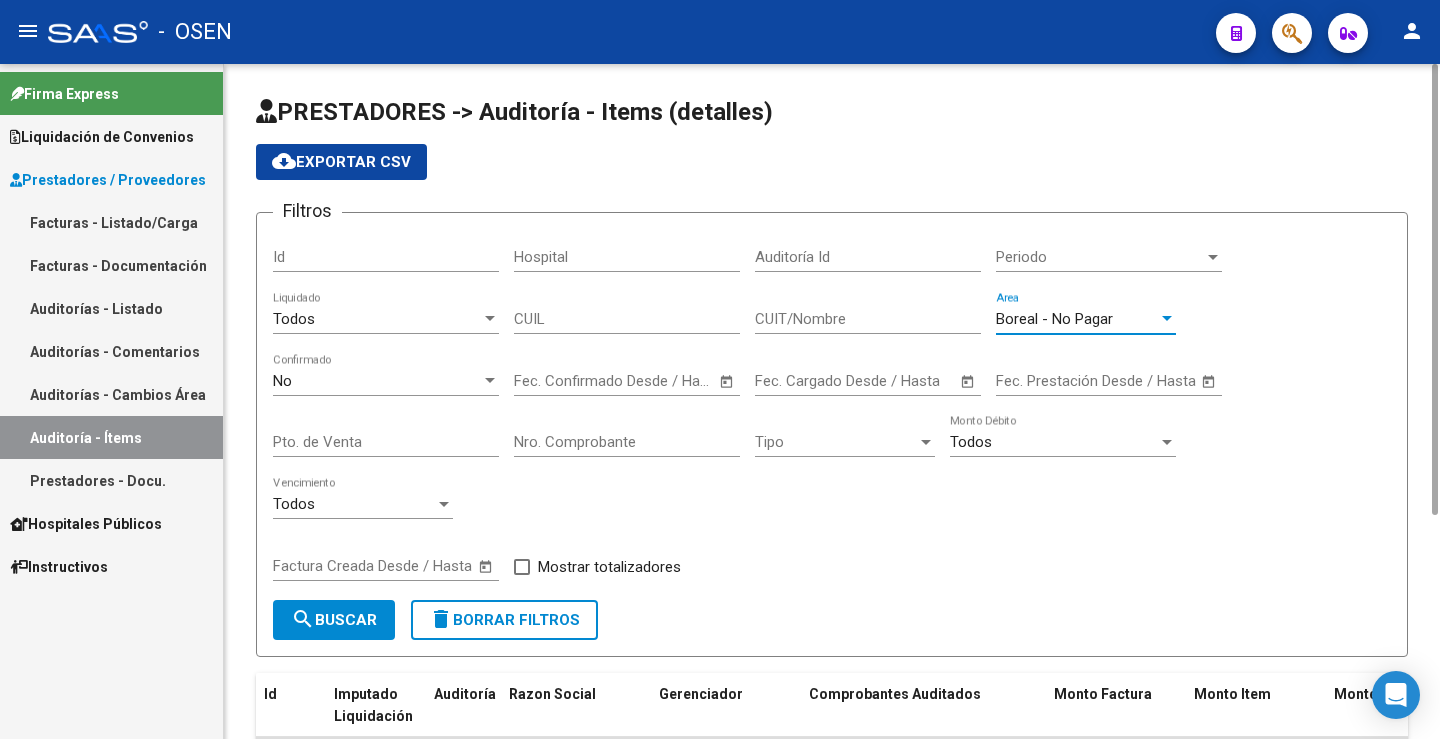 click at bounding box center (1167, 319) 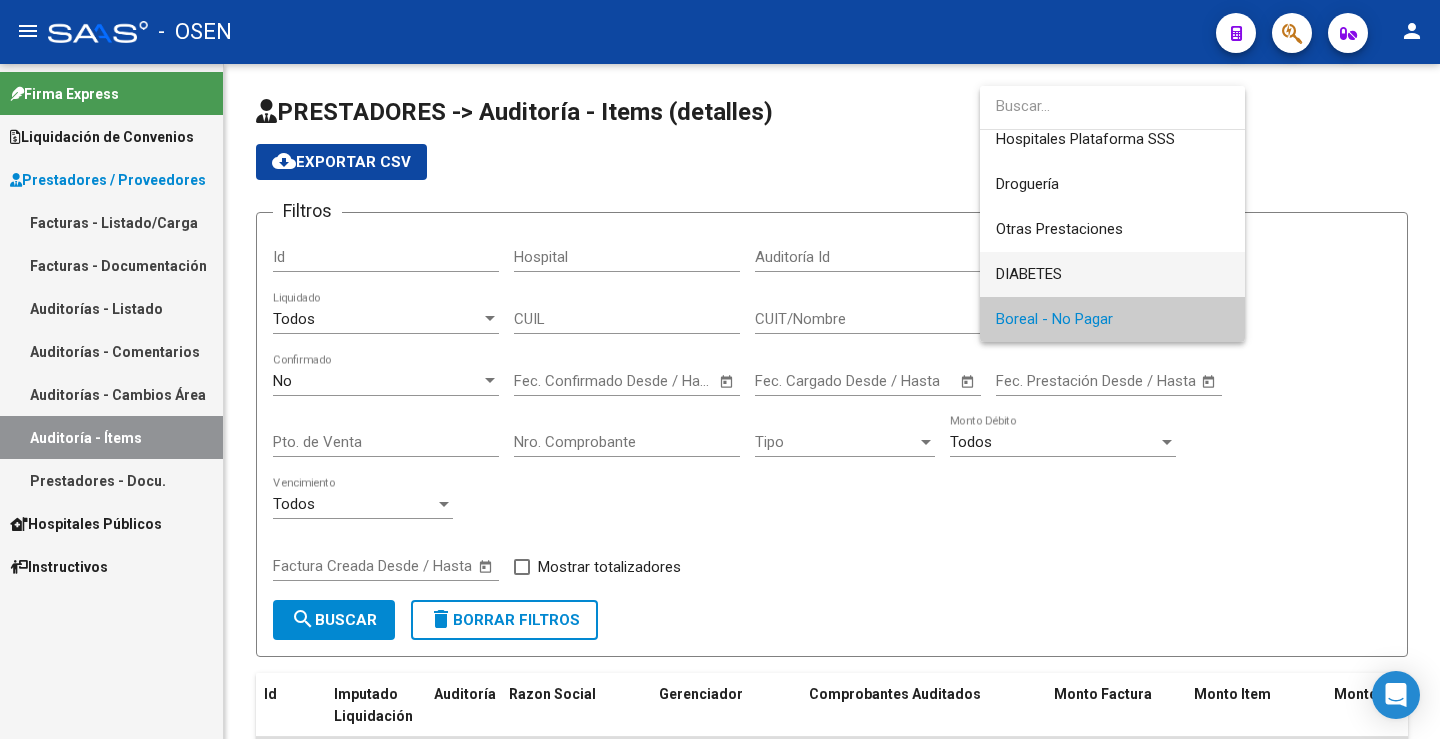 scroll, scrollTop: 0, scrollLeft: 0, axis: both 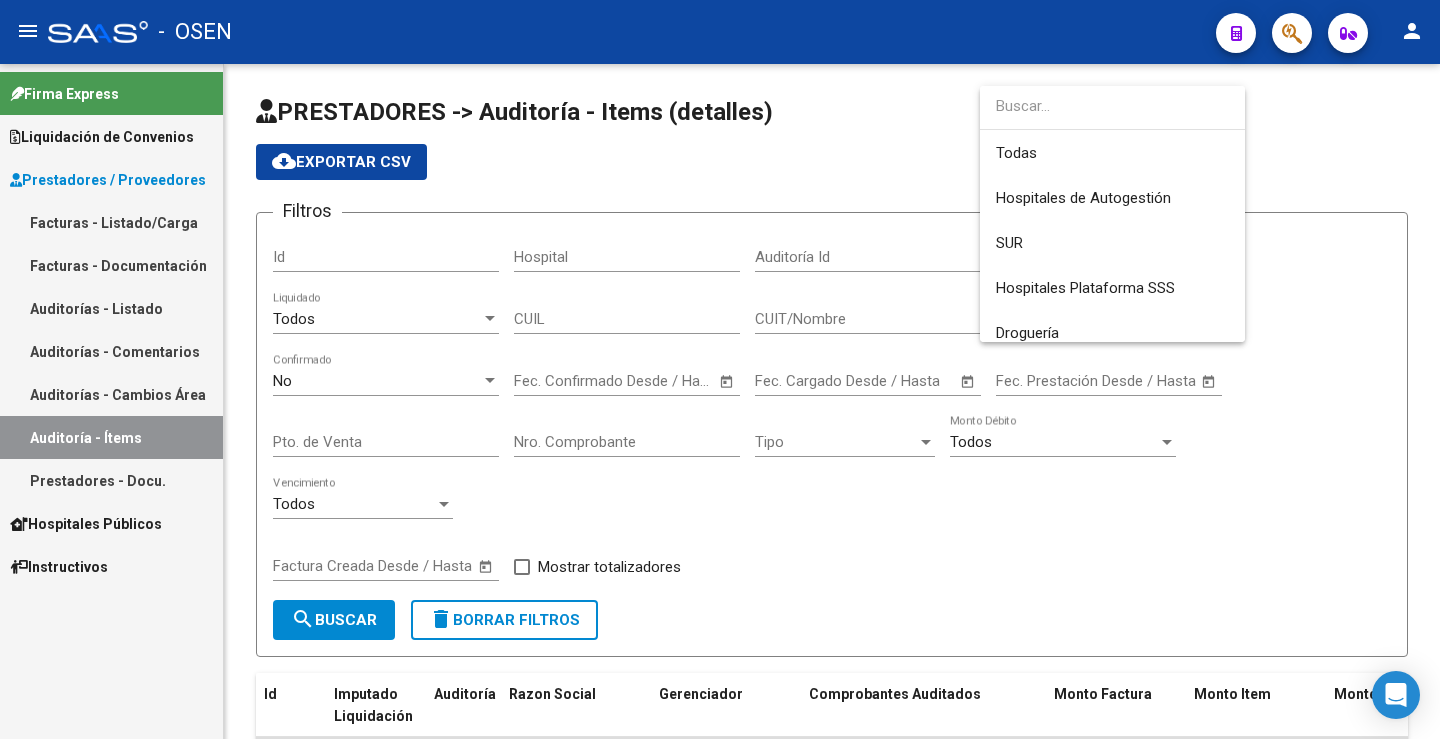 drag, startPoint x: 1271, startPoint y: 593, endPoint x: 1269, endPoint y: 582, distance: 11.18034 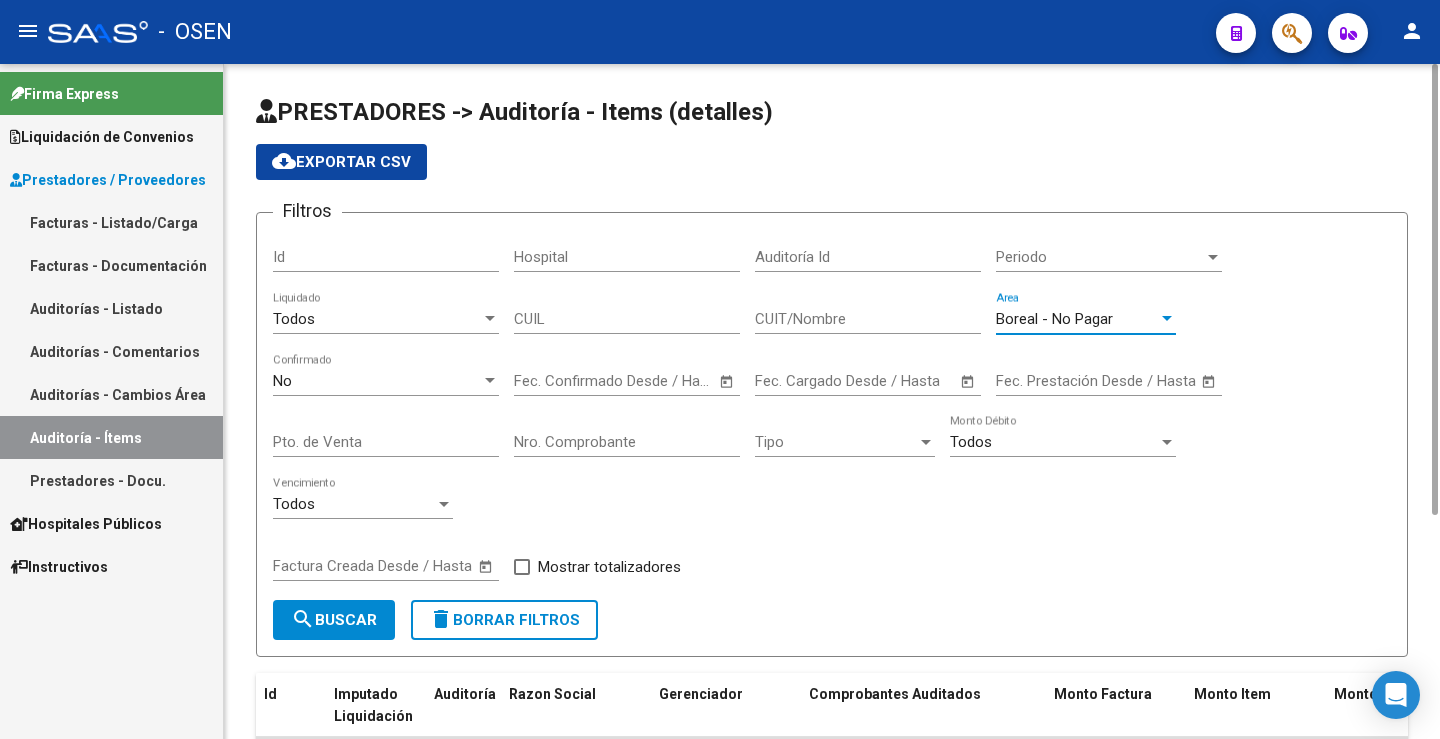 click on "Boreal - No Pagar" at bounding box center (1077, 319) 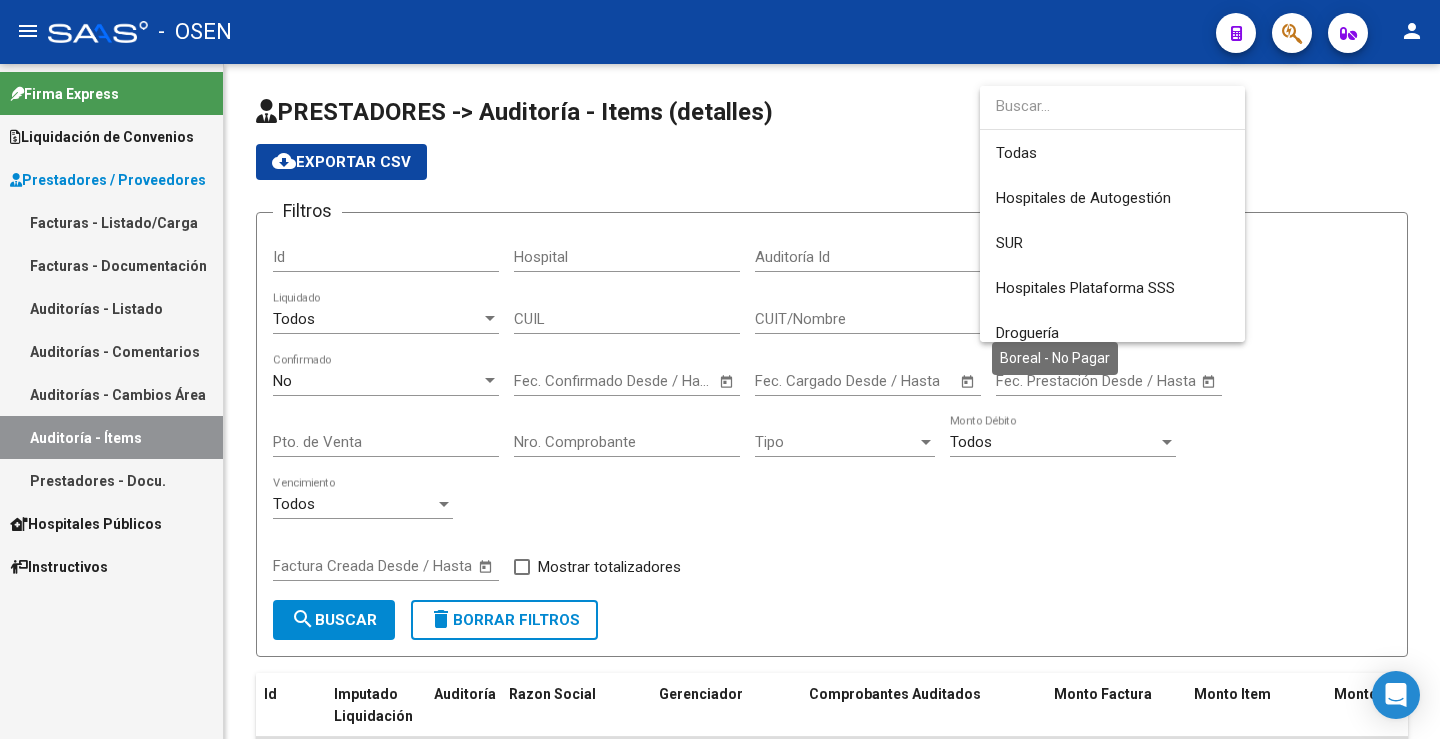 scroll, scrollTop: 149, scrollLeft: 0, axis: vertical 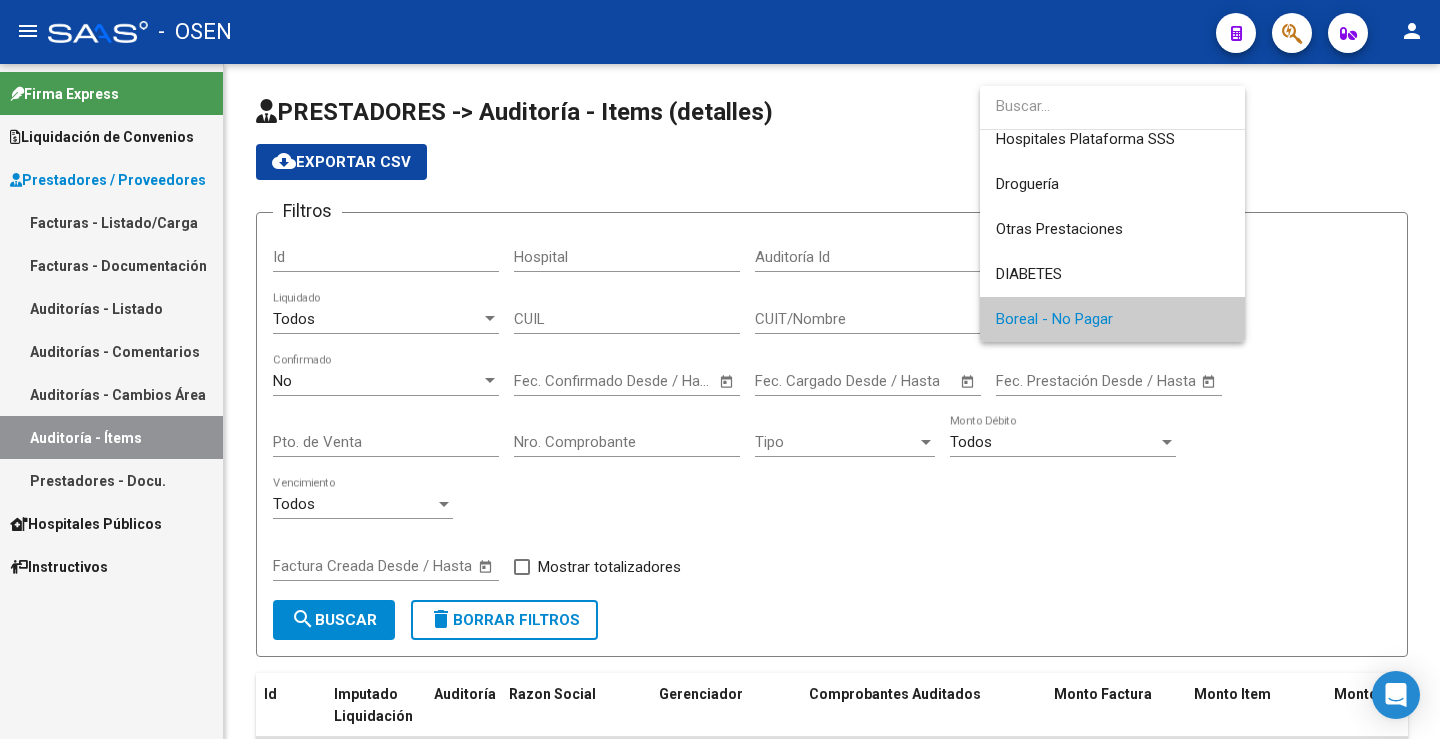 click at bounding box center (720, 369) 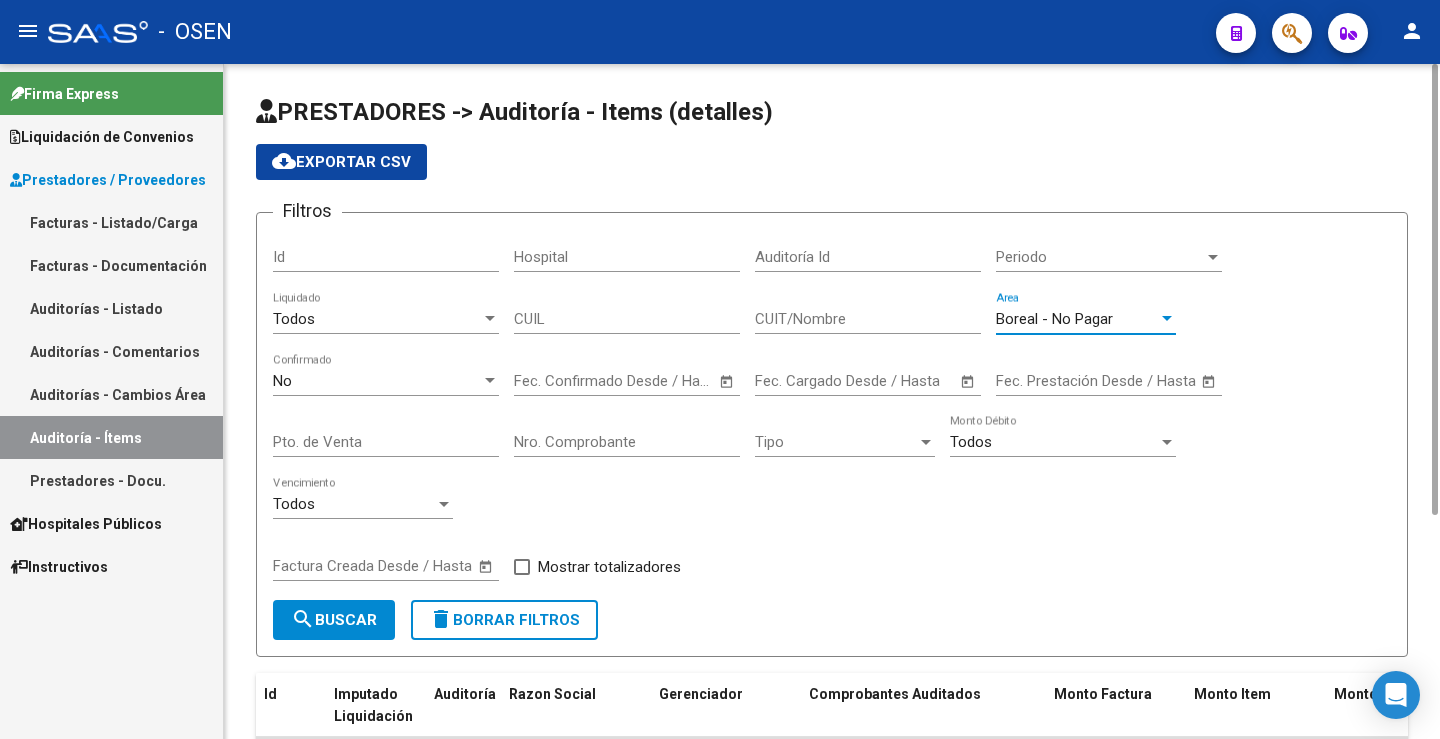 click on "Boreal - No Pagar" at bounding box center [1054, 319] 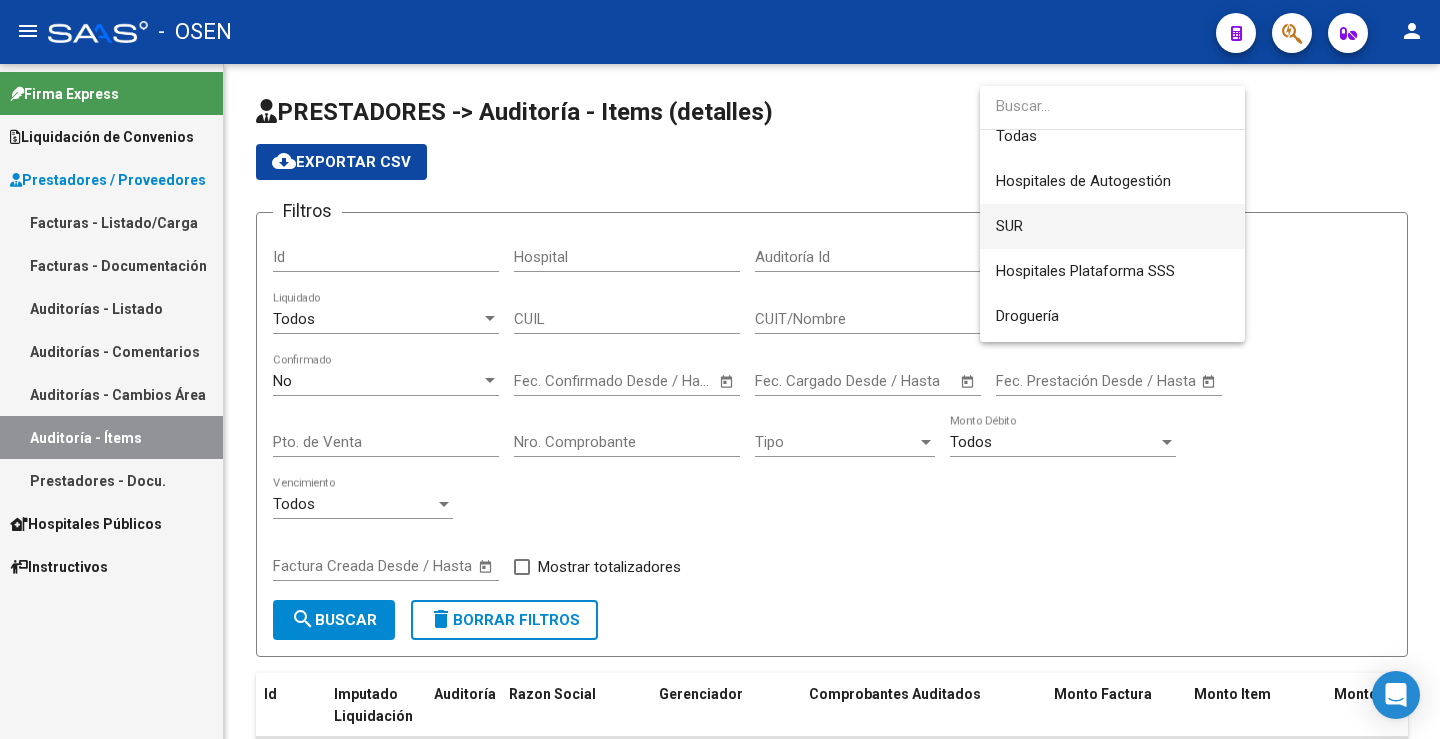 scroll, scrollTop: 0, scrollLeft: 0, axis: both 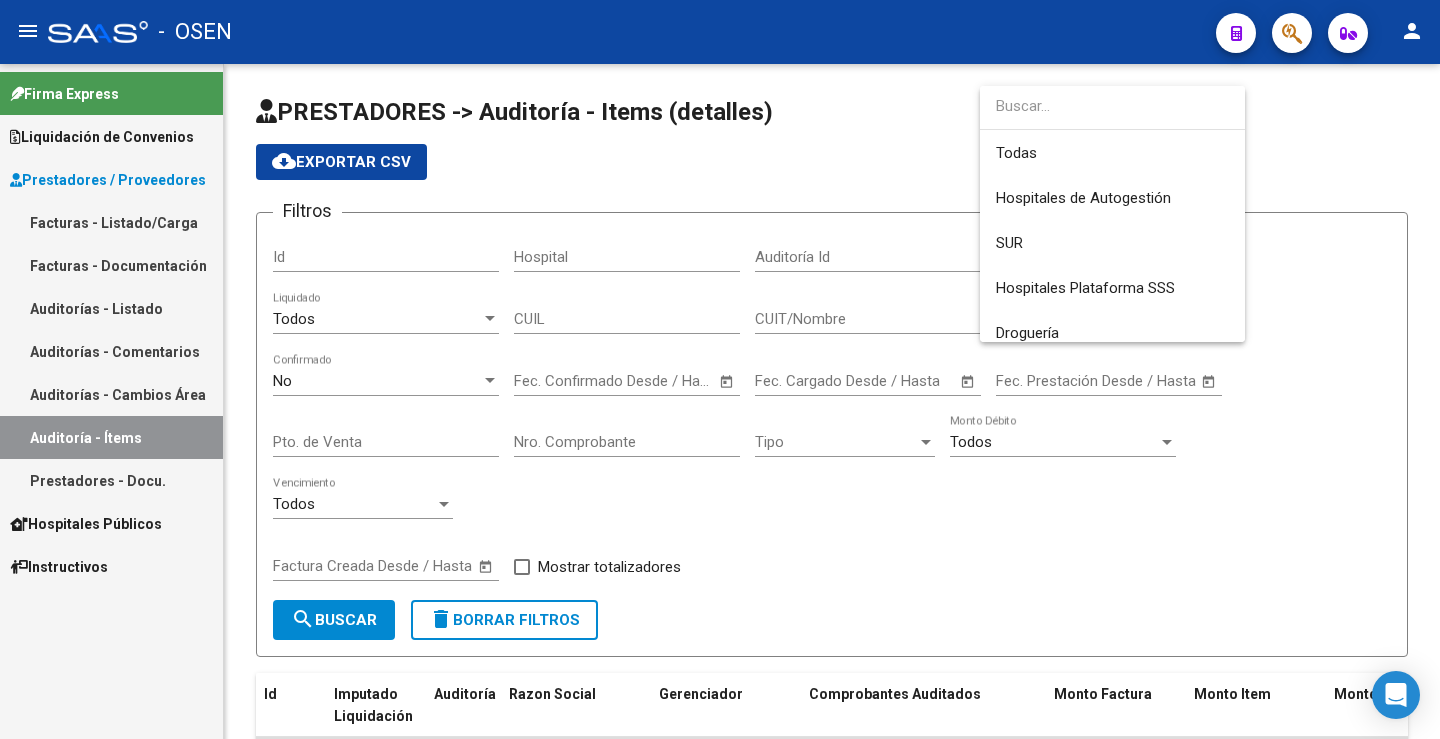click at bounding box center (720, 369) 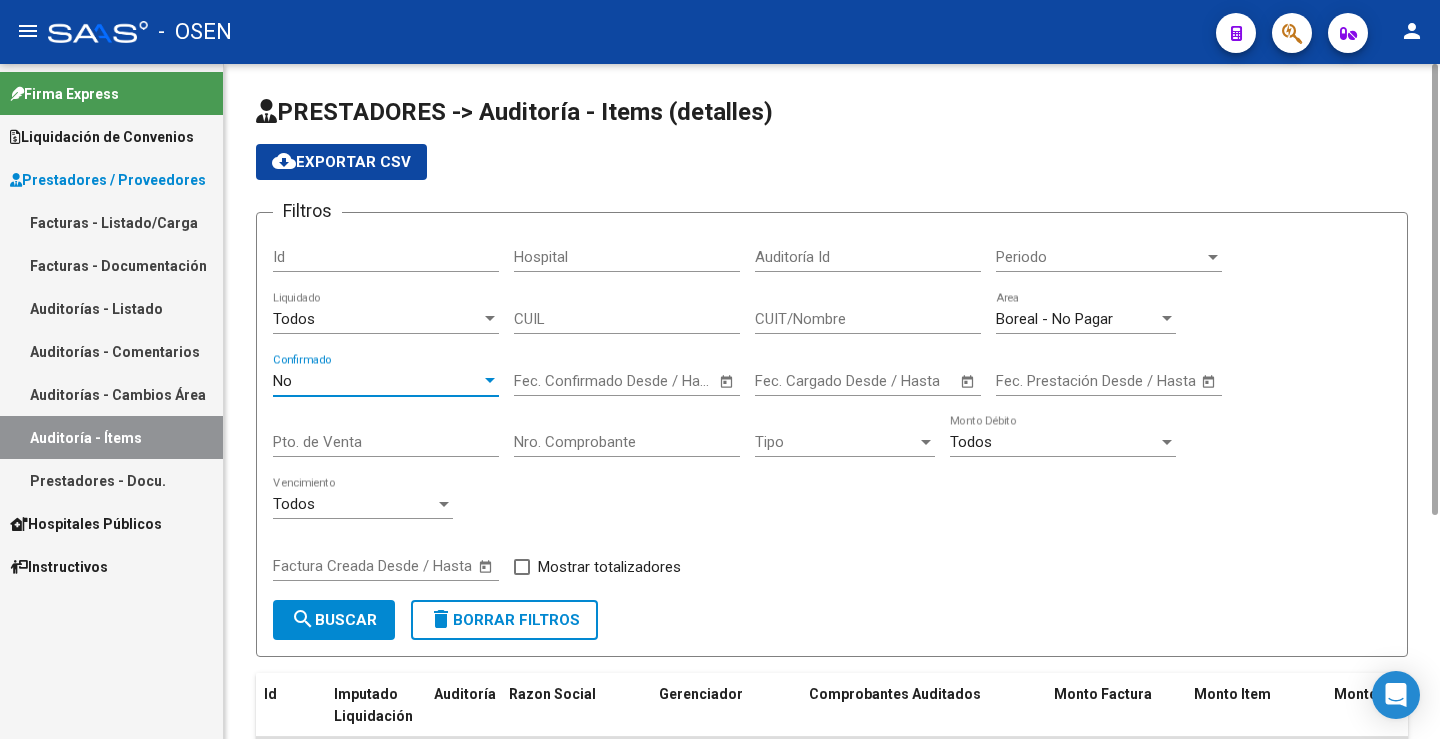 click on "No" at bounding box center (377, 381) 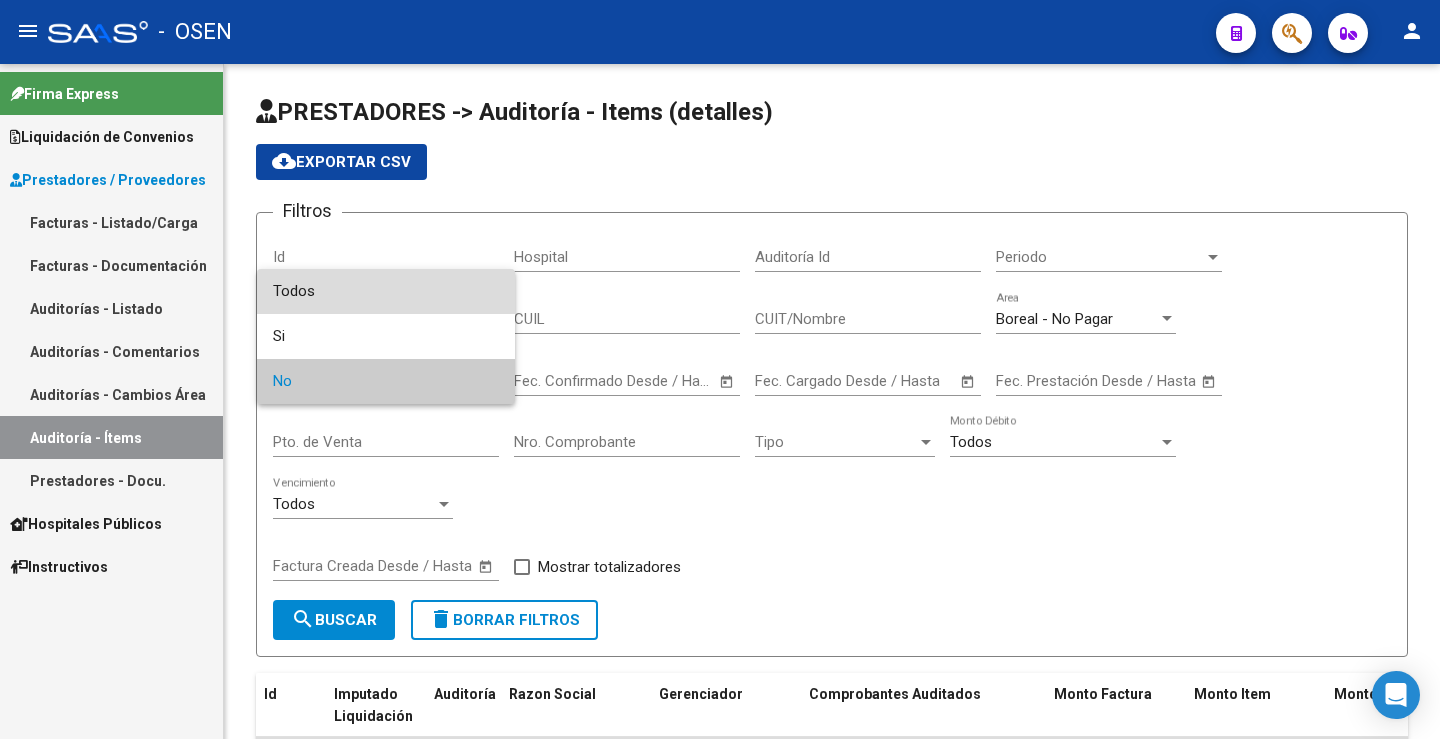 click on "Todos" at bounding box center [386, 291] 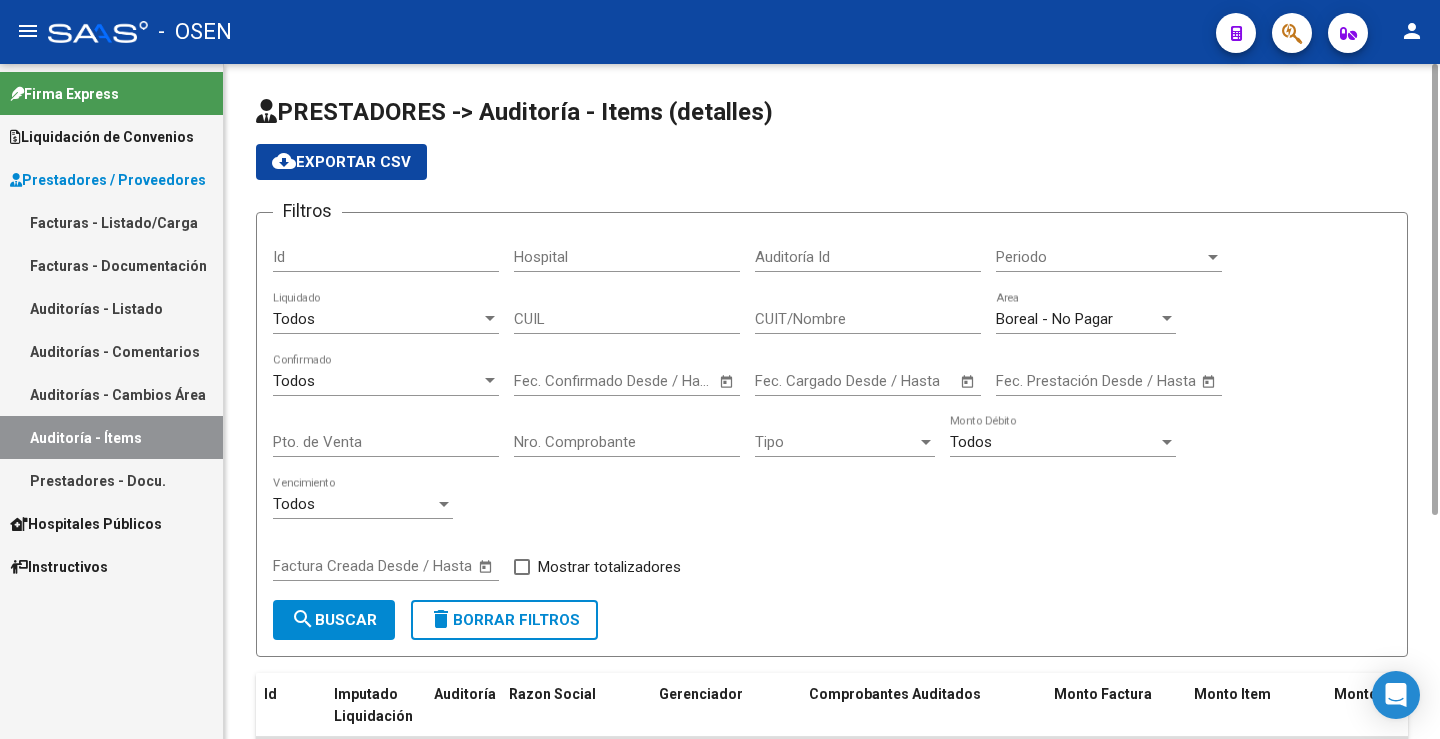 click on "Todos  Vencimiento" 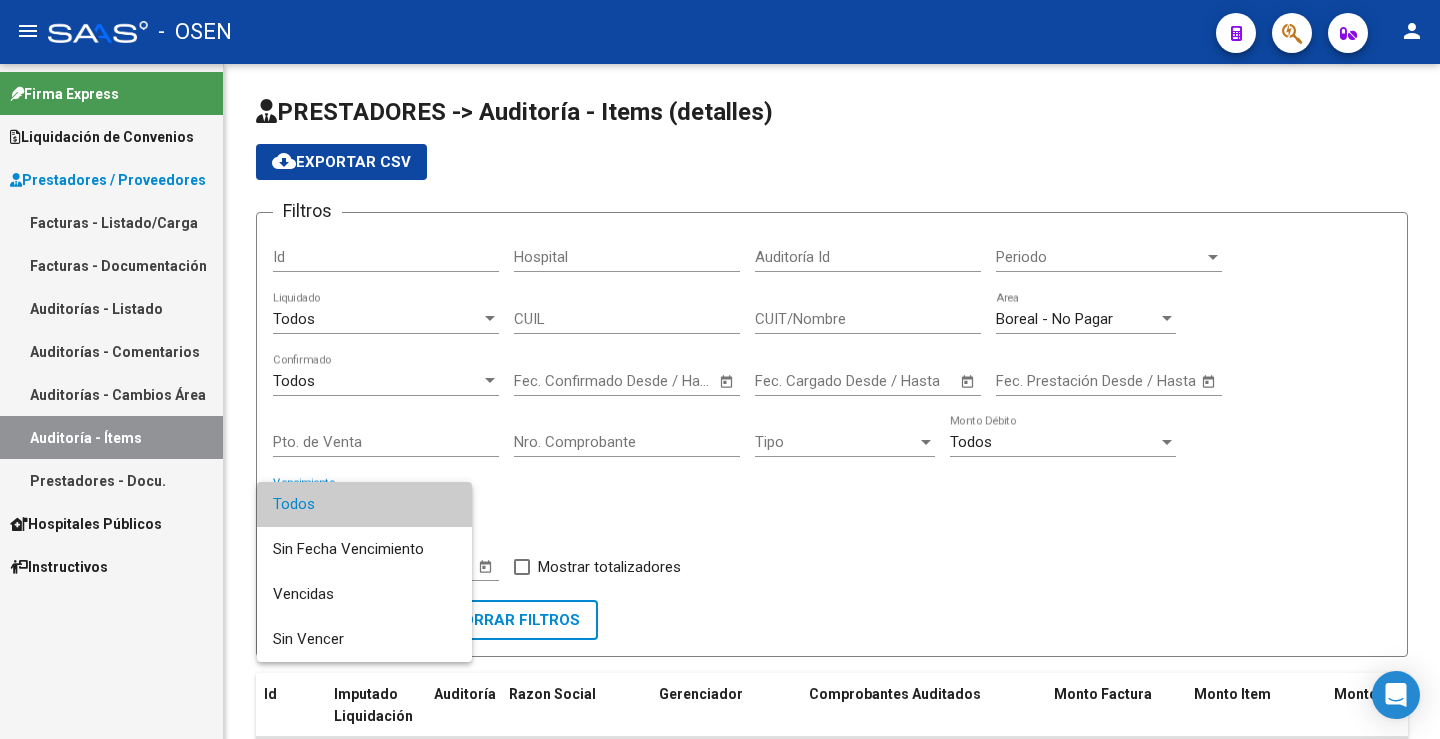 click at bounding box center (720, 369) 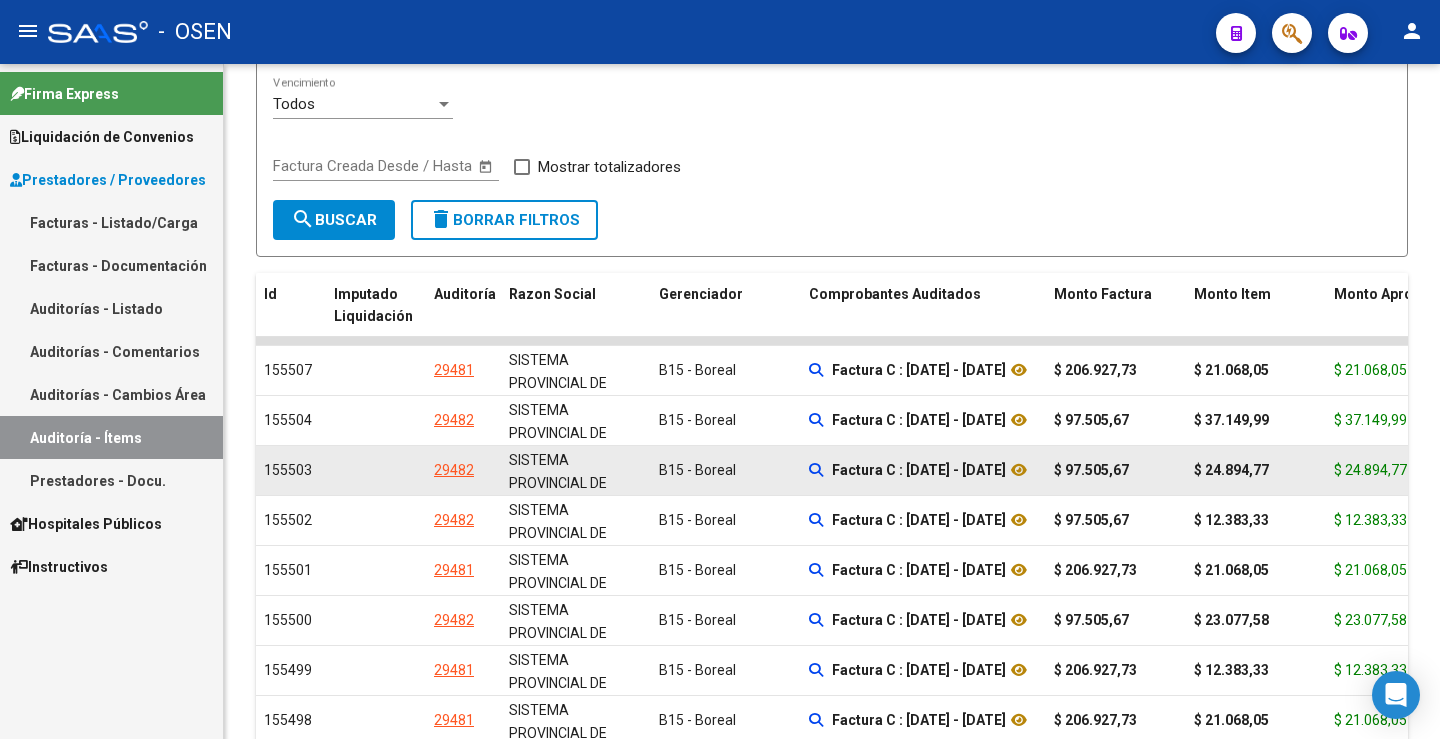 scroll, scrollTop: 0, scrollLeft: 0, axis: both 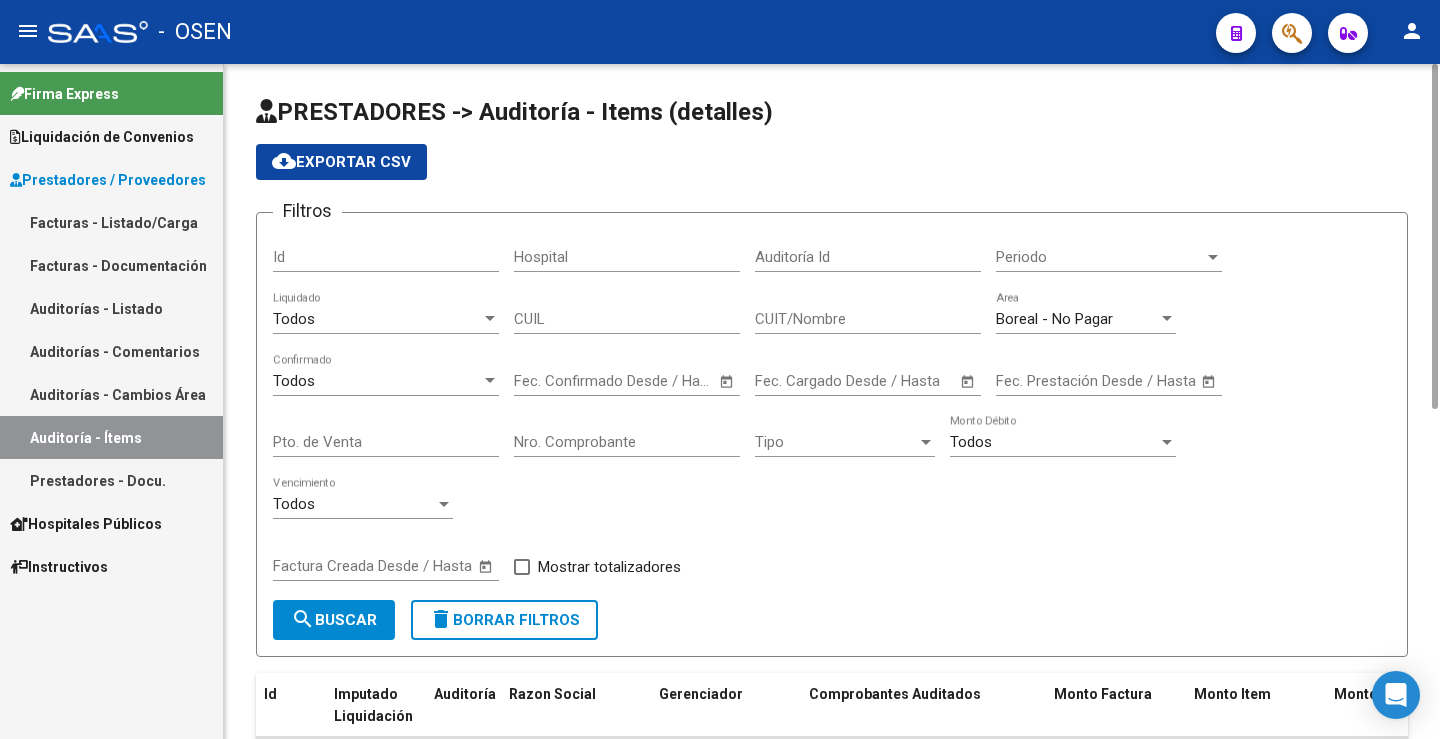 click on "Hospital" at bounding box center (627, 257) 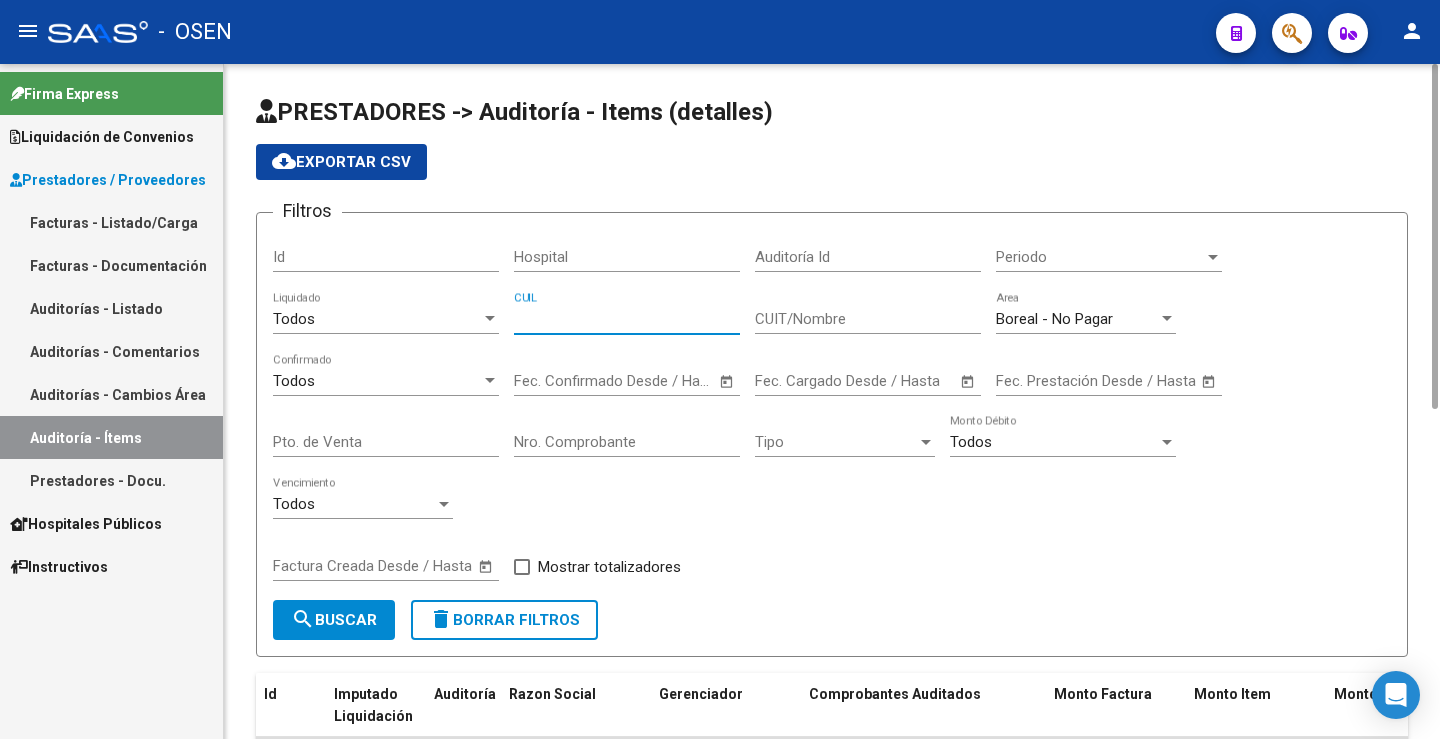 click on "CUIL" at bounding box center [627, 319] 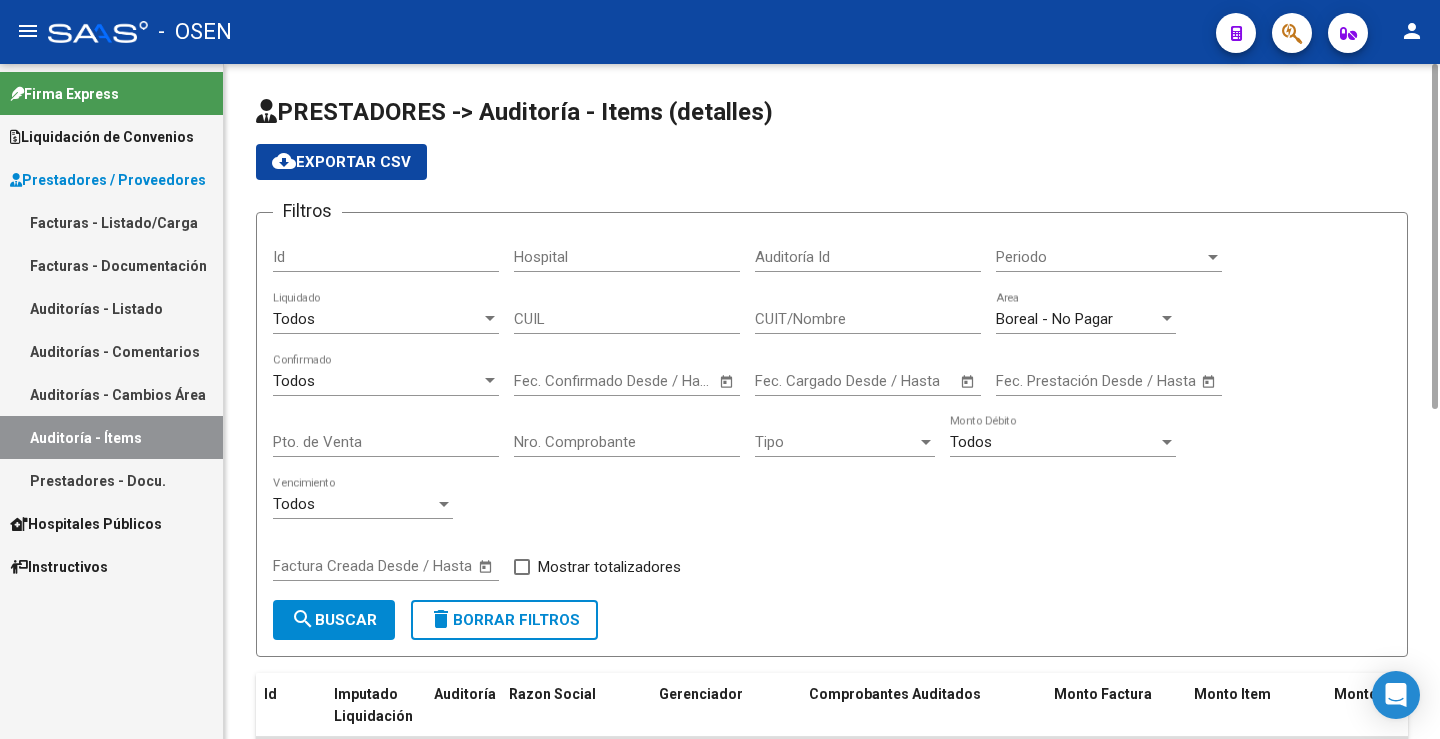 click on "Periodo" at bounding box center (1100, 257) 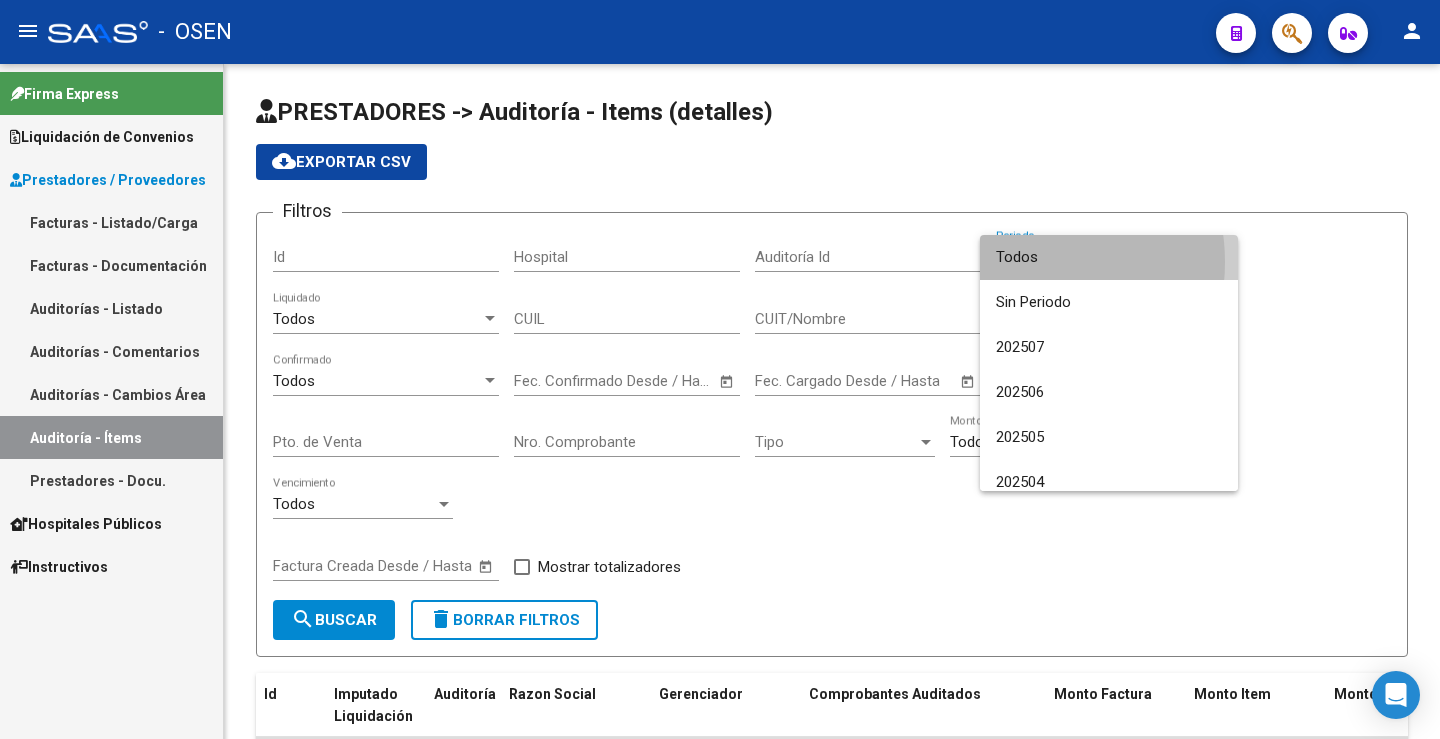 click on "Todos" at bounding box center (1109, 257) 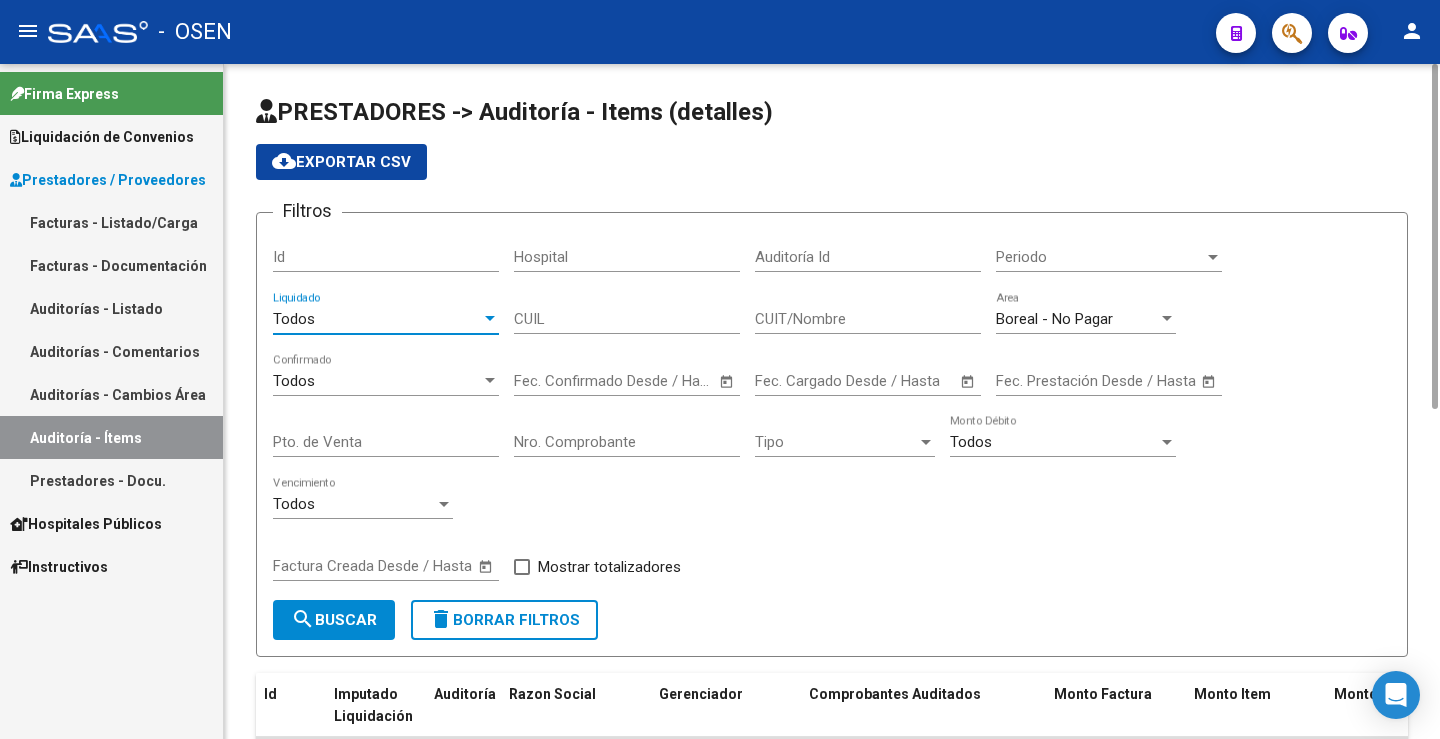 click on "Todos" at bounding box center (377, 319) 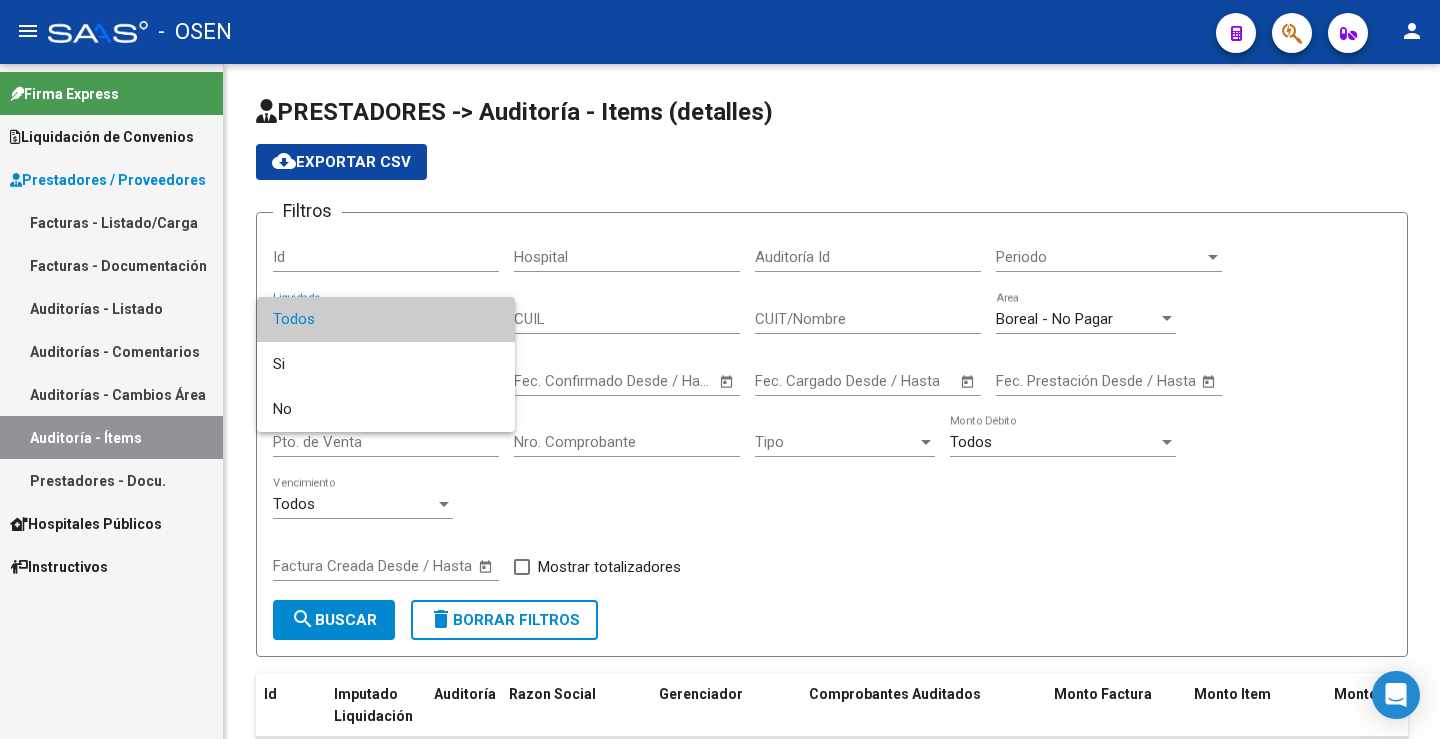 click at bounding box center (720, 369) 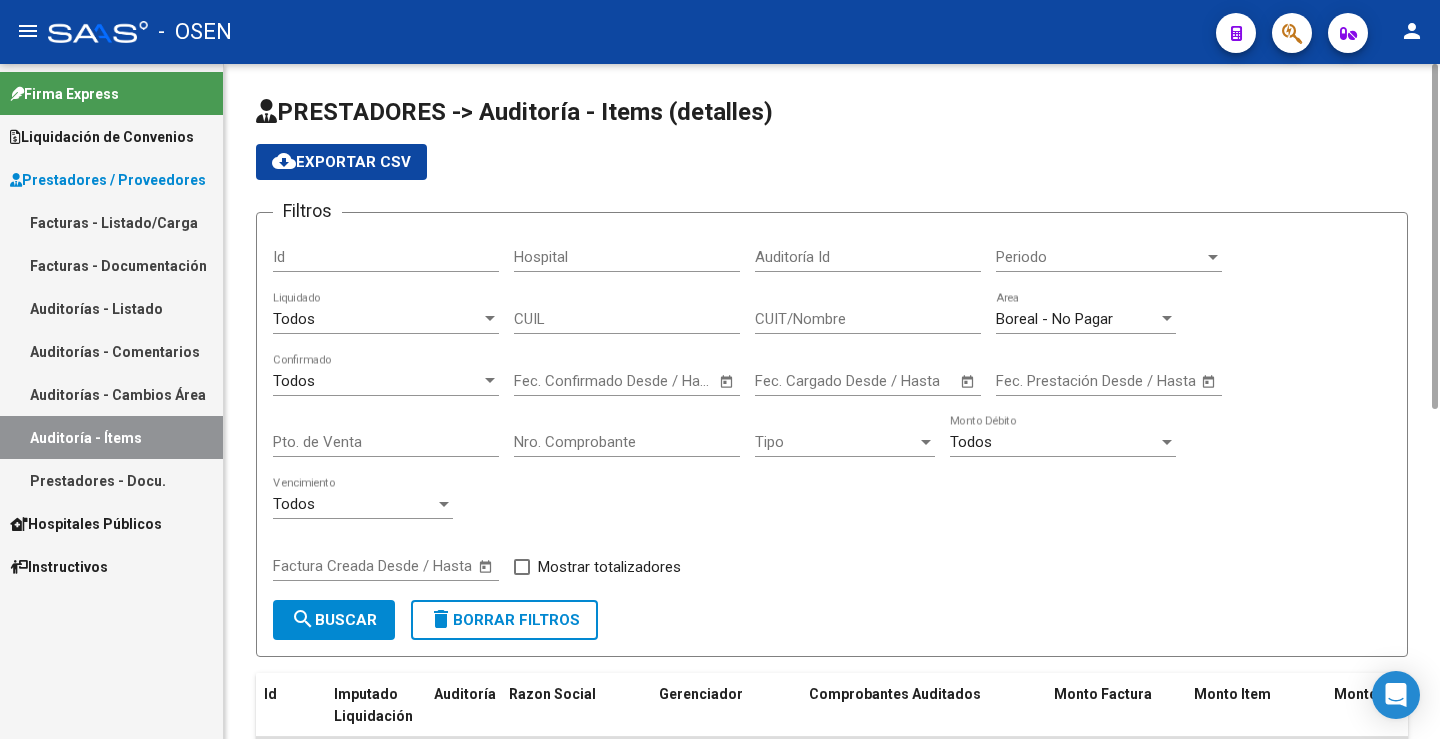 click on "Todos" at bounding box center (377, 381) 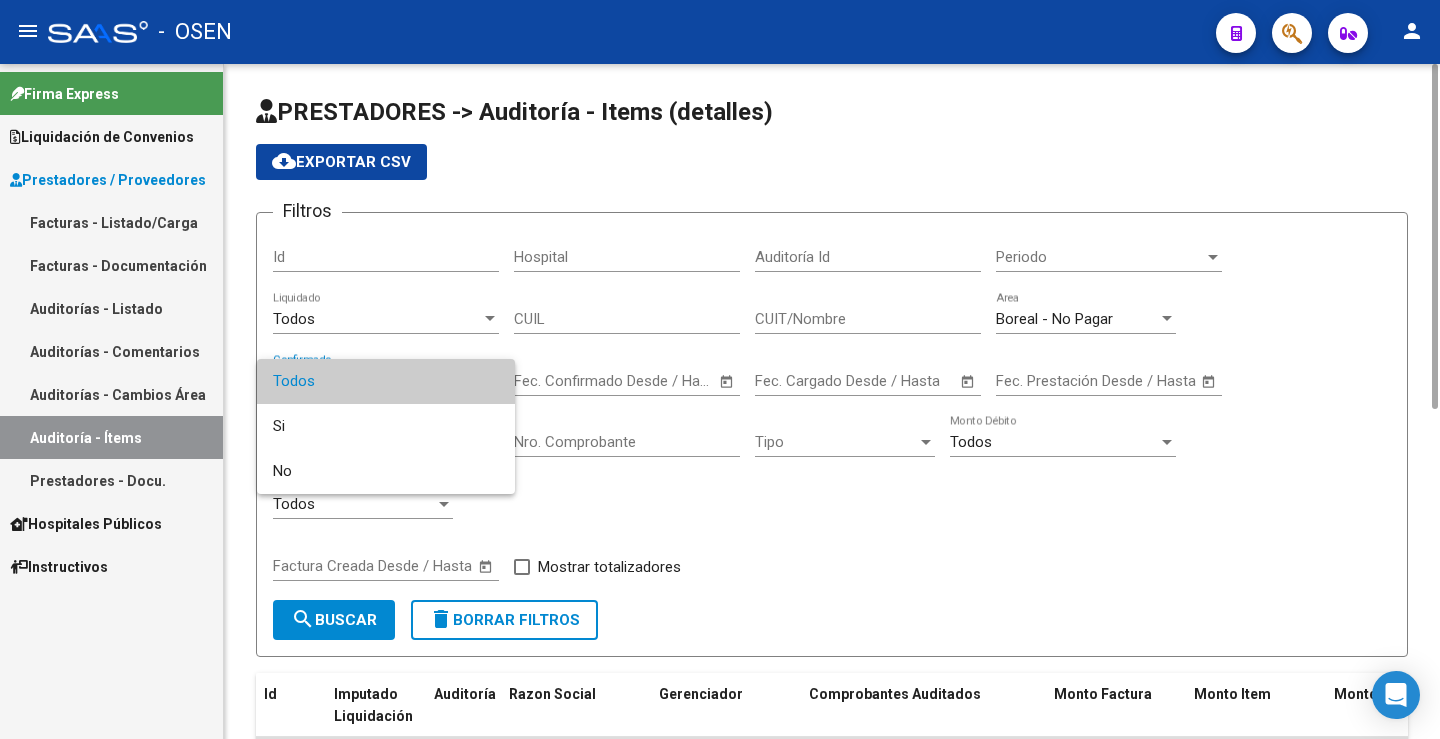 click at bounding box center (720, 369) 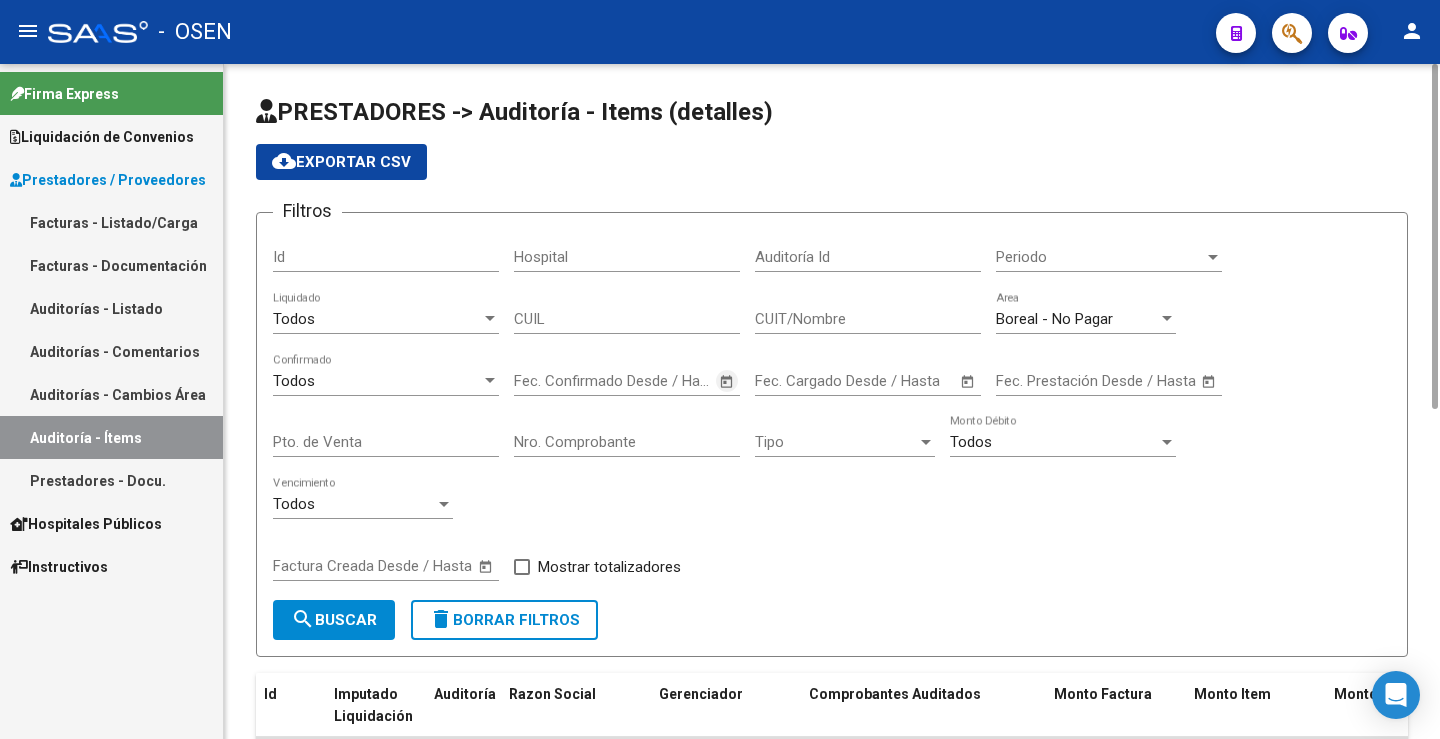click 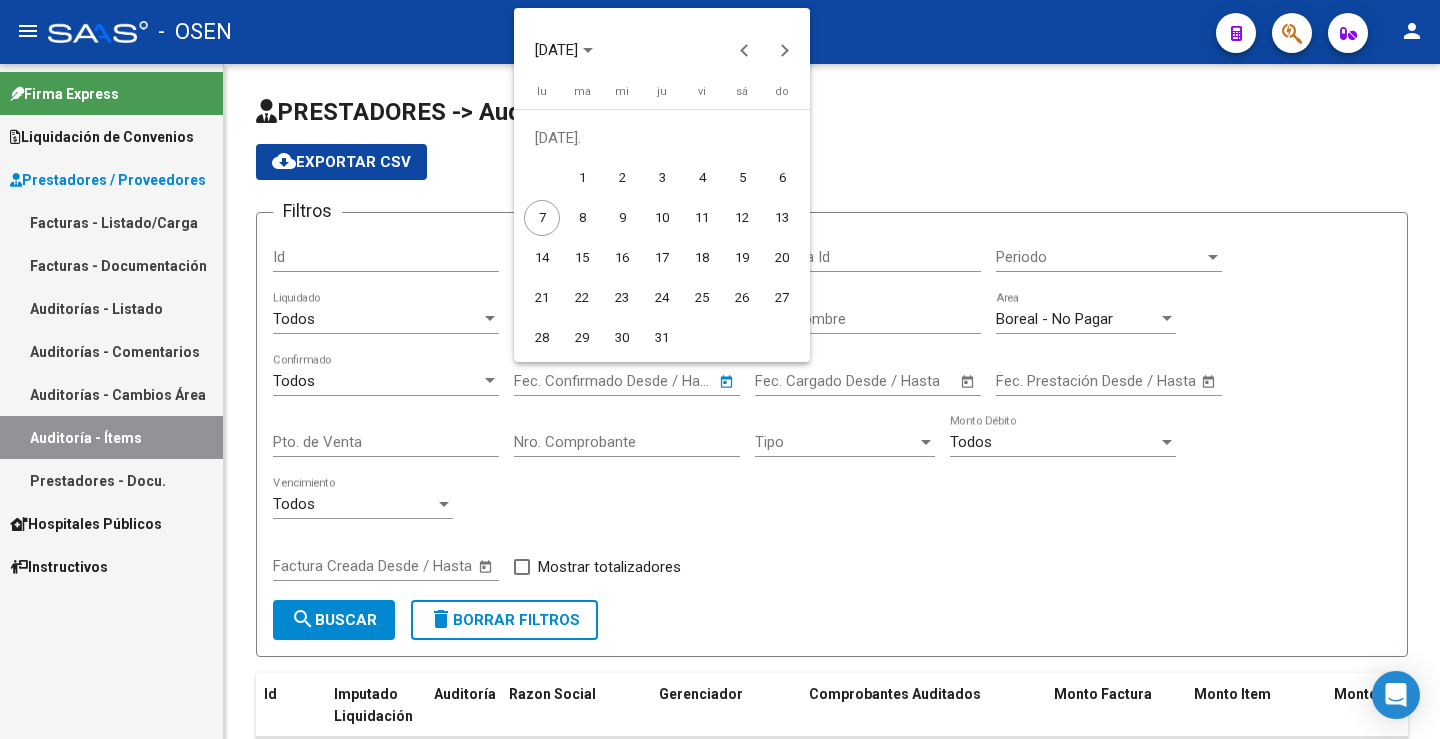 click at bounding box center [720, 369] 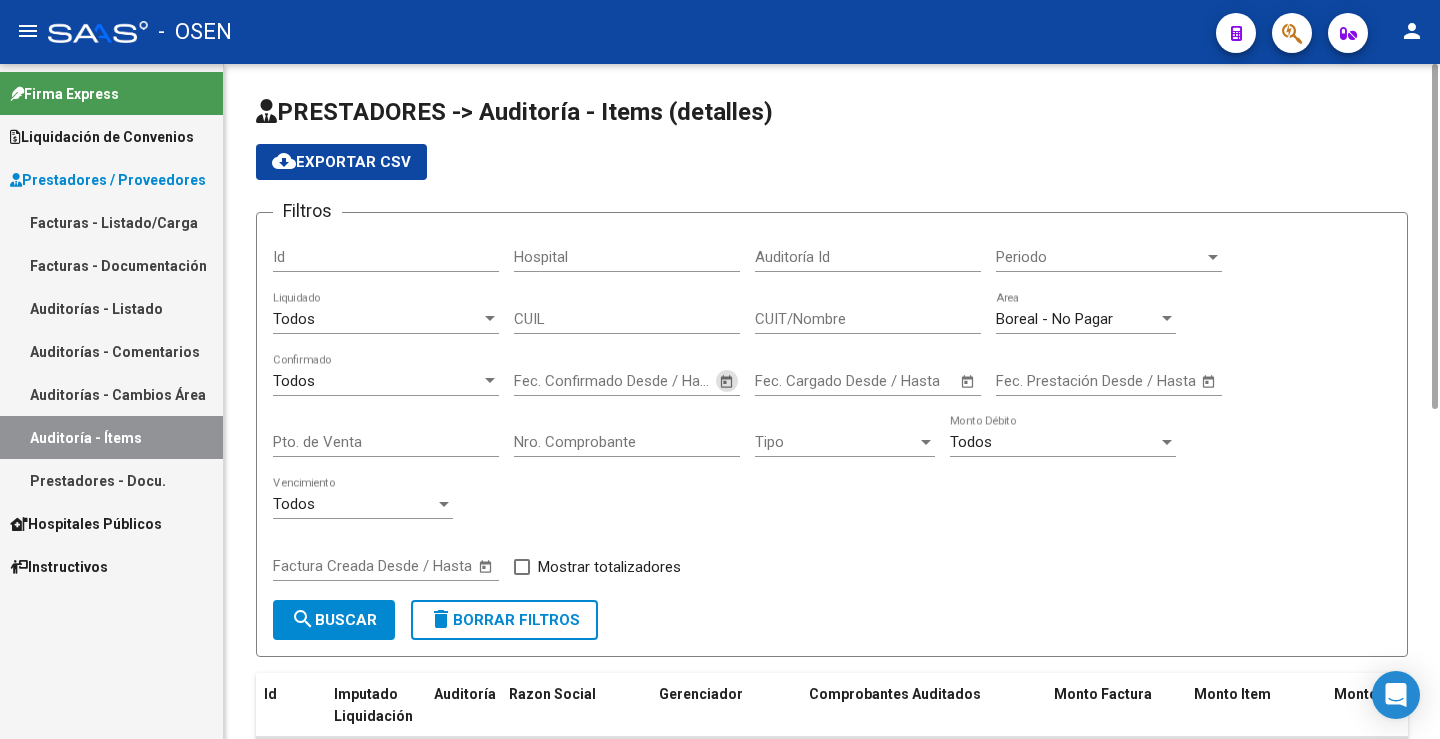 click 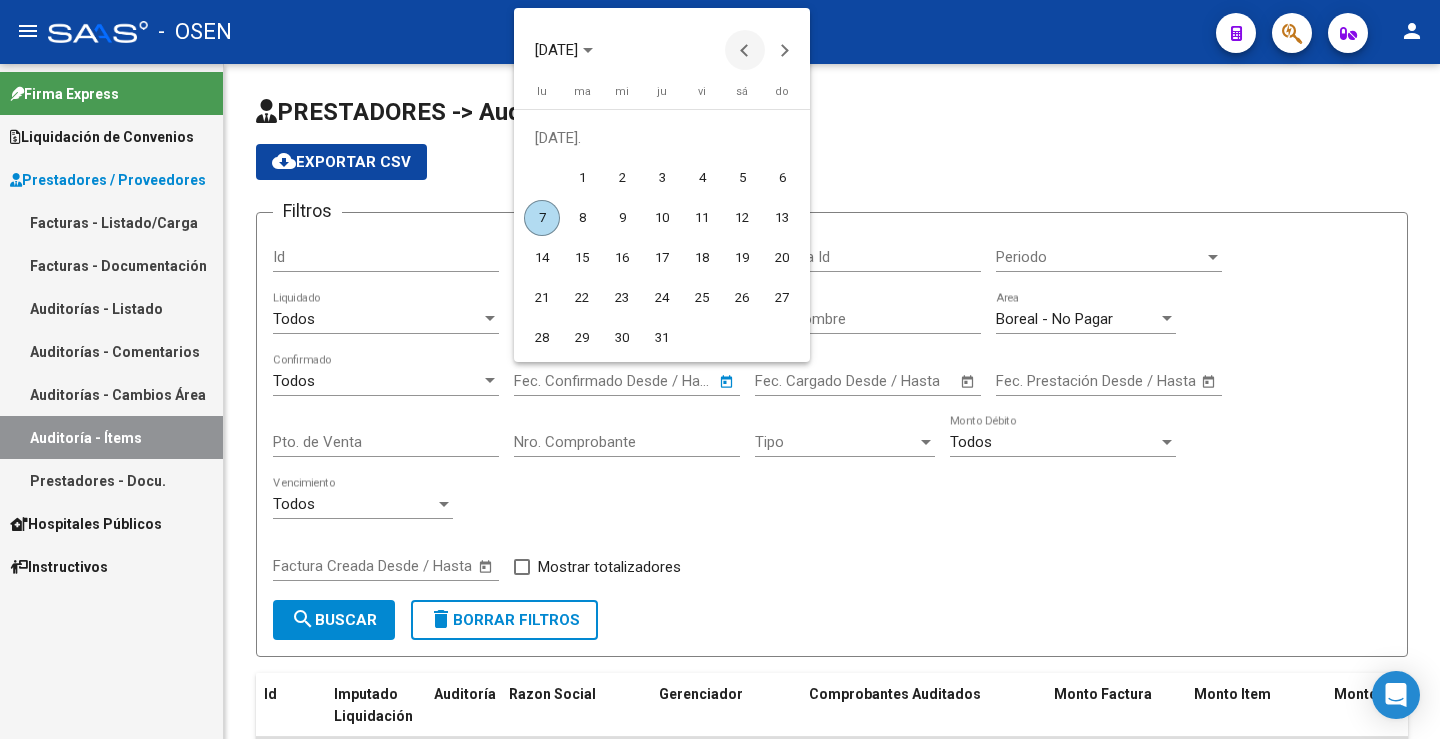 click at bounding box center (745, 50) 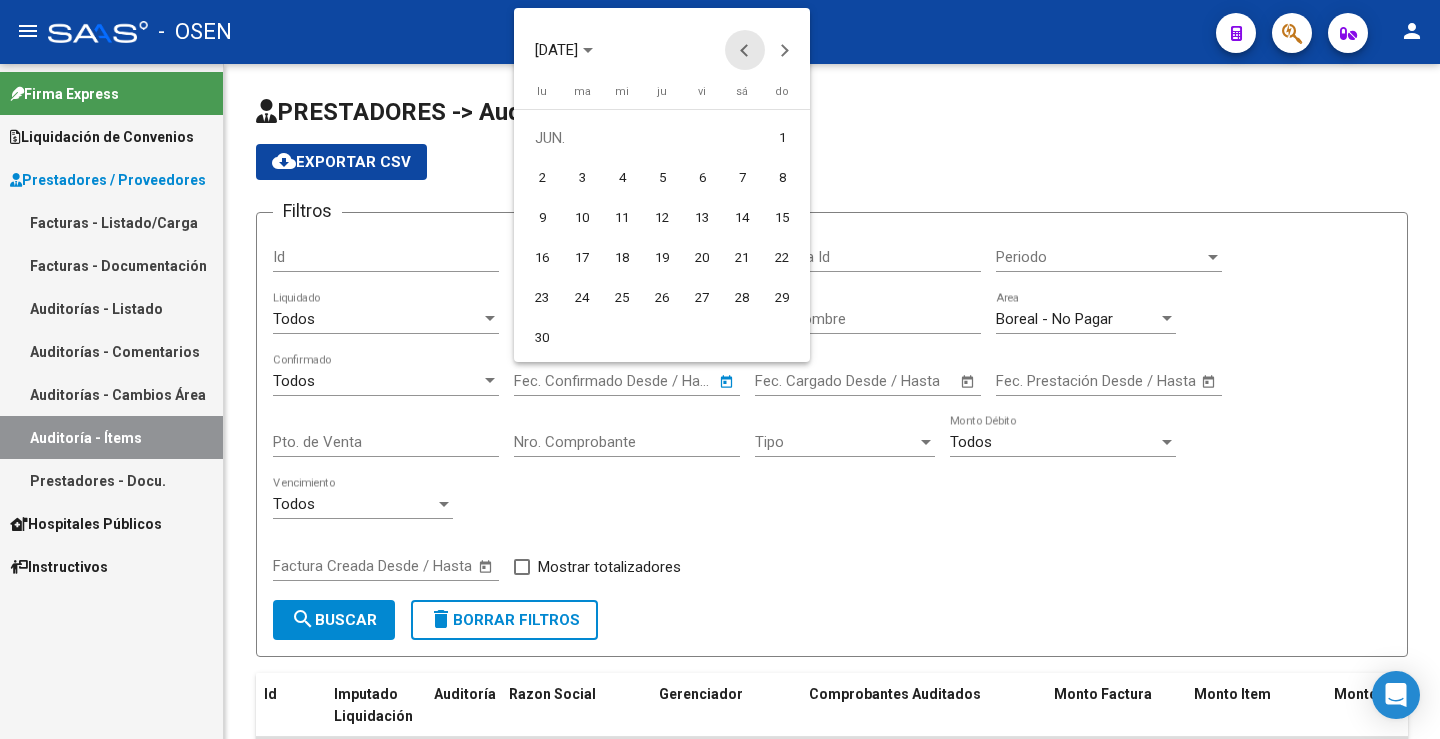 click at bounding box center [745, 50] 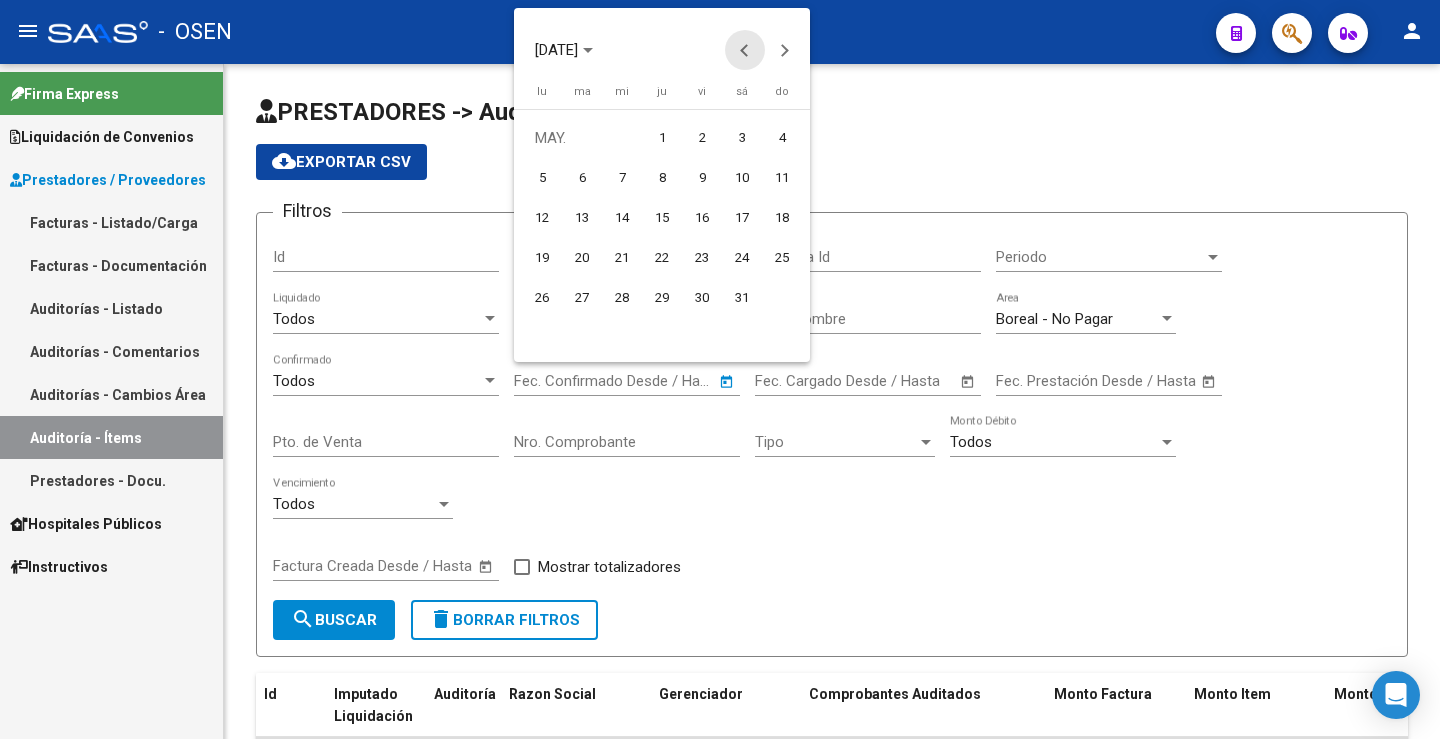 click at bounding box center [745, 50] 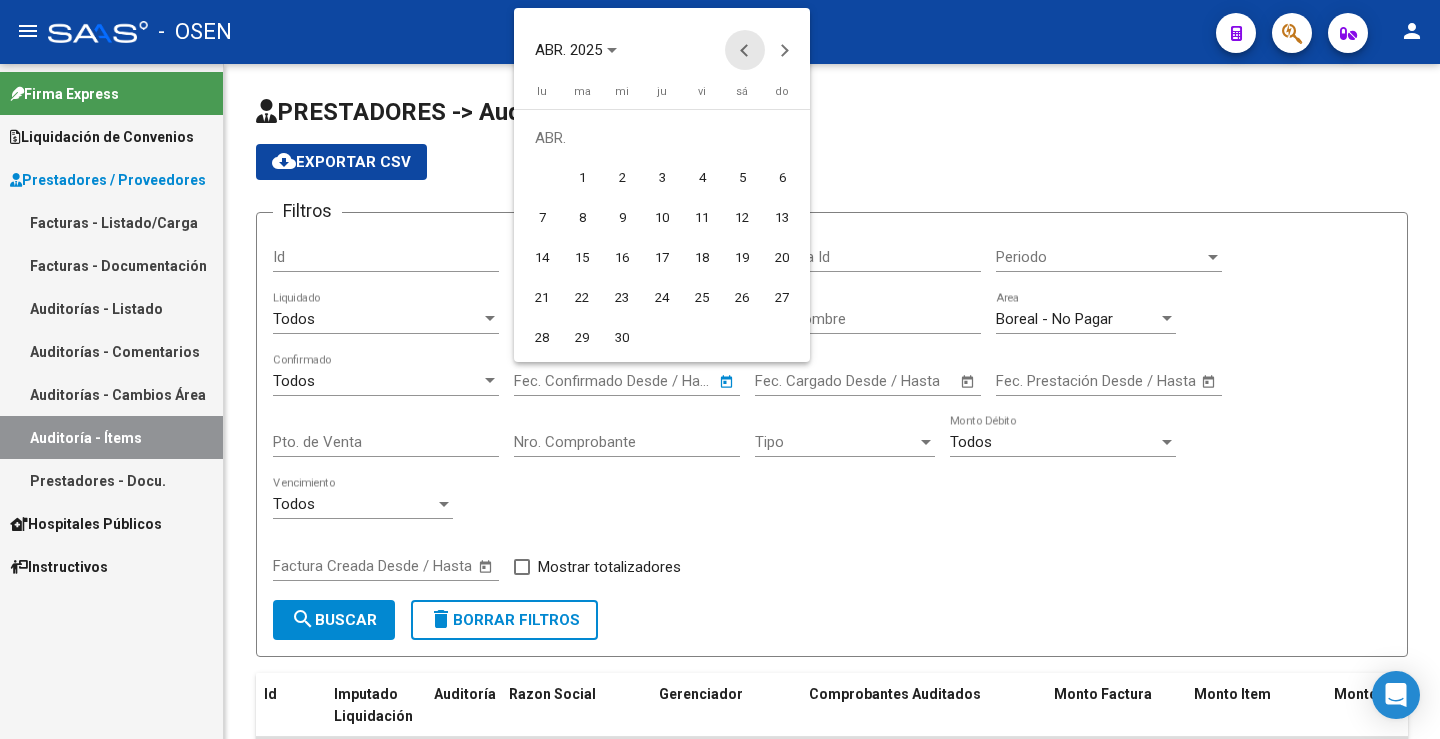 click at bounding box center [745, 50] 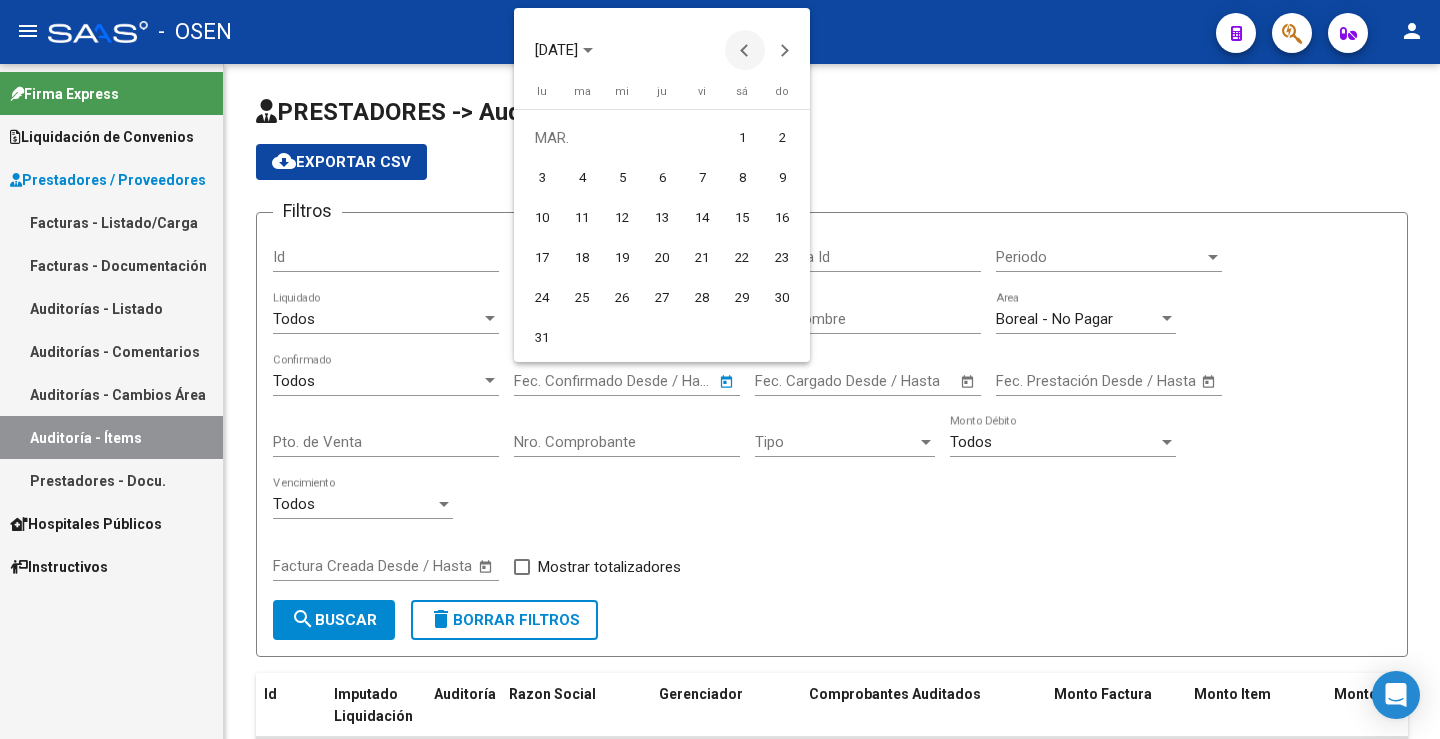 click at bounding box center [745, 50] 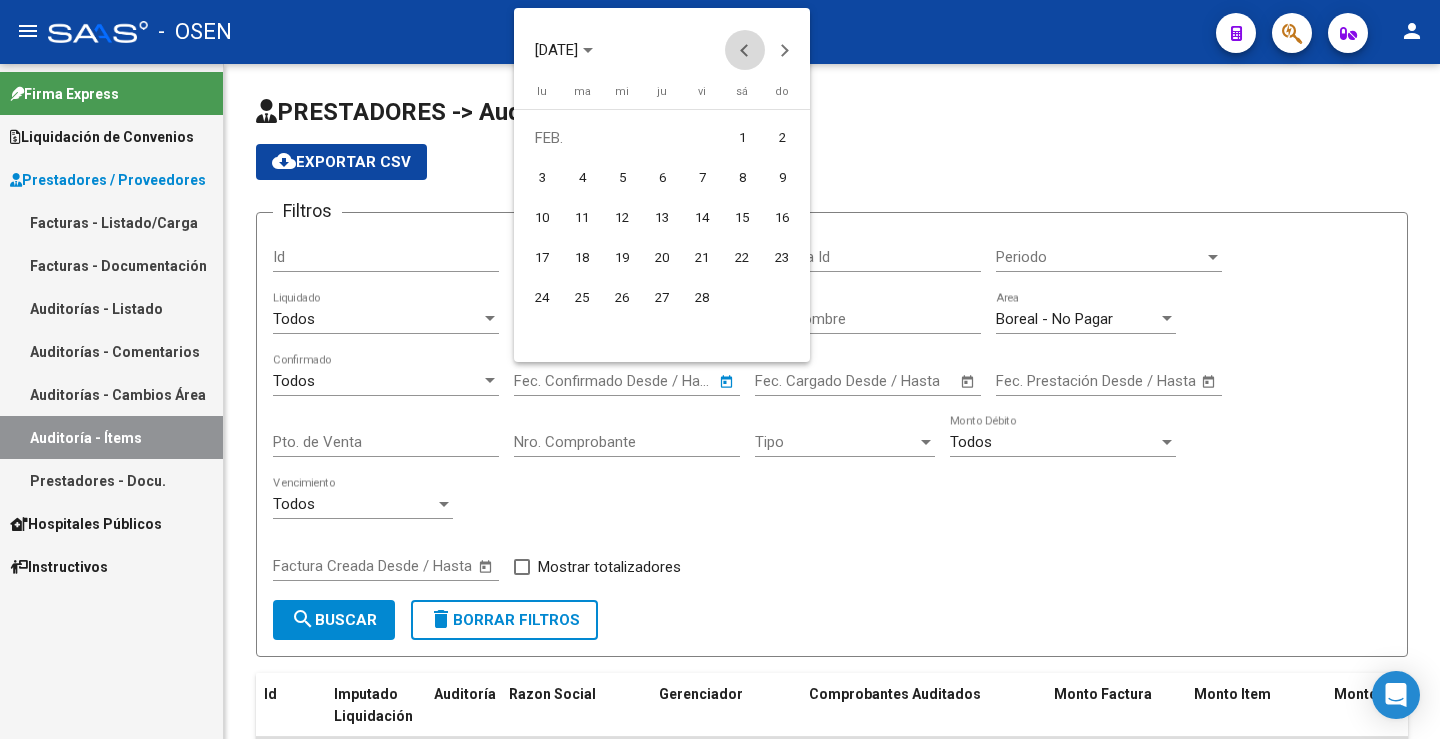 click at bounding box center (745, 50) 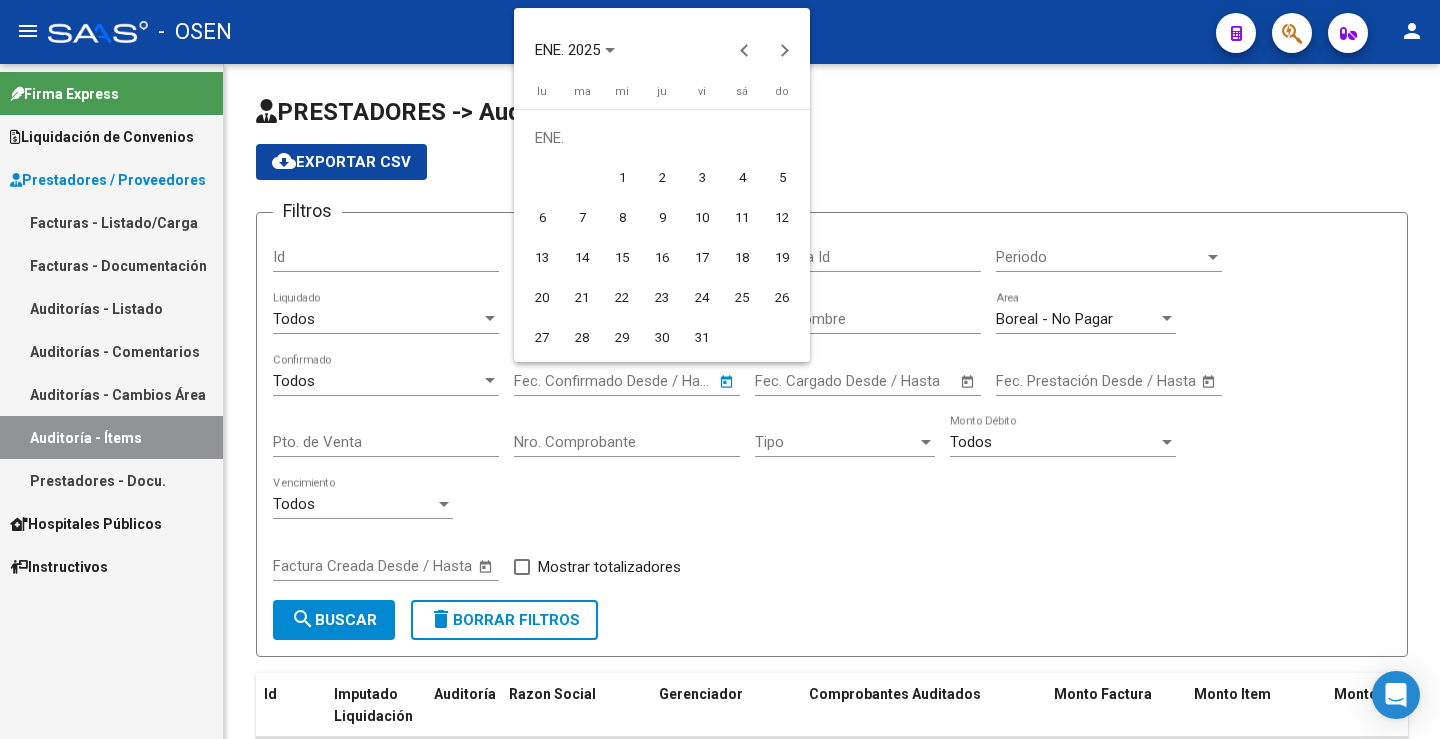 click on "ENE. 2025" at bounding box center (567, 51) 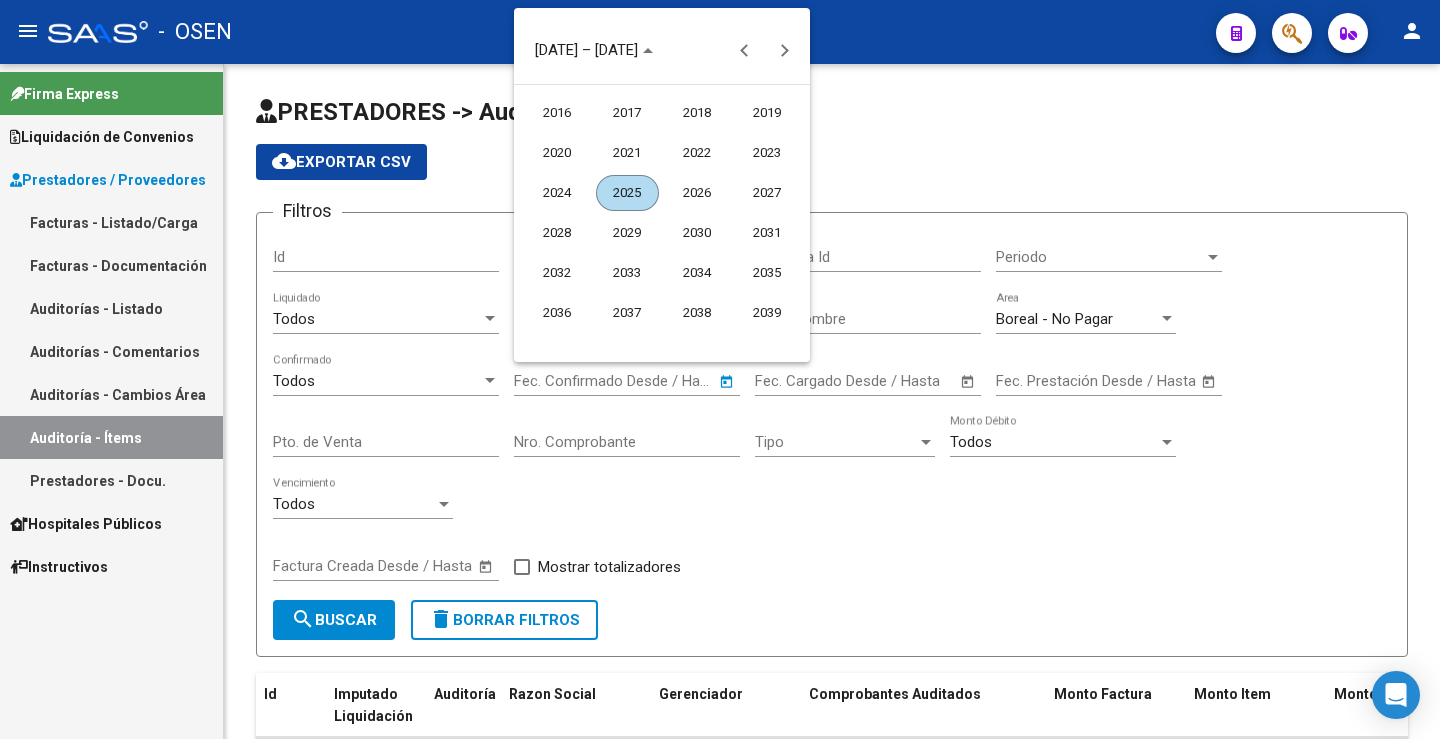 click at bounding box center [720, 369] 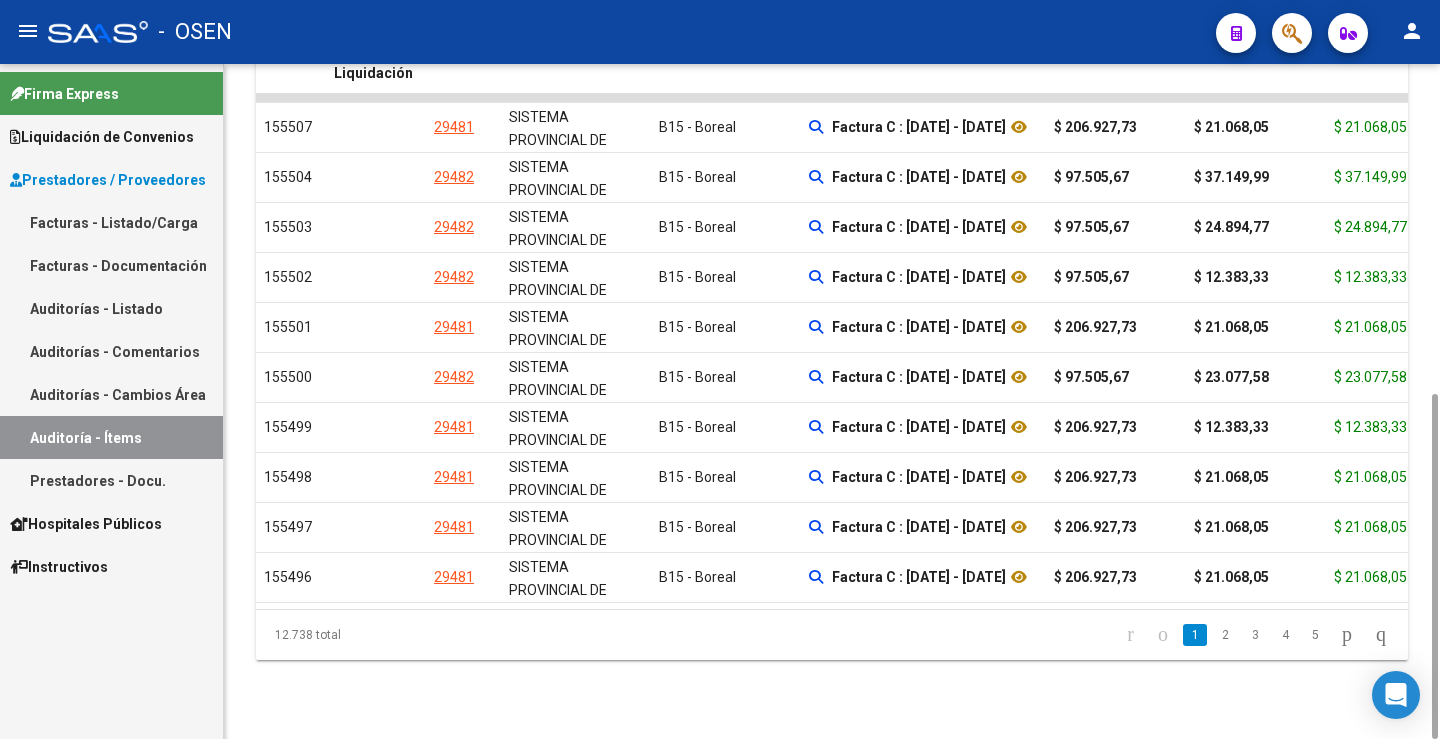 scroll, scrollTop: 0, scrollLeft: 0, axis: both 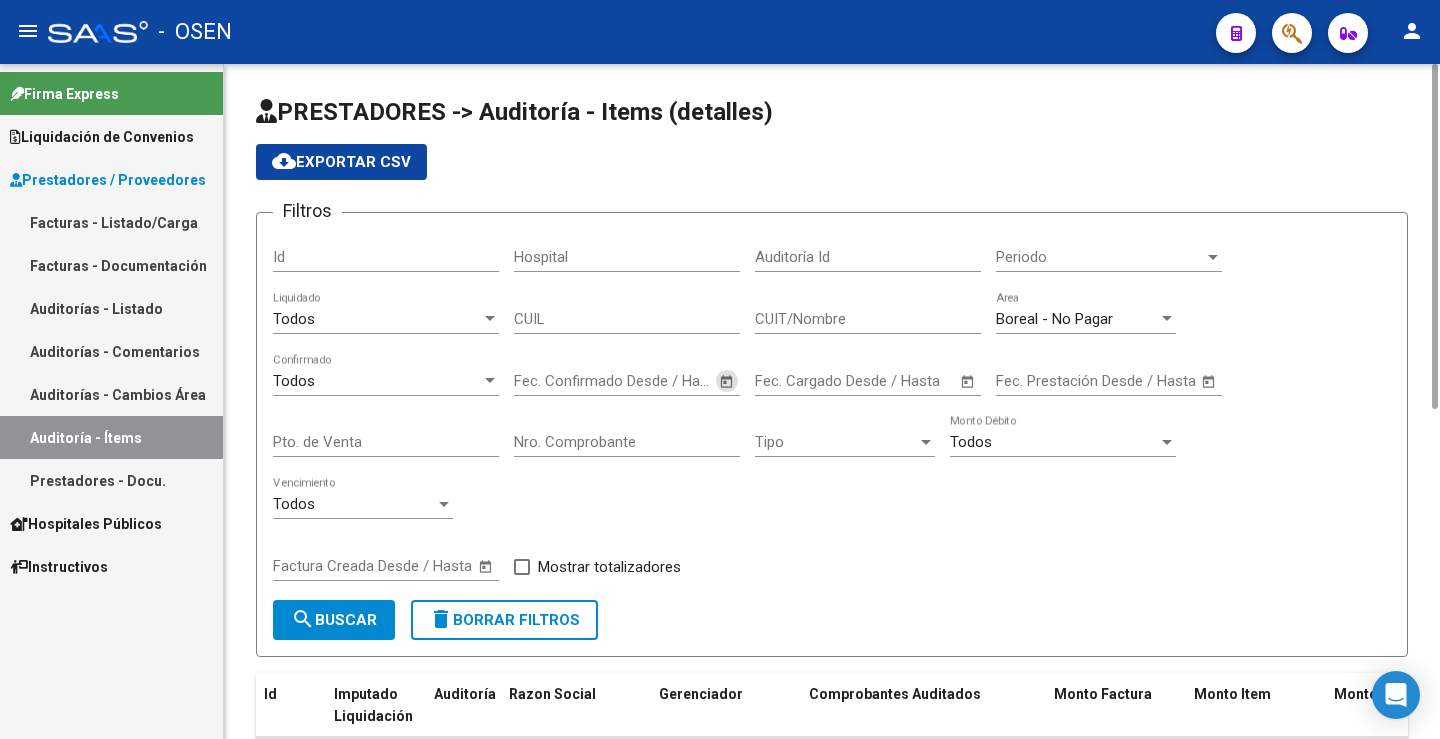 drag, startPoint x: 323, startPoint y: 625, endPoint x: 420, endPoint y: 585, distance: 104.92378 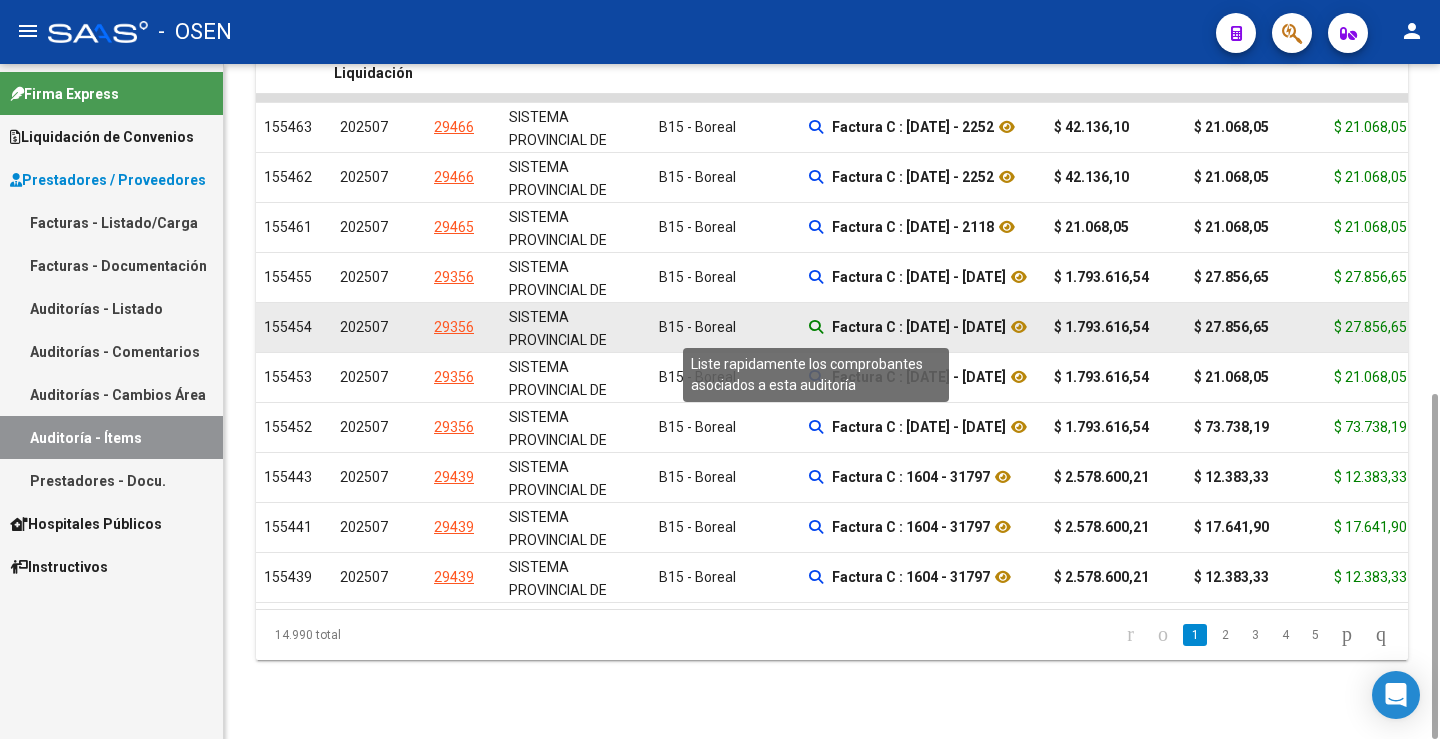 scroll, scrollTop: 0, scrollLeft: 0, axis: both 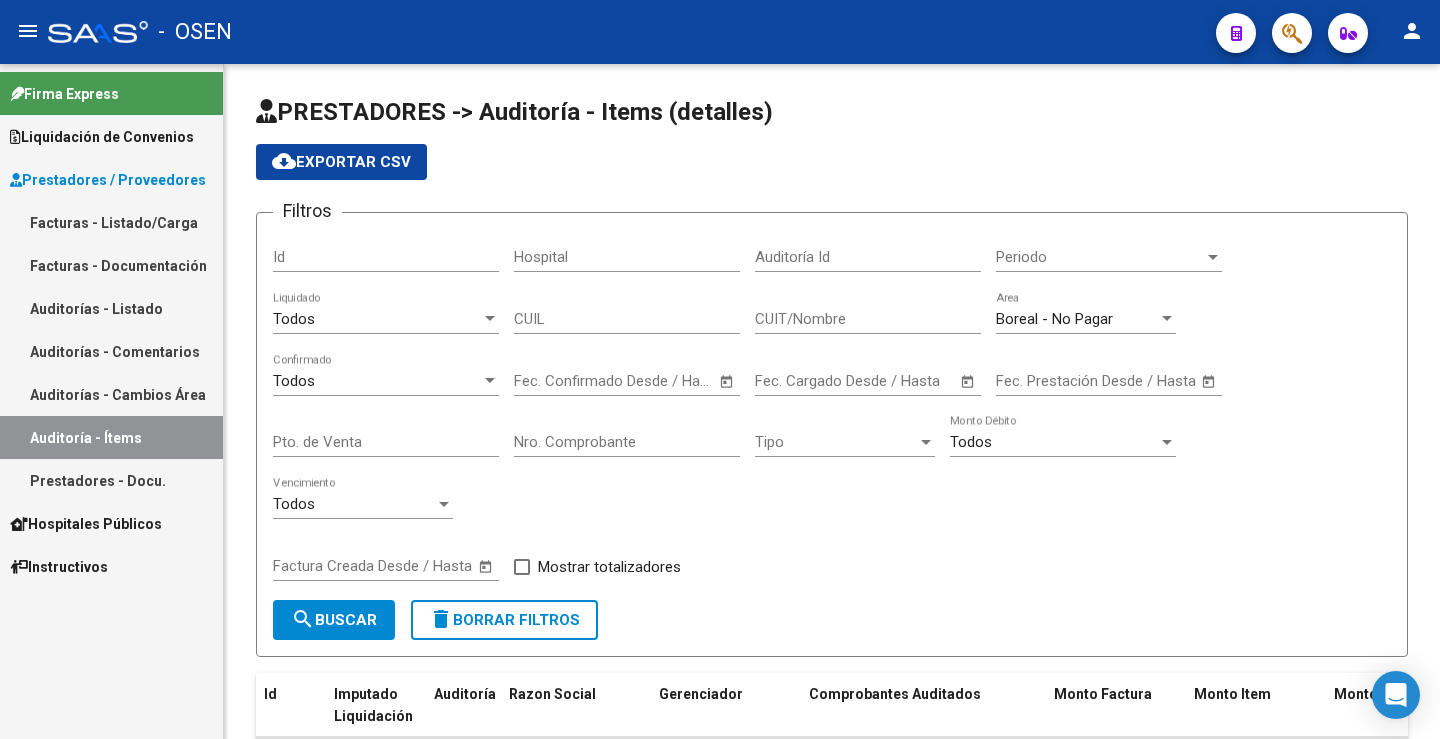 click on "Prestadores - Docu." at bounding box center [111, 480] 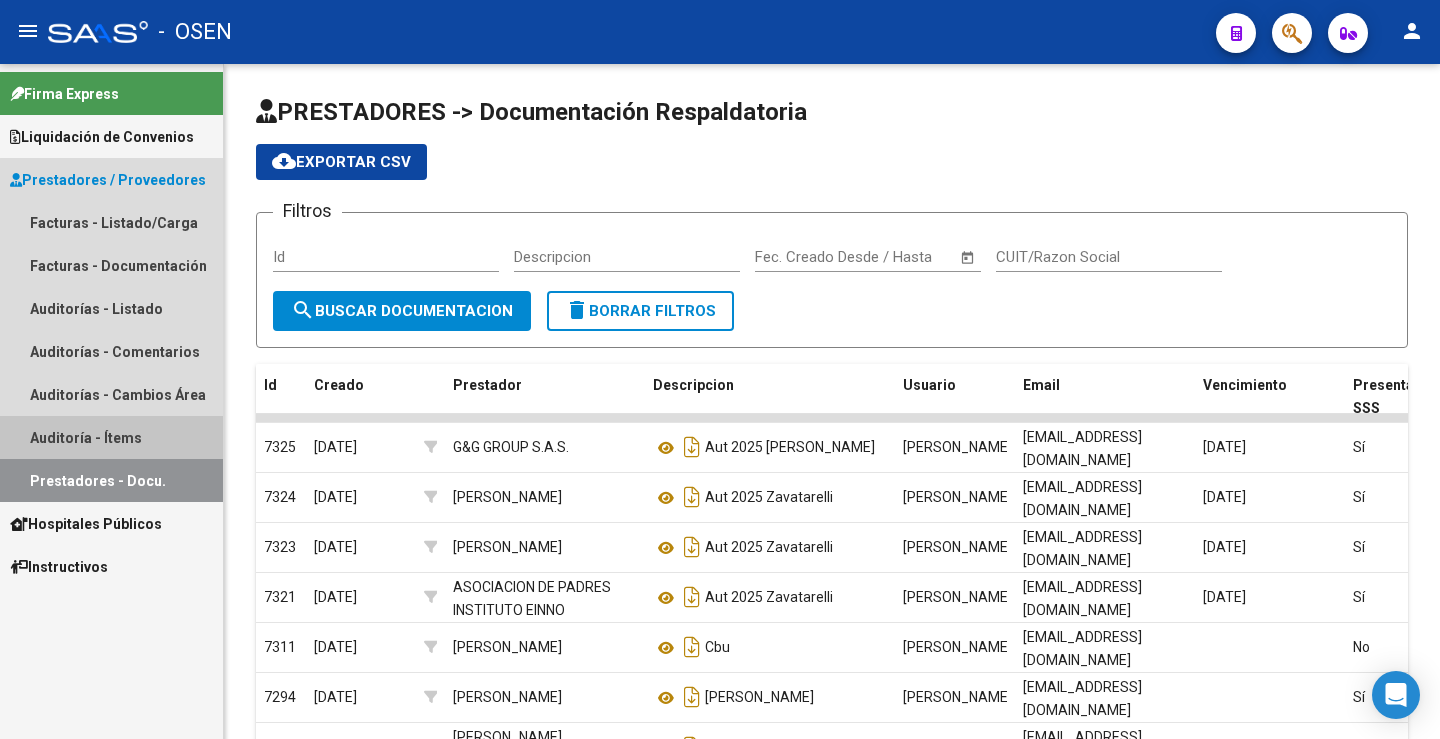 click on "Auditoría - Ítems" at bounding box center [111, 437] 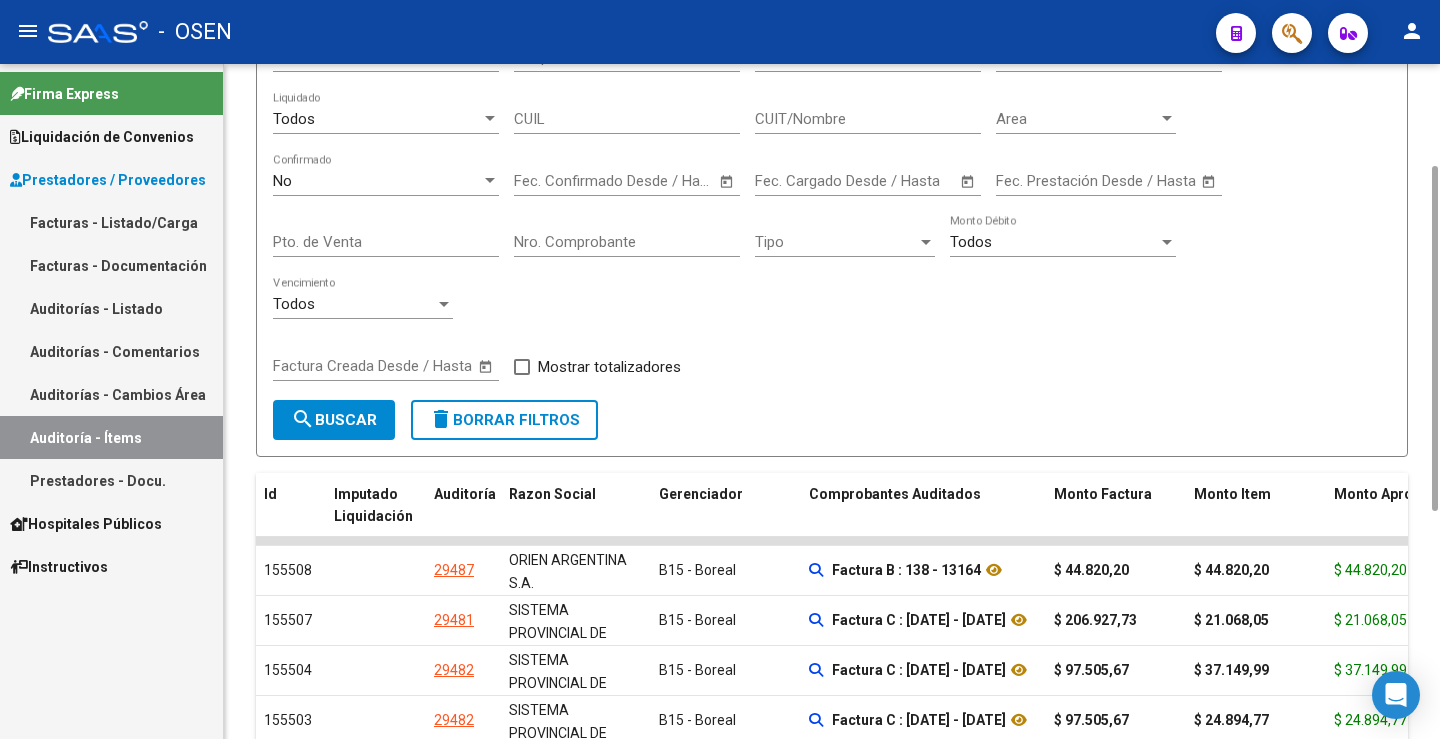 scroll, scrollTop: 0, scrollLeft: 0, axis: both 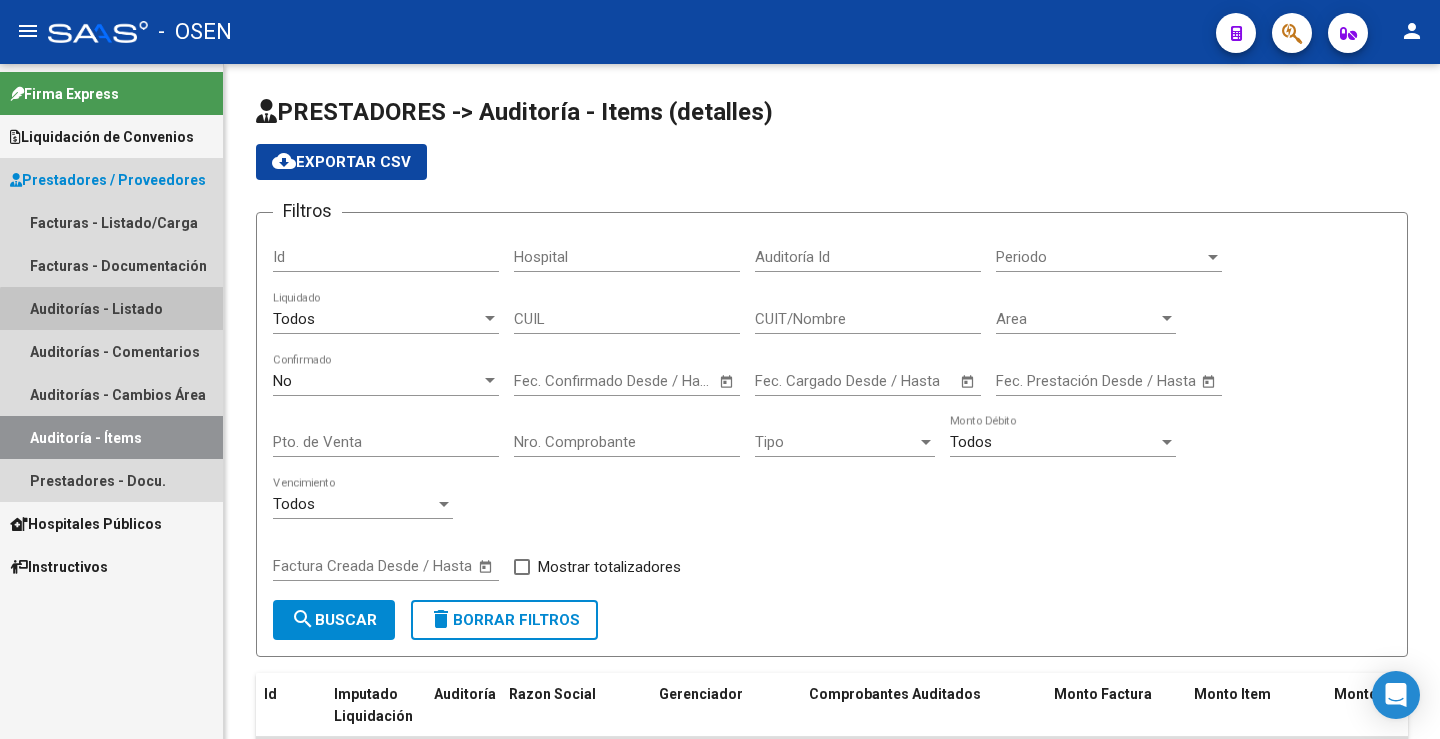 click on "Auditorías - Listado" at bounding box center (111, 308) 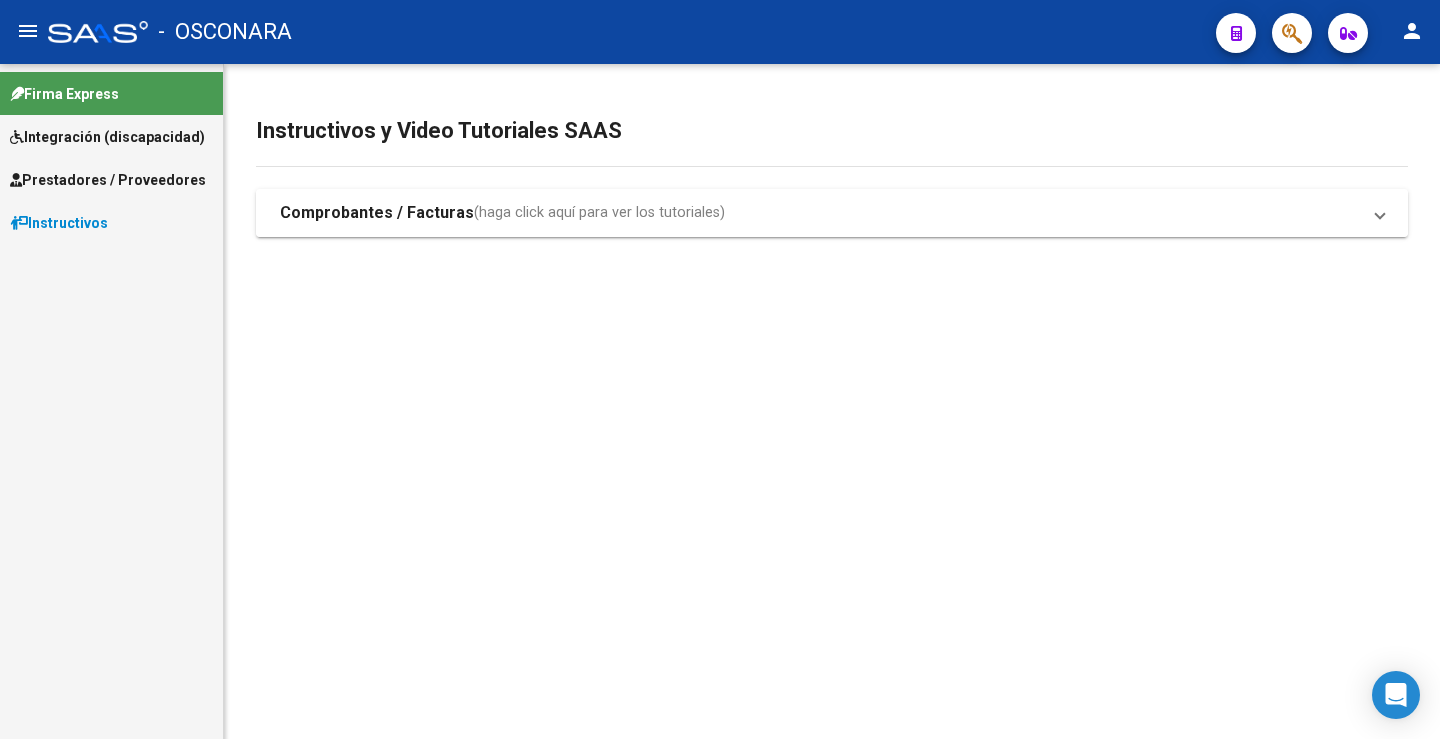 scroll, scrollTop: 0, scrollLeft: 0, axis: both 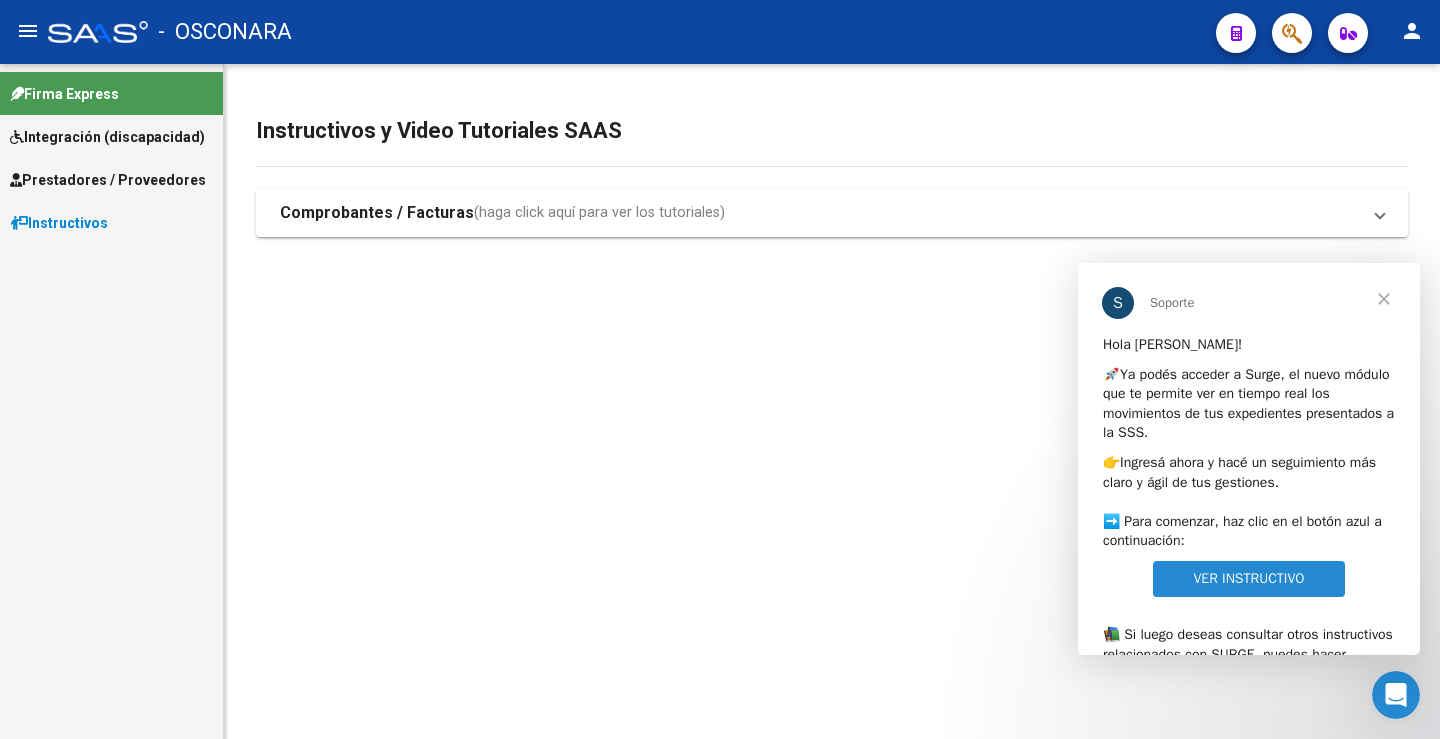 click at bounding box center (1384, 299) 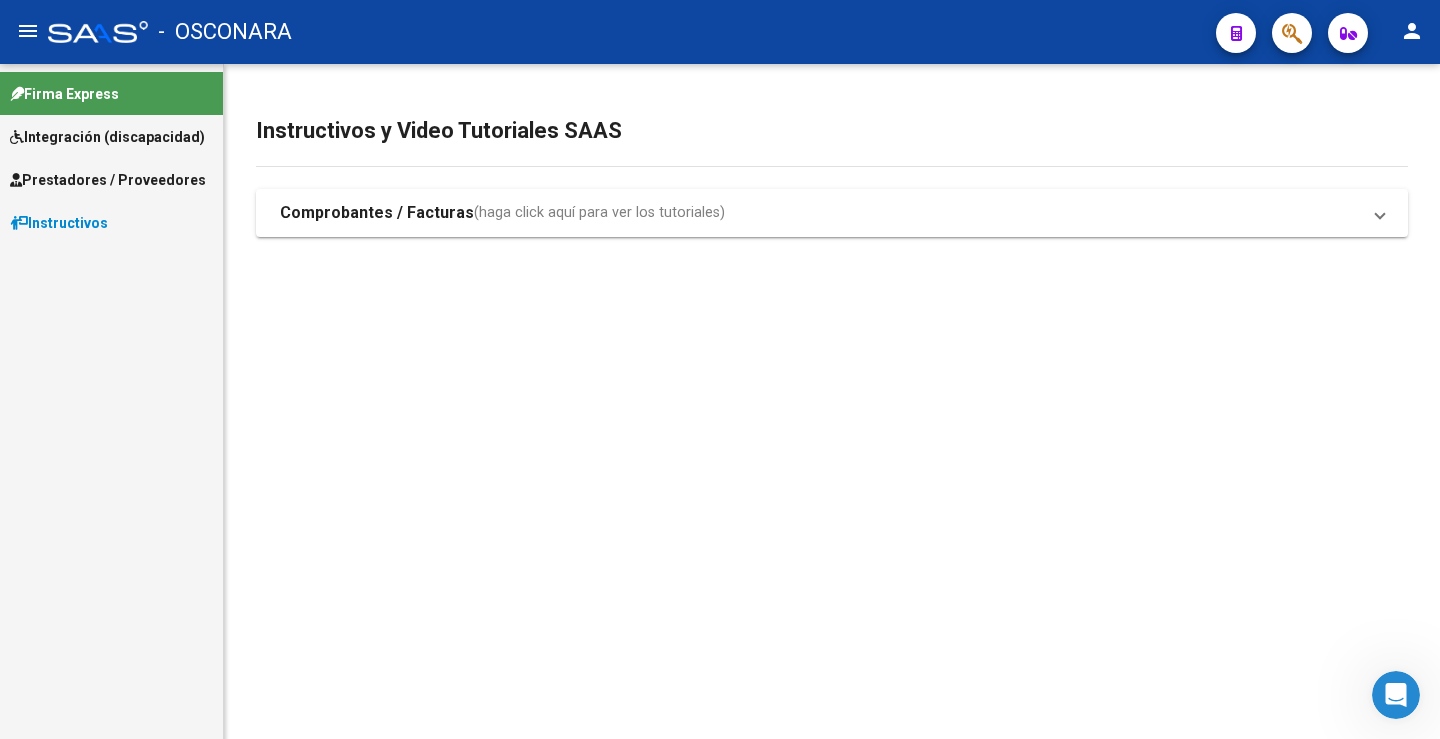 click on "Prestadores / Proveedores" at bounding box center (108, 180) 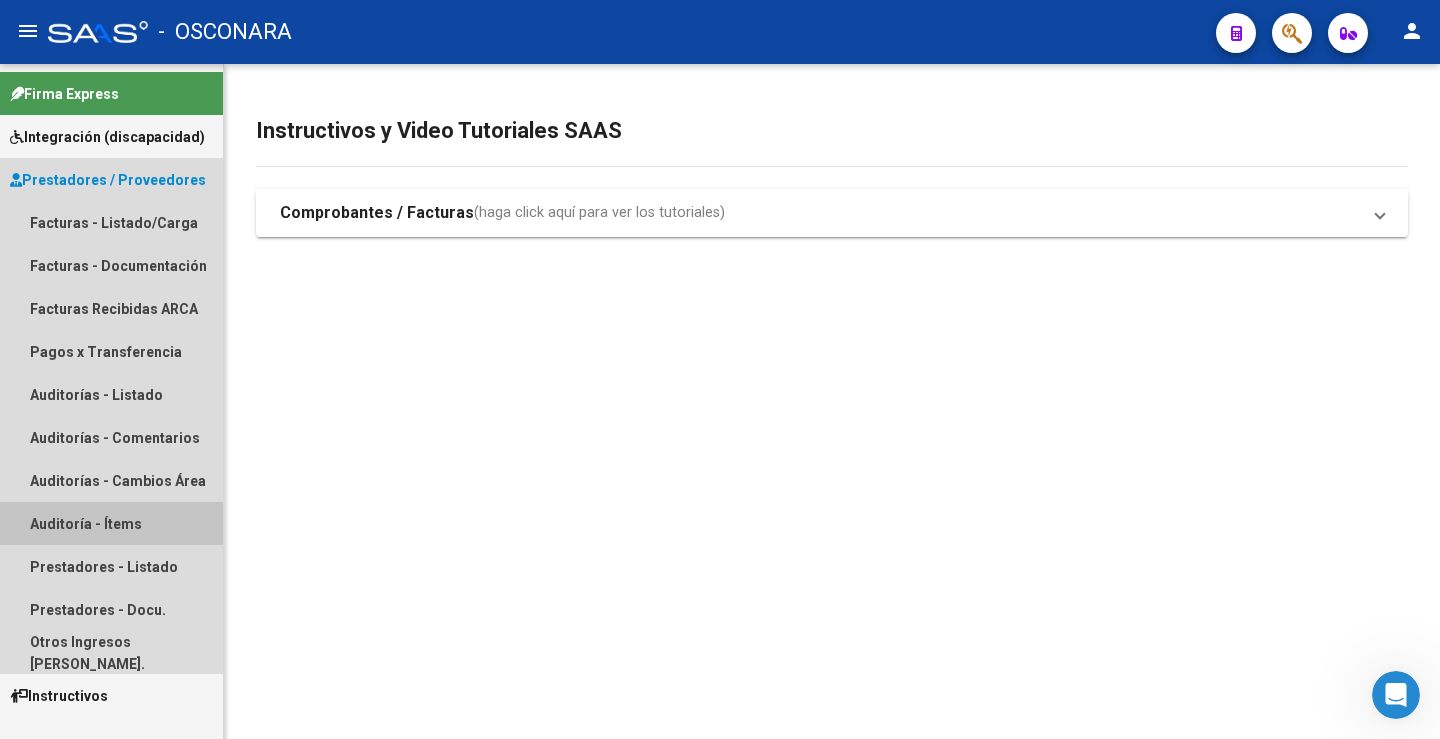 click on "Auditoría - Ítems" at bounding box center (111, 523) 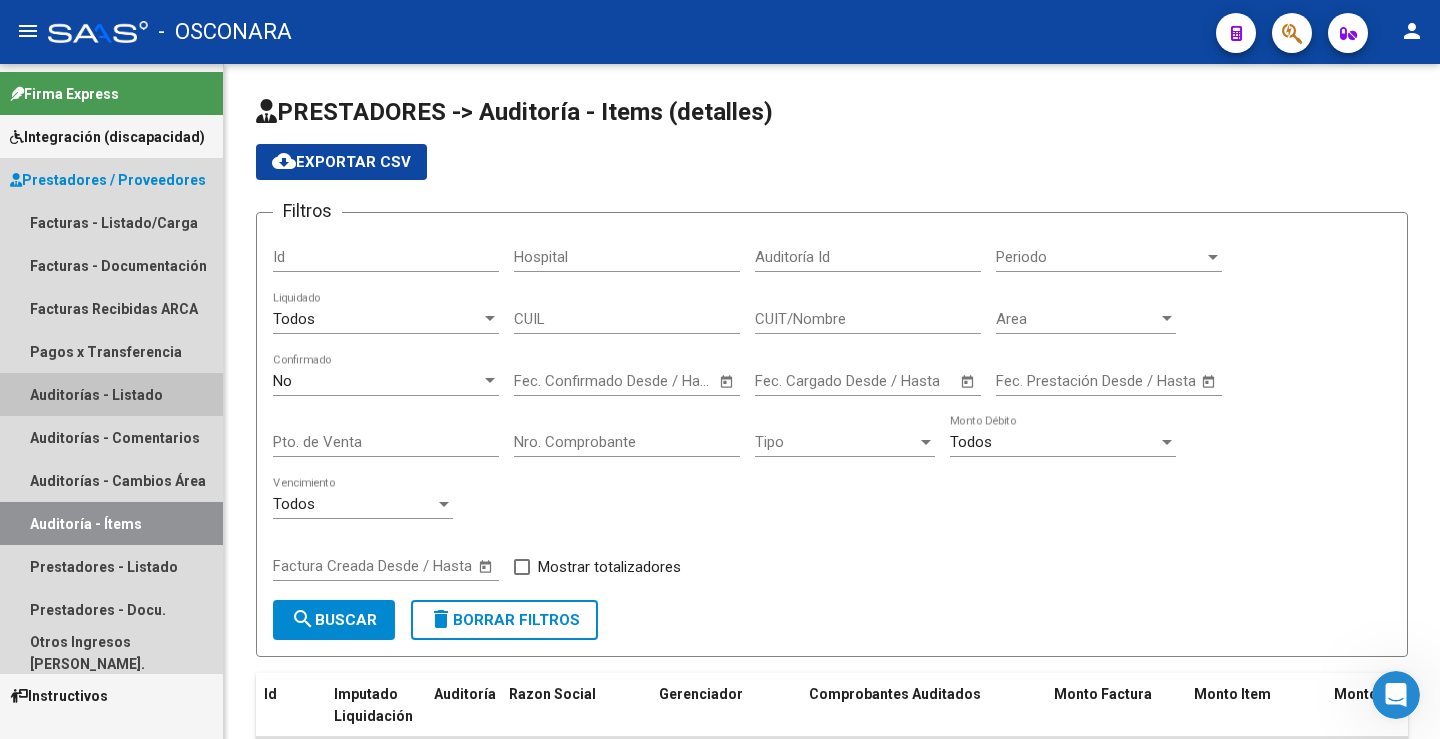click on "Auditorías - Listado" at bounding box center [111, 394] 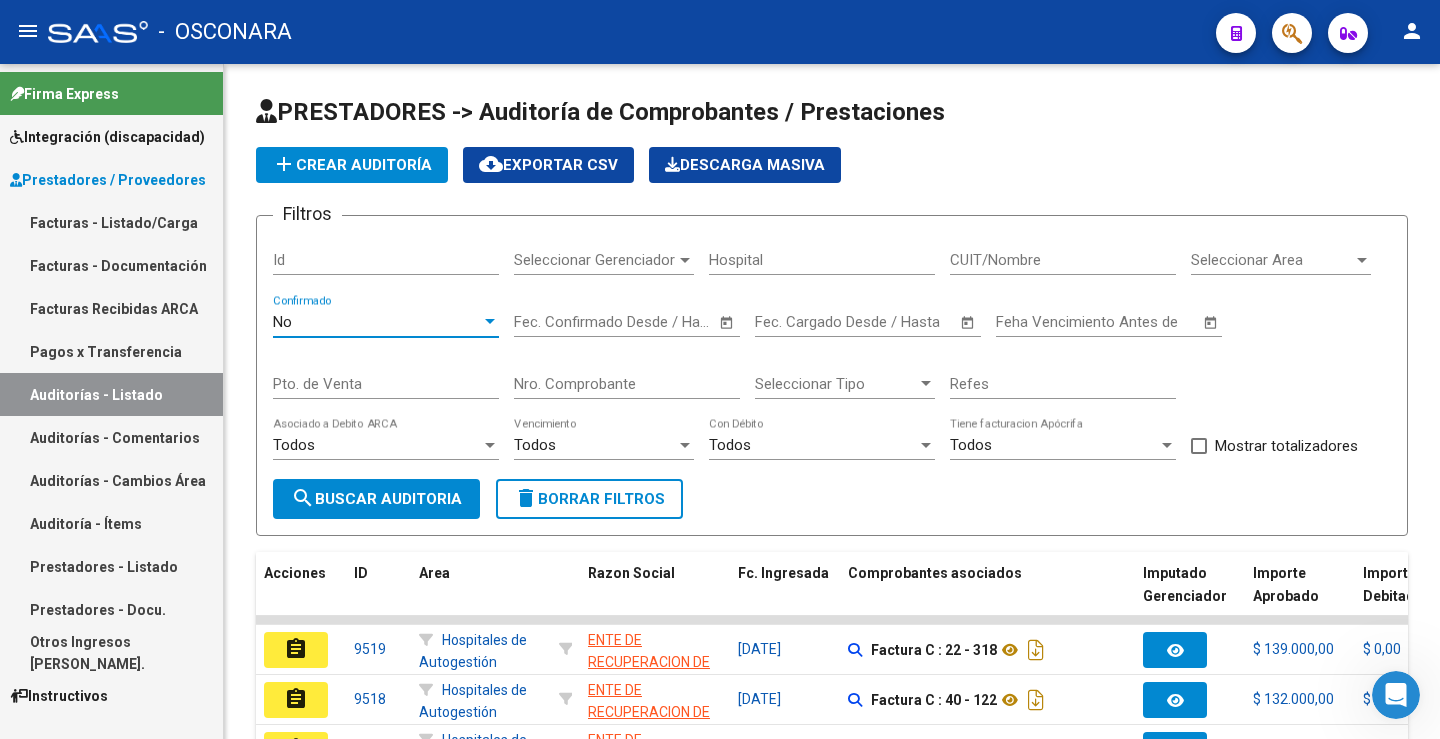 click on "No" at bounding box center (377, 322) 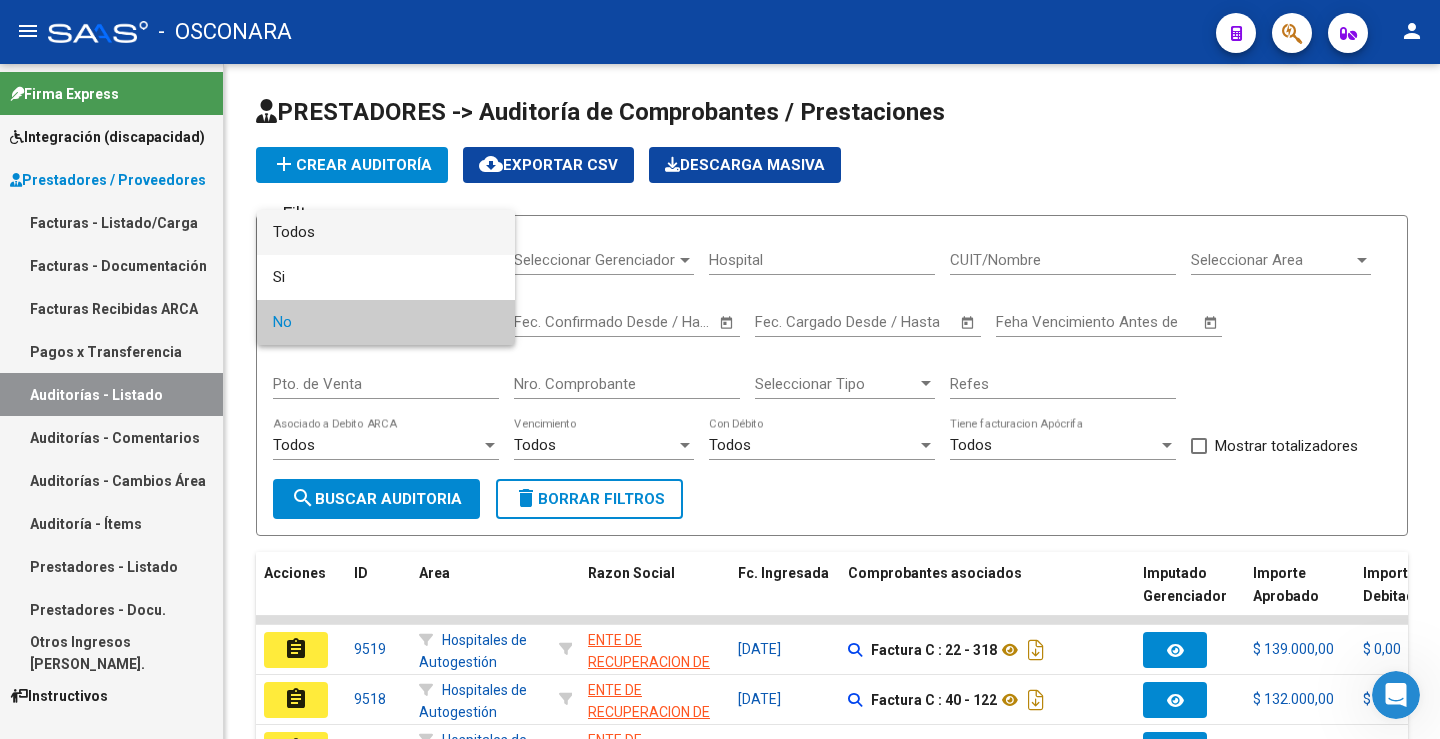 click on "Todos" at bounding box center [386, 232] 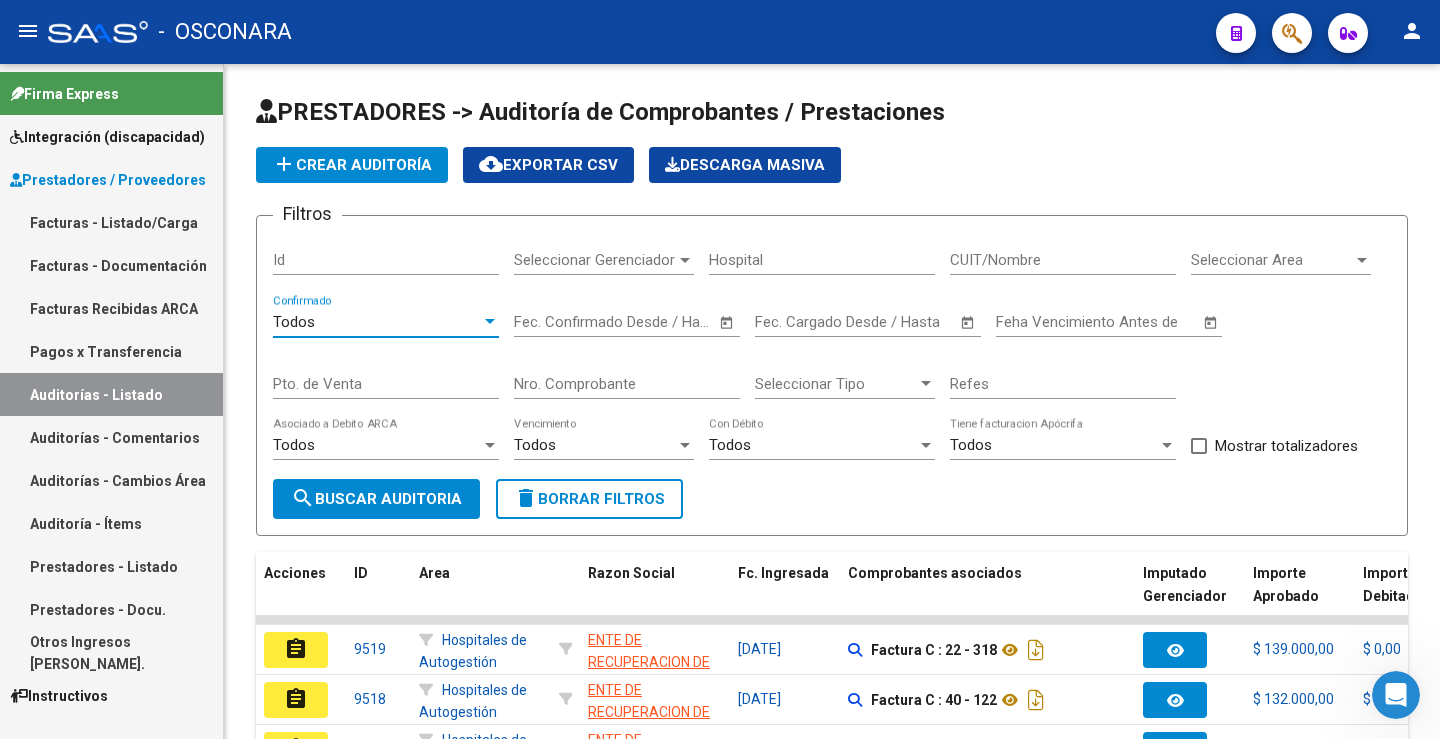 click on "Nro. Comprobante" at bounding box center [627, 384] 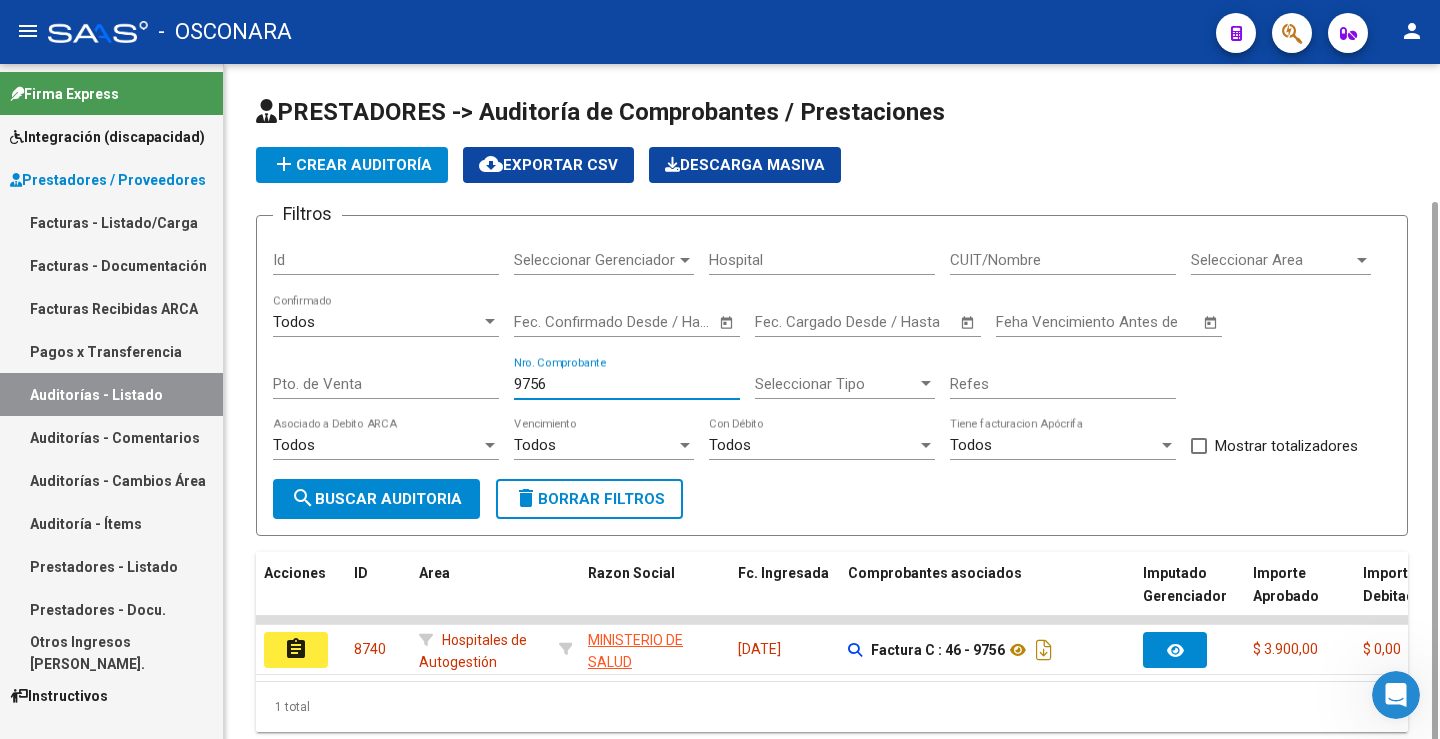 scroll, scrollTop: 72, scrollLeft: 0, axis: vertical 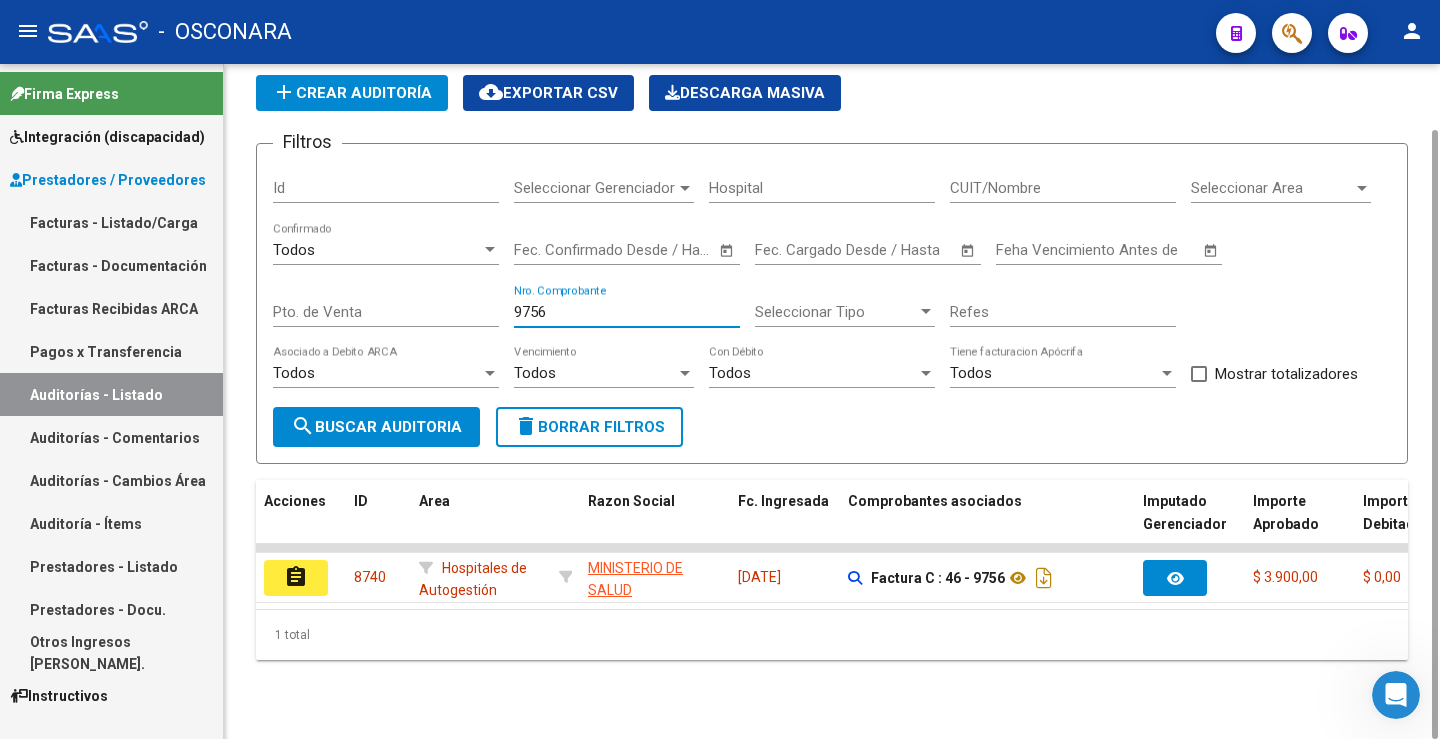 drag, startPoint x: 428, startPoint y: 341, endPoint x: 387, endPoint y: 382, distance: 57.982758 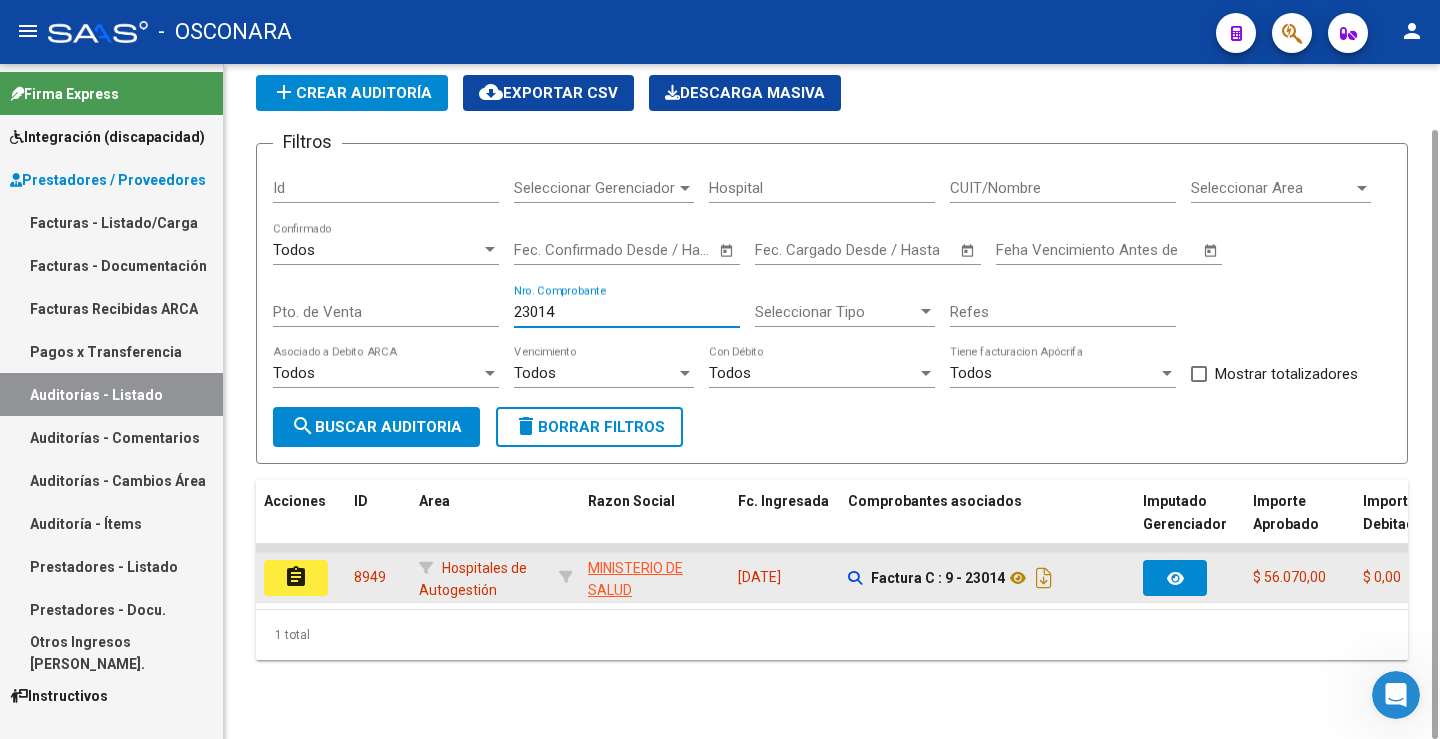 type on "23014" 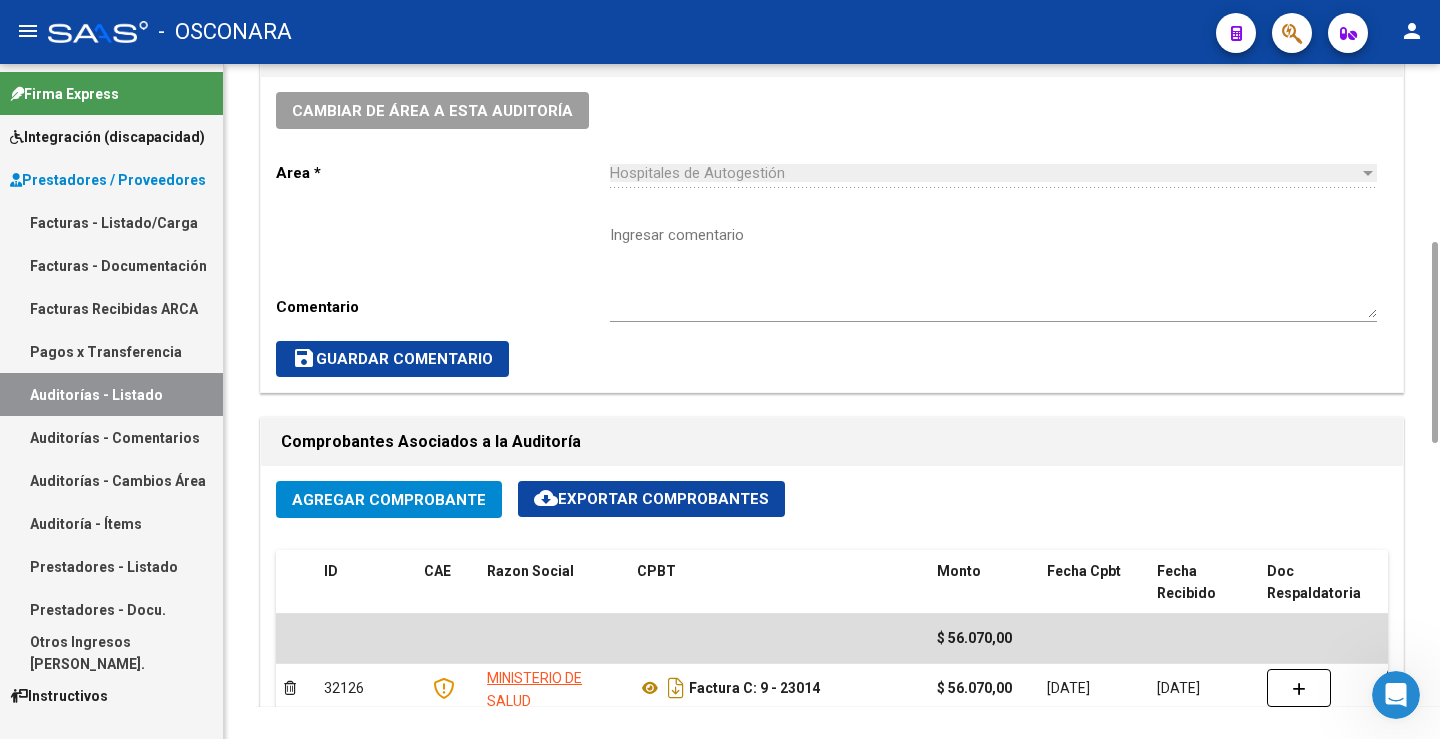 scroll, scrollTop: 1000, scrollLeft: 0, axis: vertical 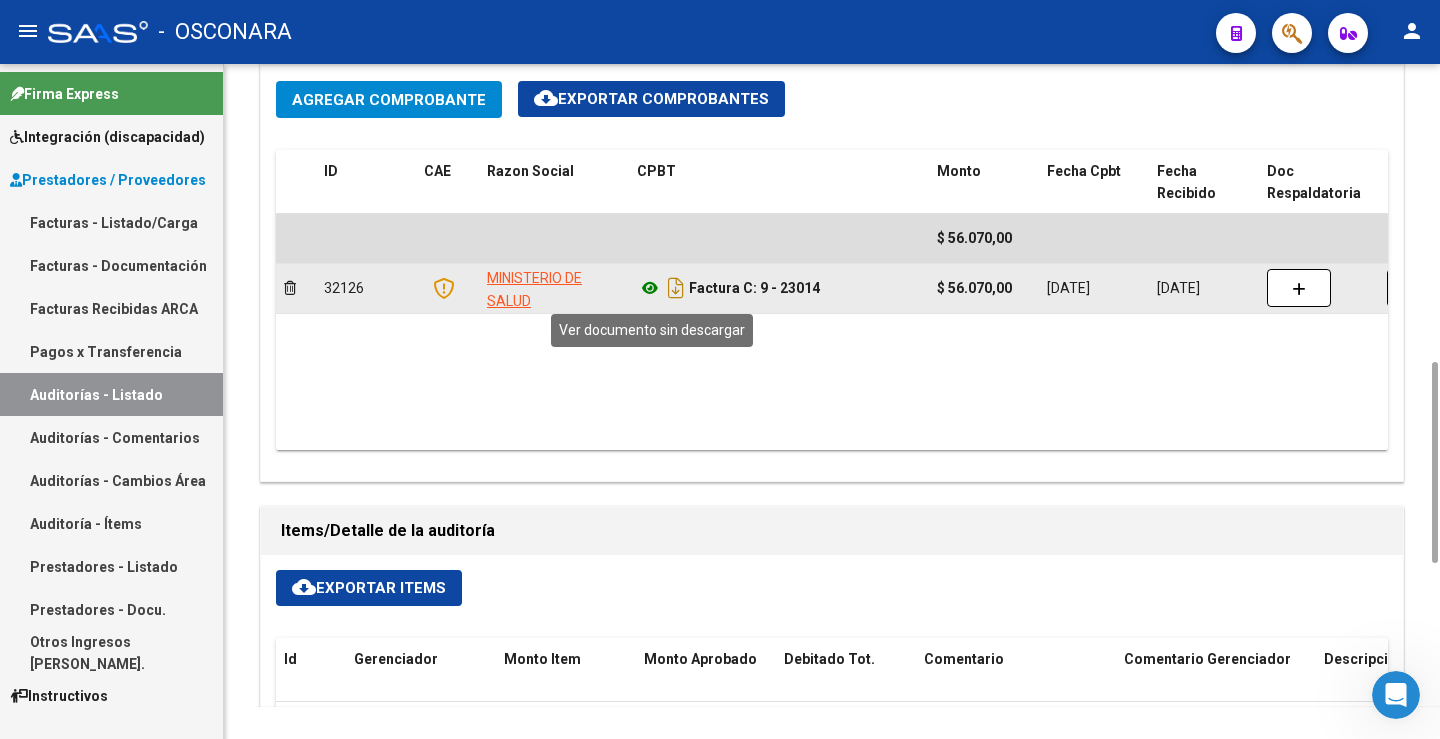 click 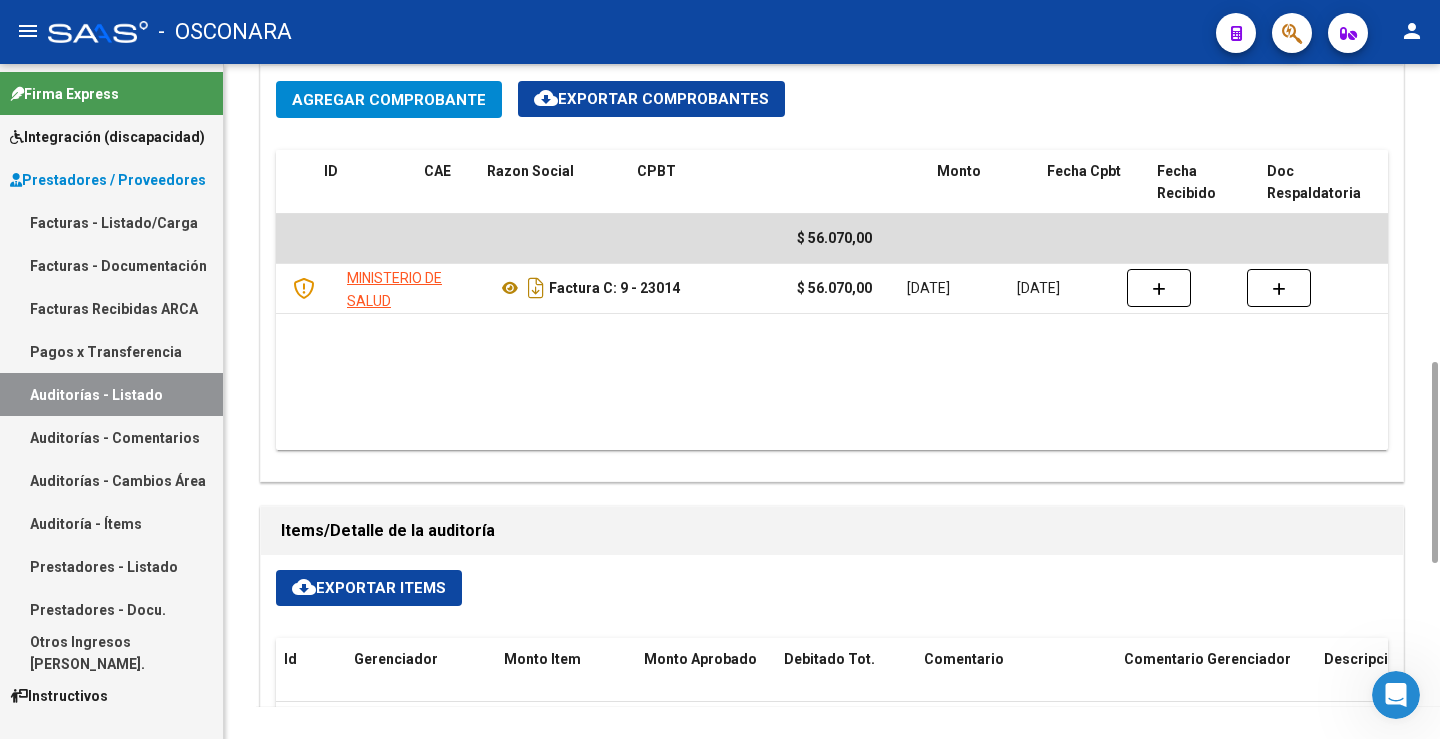 scroll, scrollTop: 0, scrollLeft: 0, axis: both 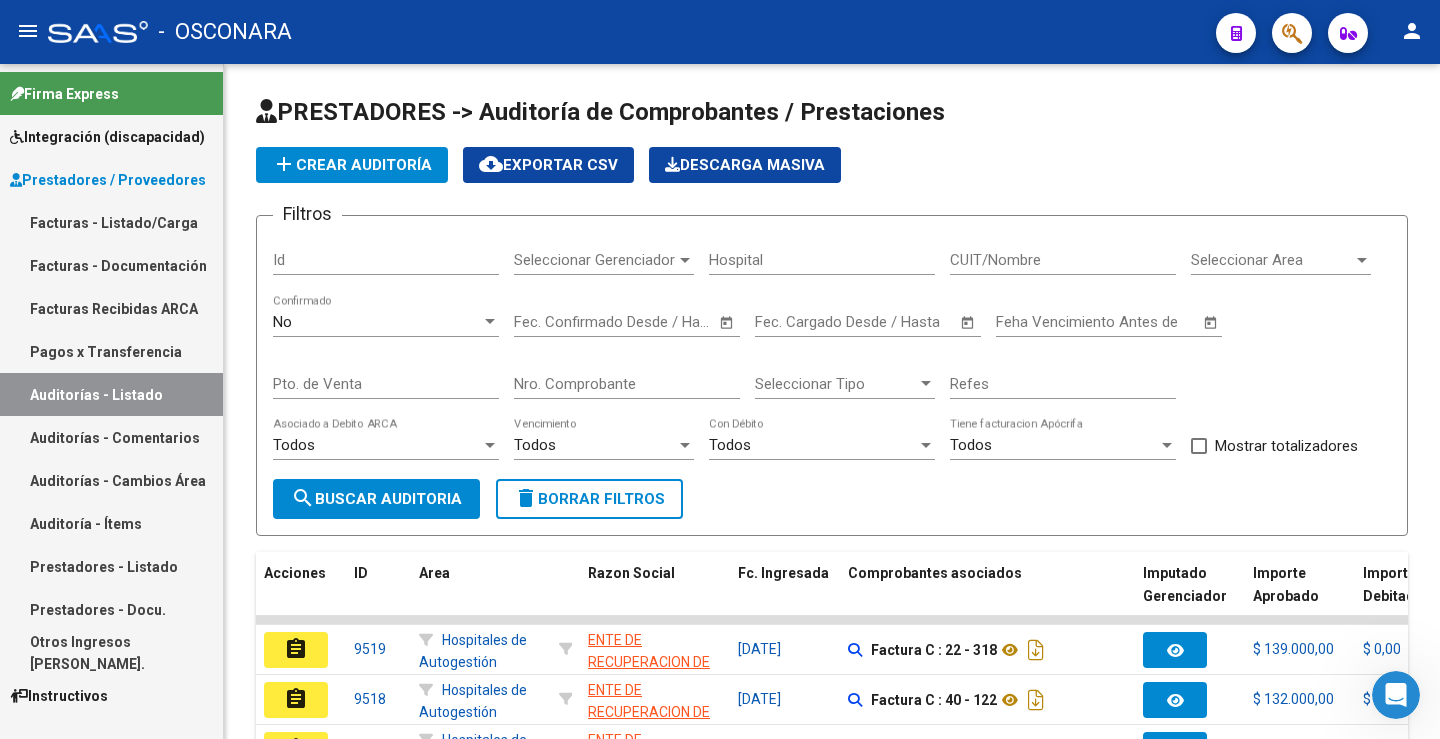 click on "Auditoría - Ítems" at bounding box center [111, 523] 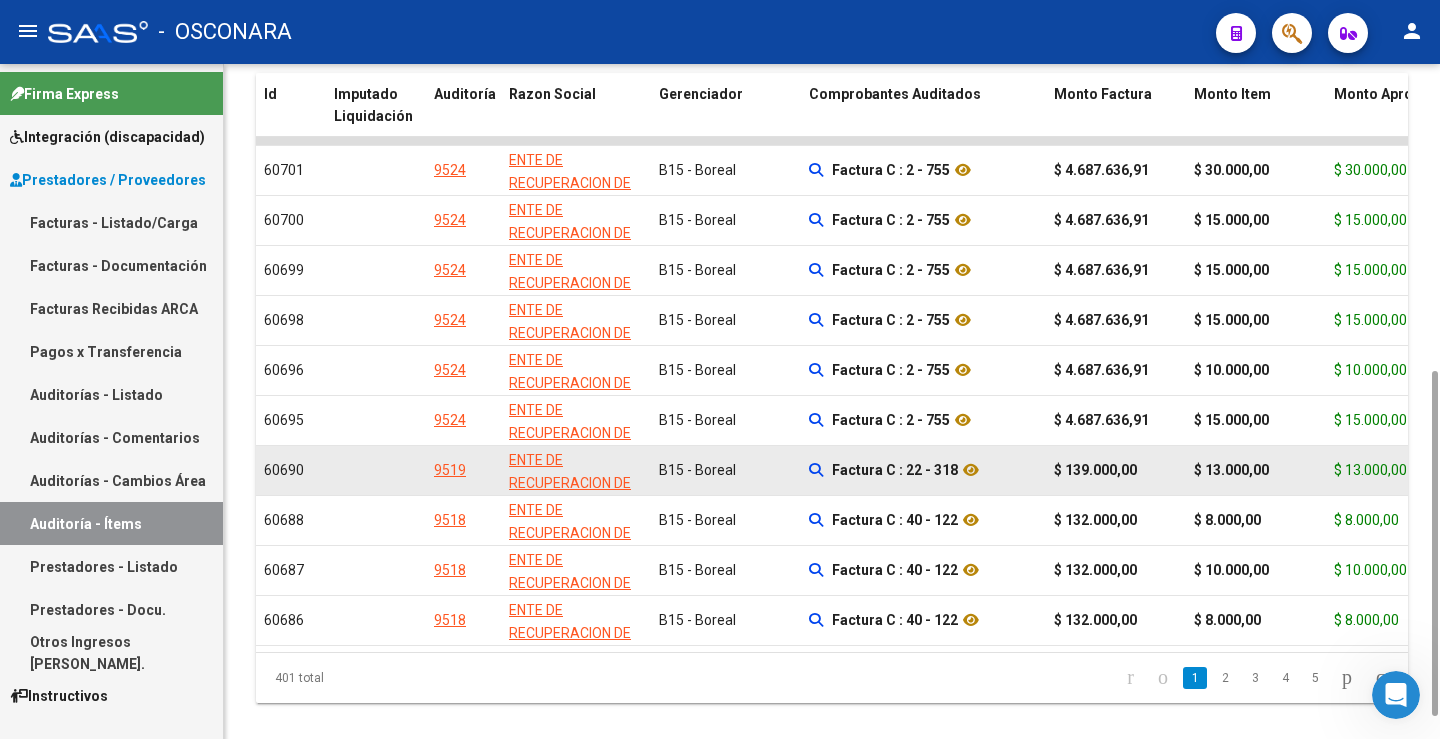 scroll, scrollTop: 0, scrollLeft: 0, axis: both 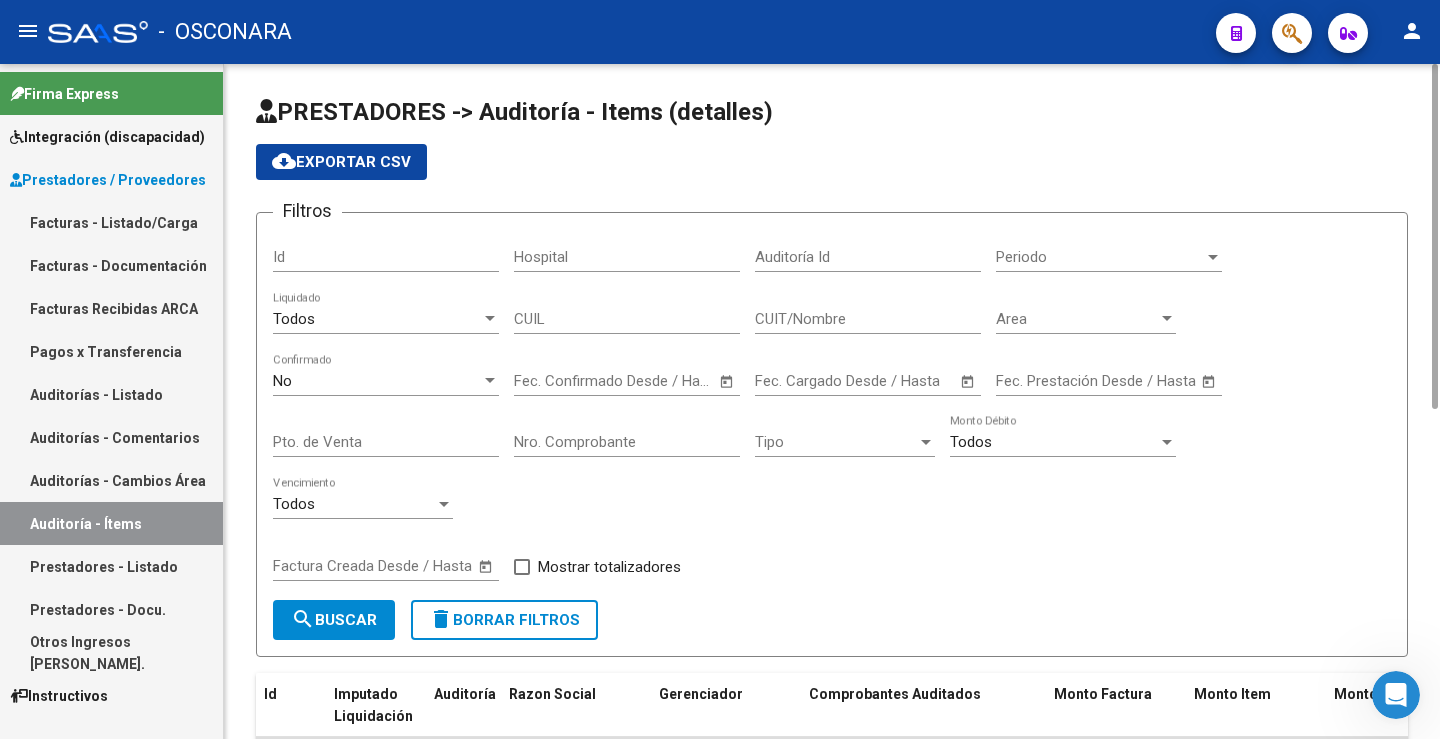 click on "Periodo" at bounding box center [1100, 257] 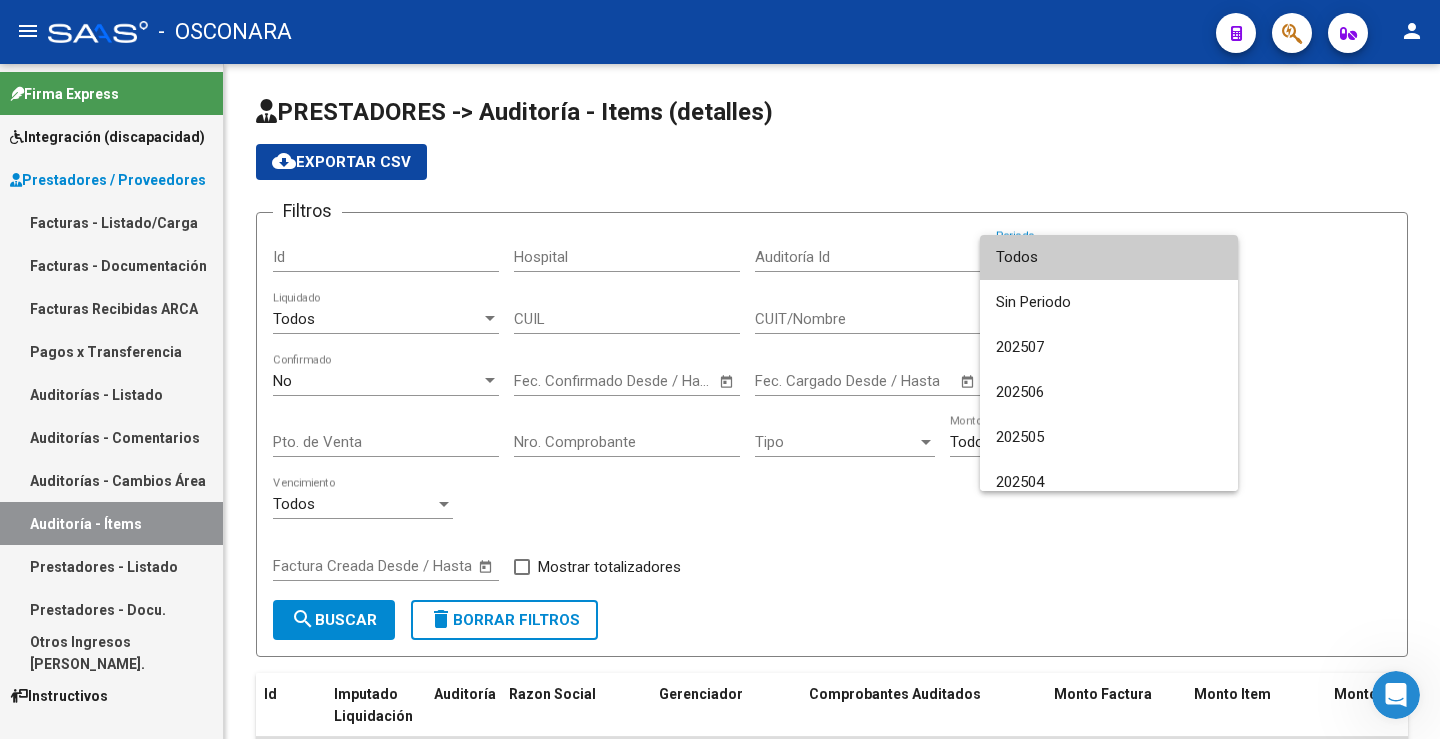 click on "Todos" at bounding box center [1109, 257] 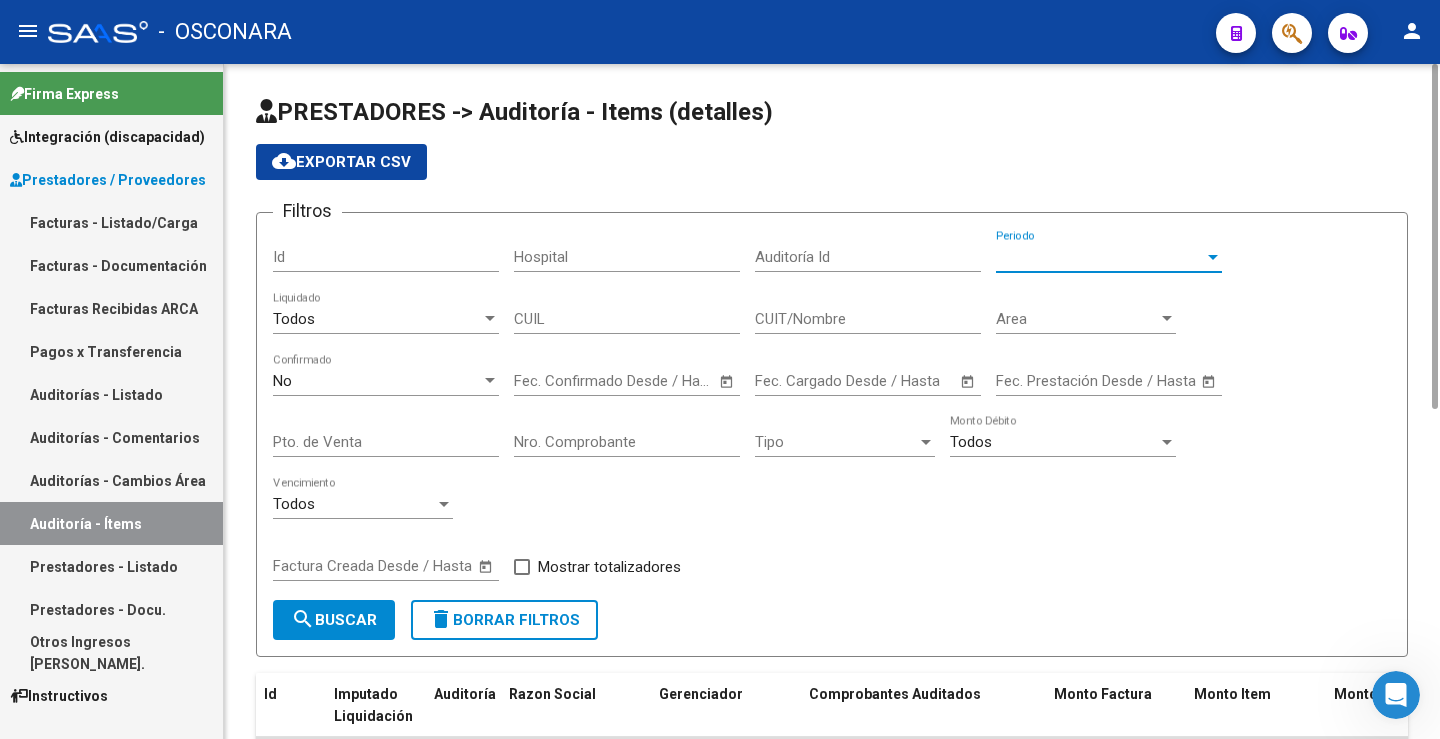 click on "Area" at bounding box center (1077, 319) 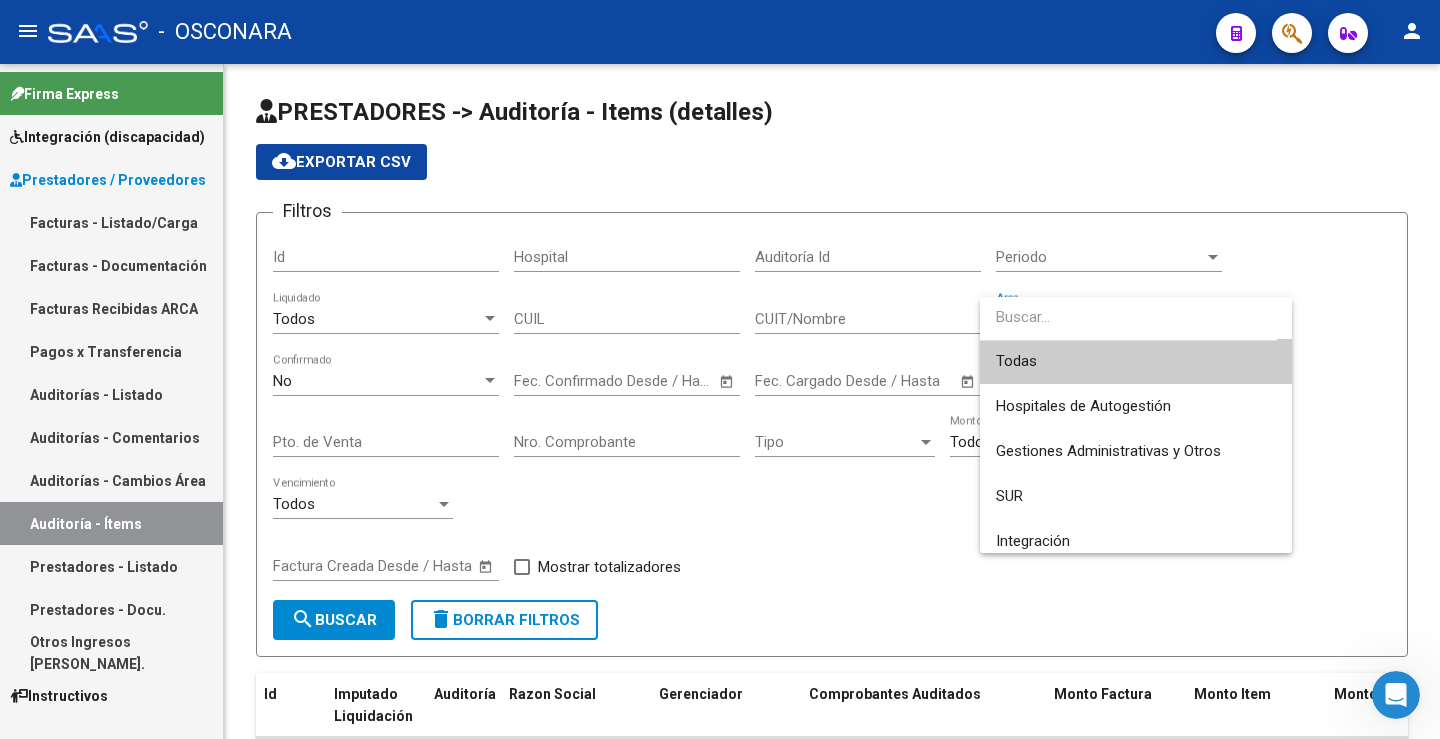 scroll, scrollTop: 0, scrollLeft: 0, axis: both 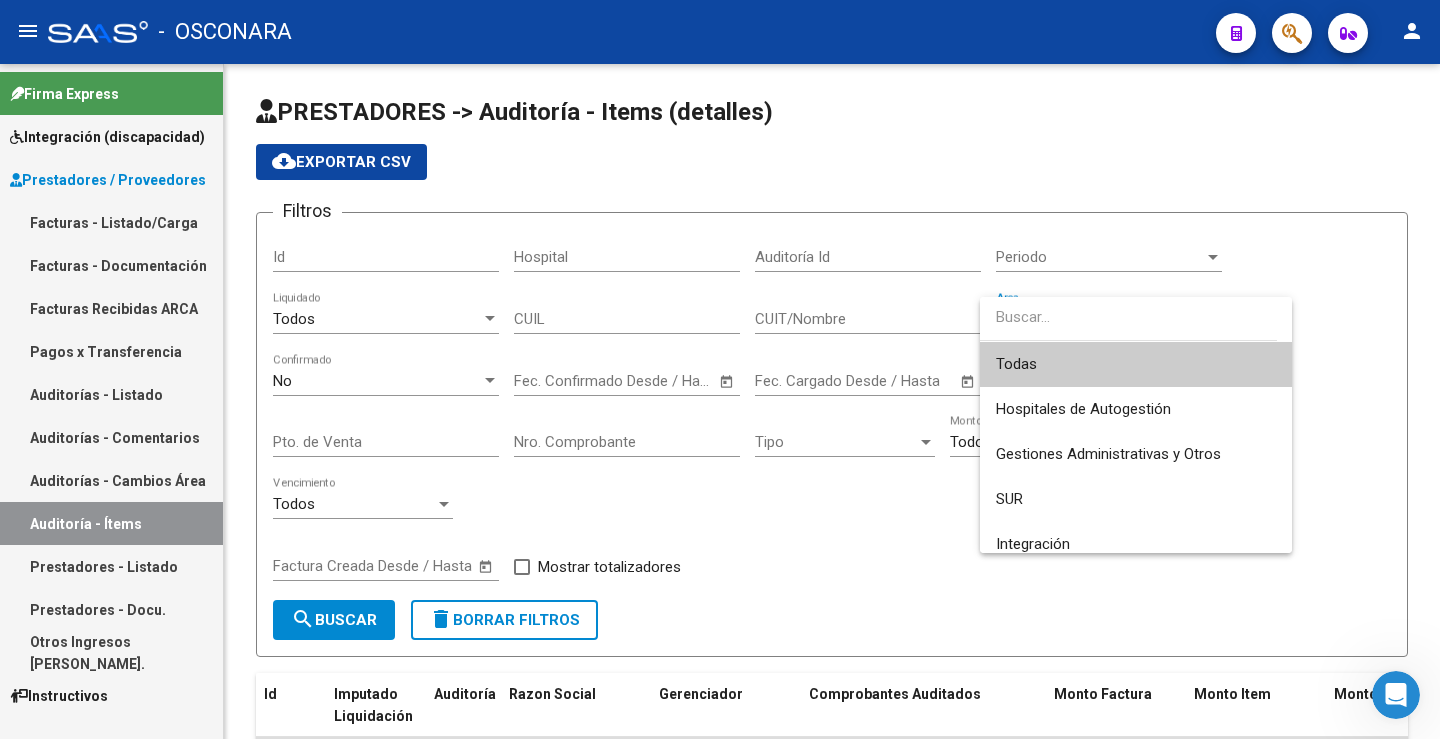 click at bounding box center [720, 369] 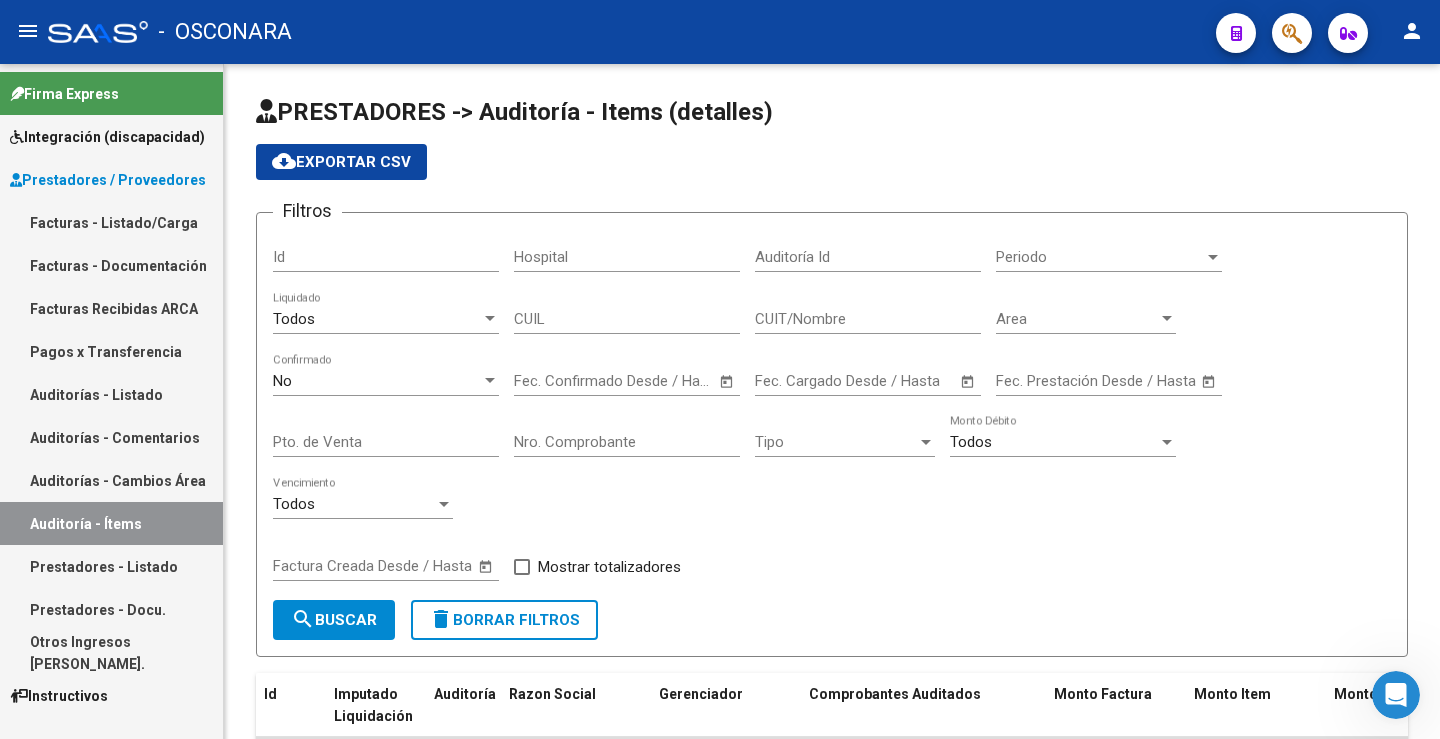 click on "Auditorías - Listado" at bounding box center (111, 394) 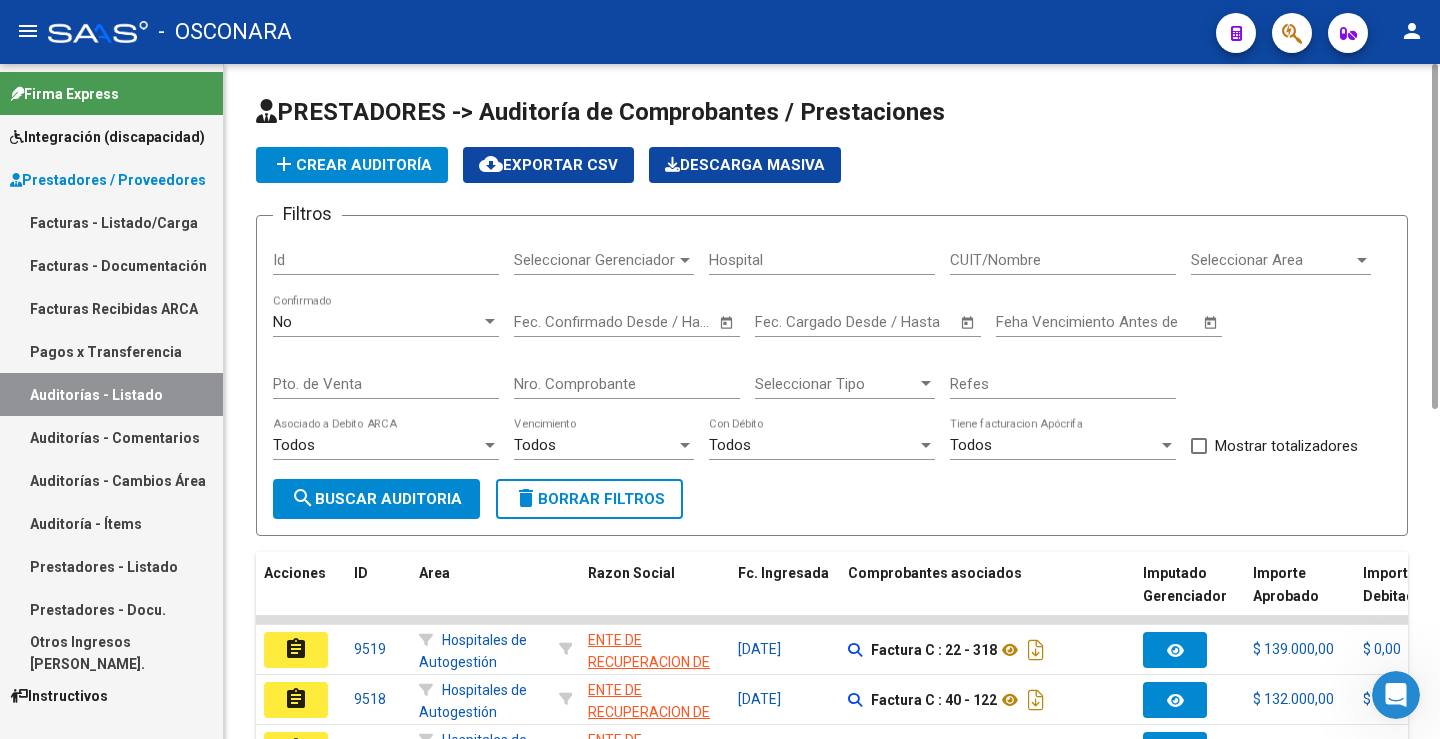 click on "Nro. Comprobante" 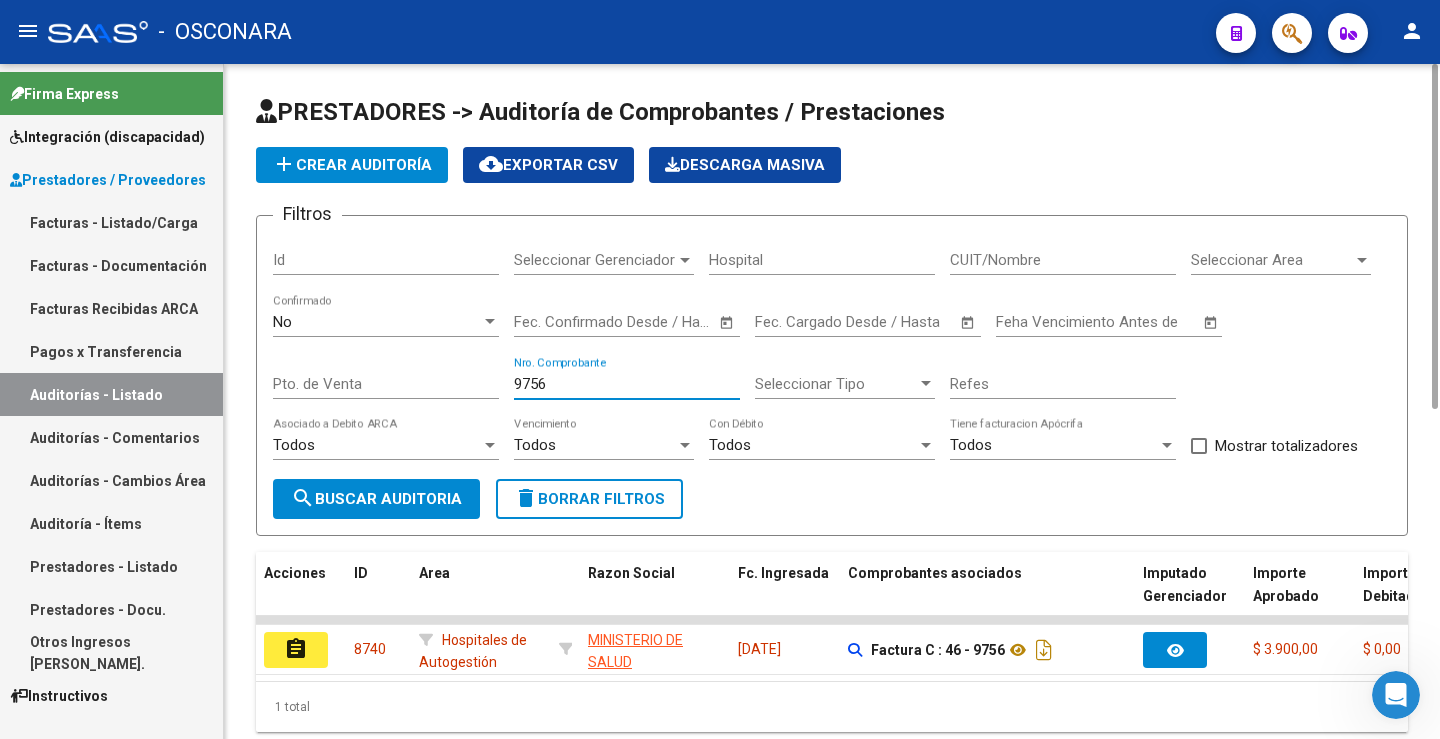 drag, startPoint x: 579, startPoint y: 384, endPoint x: 395, endPoint y: 412, distance: 186.11824 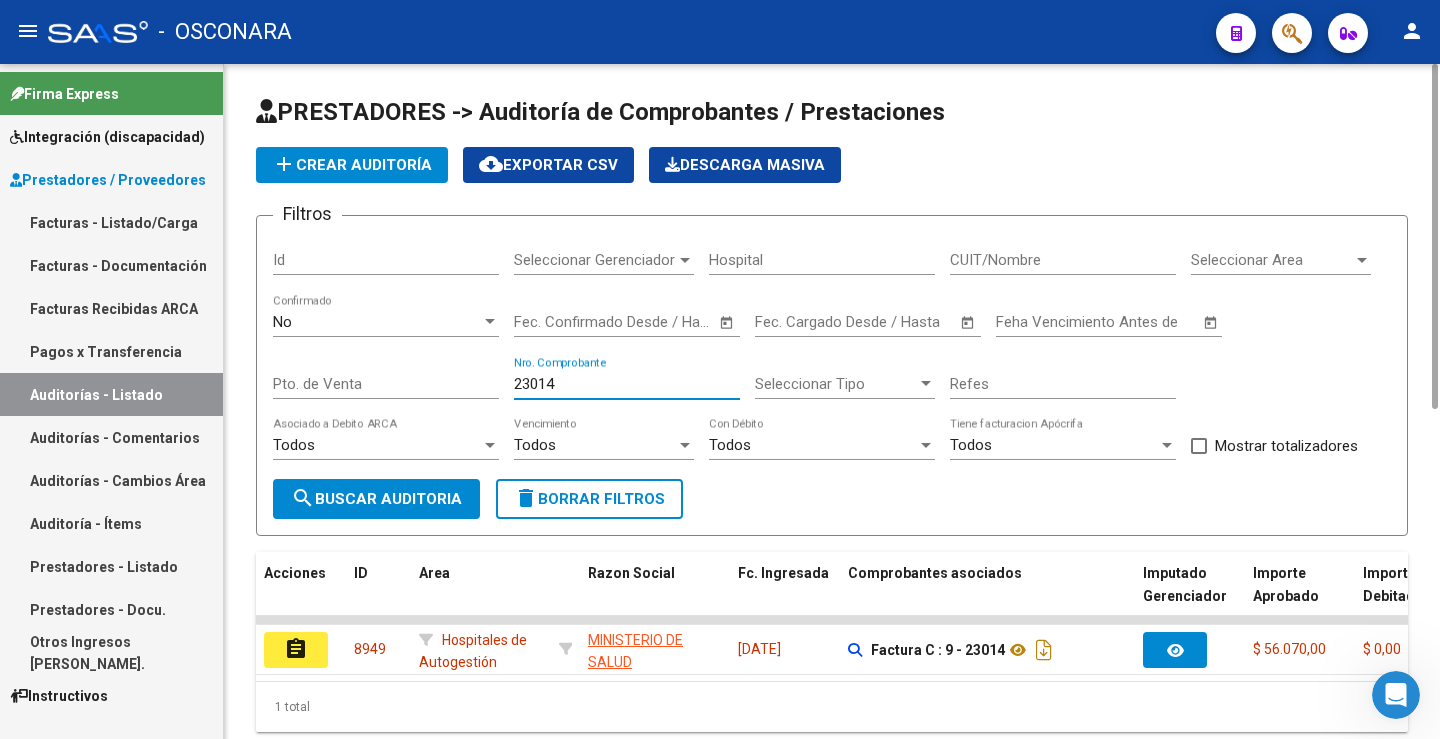 drag, startPoint x: 403, startPoint y: 412, endPoint x: 336, endPoint y: 450, distance: 77.02597 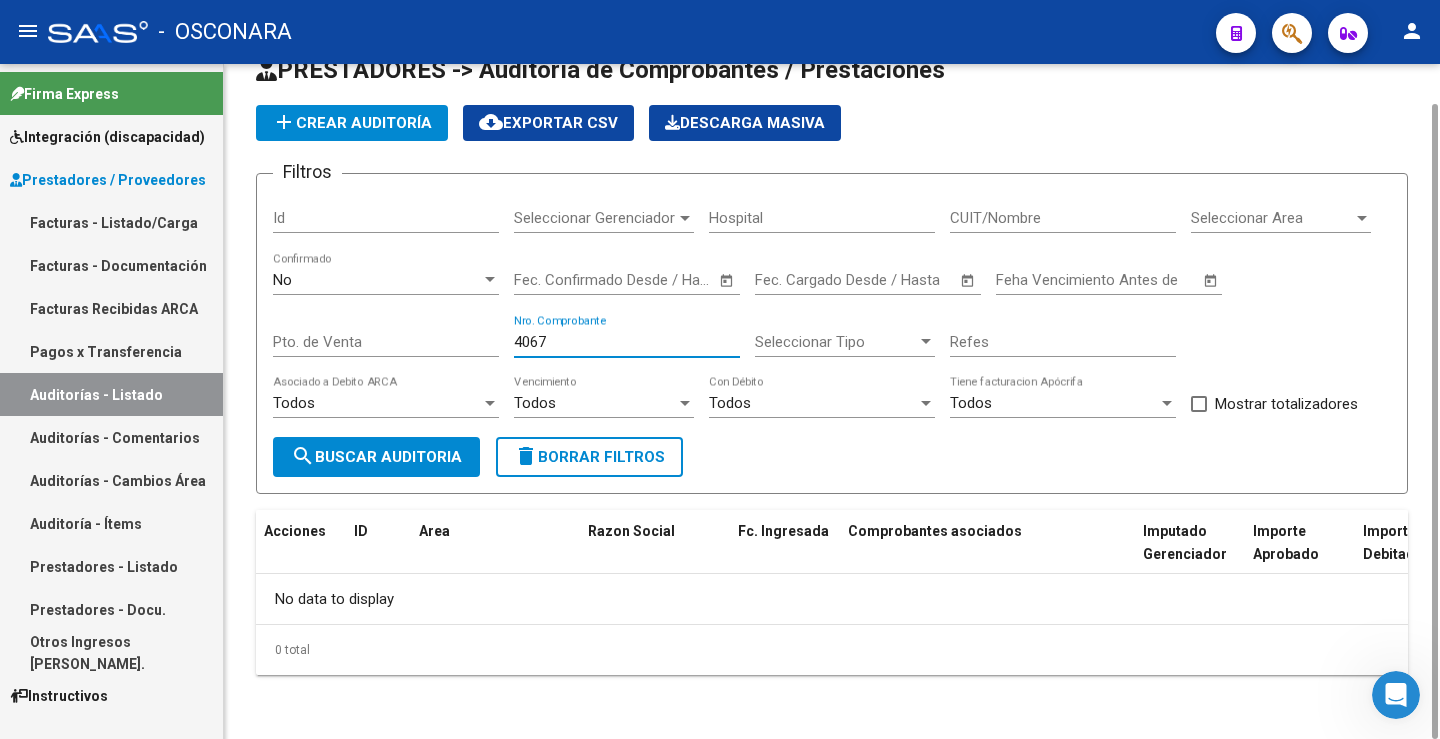 scroll, scrollTop: 0, scrollLeft: 0, axis: both 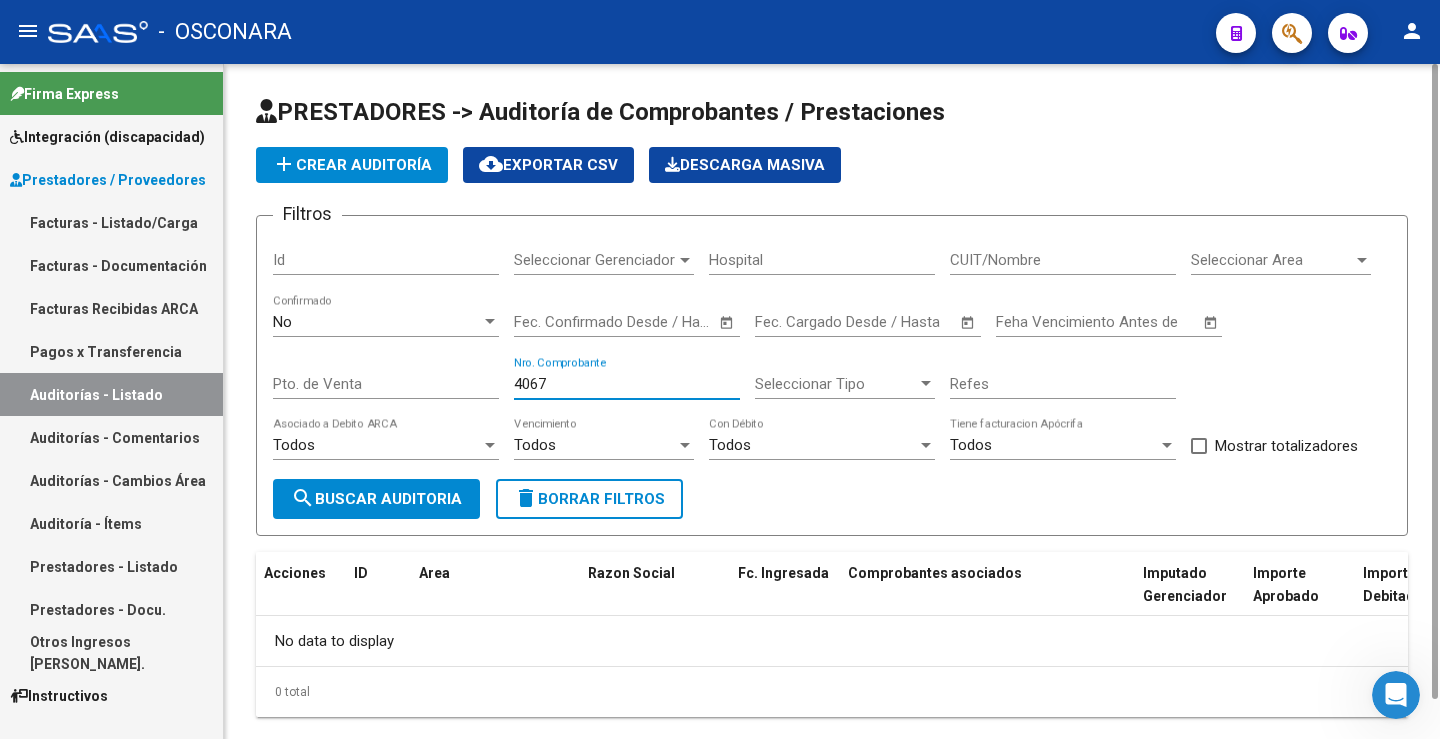 click on "No" at bounding box center [377, 322] 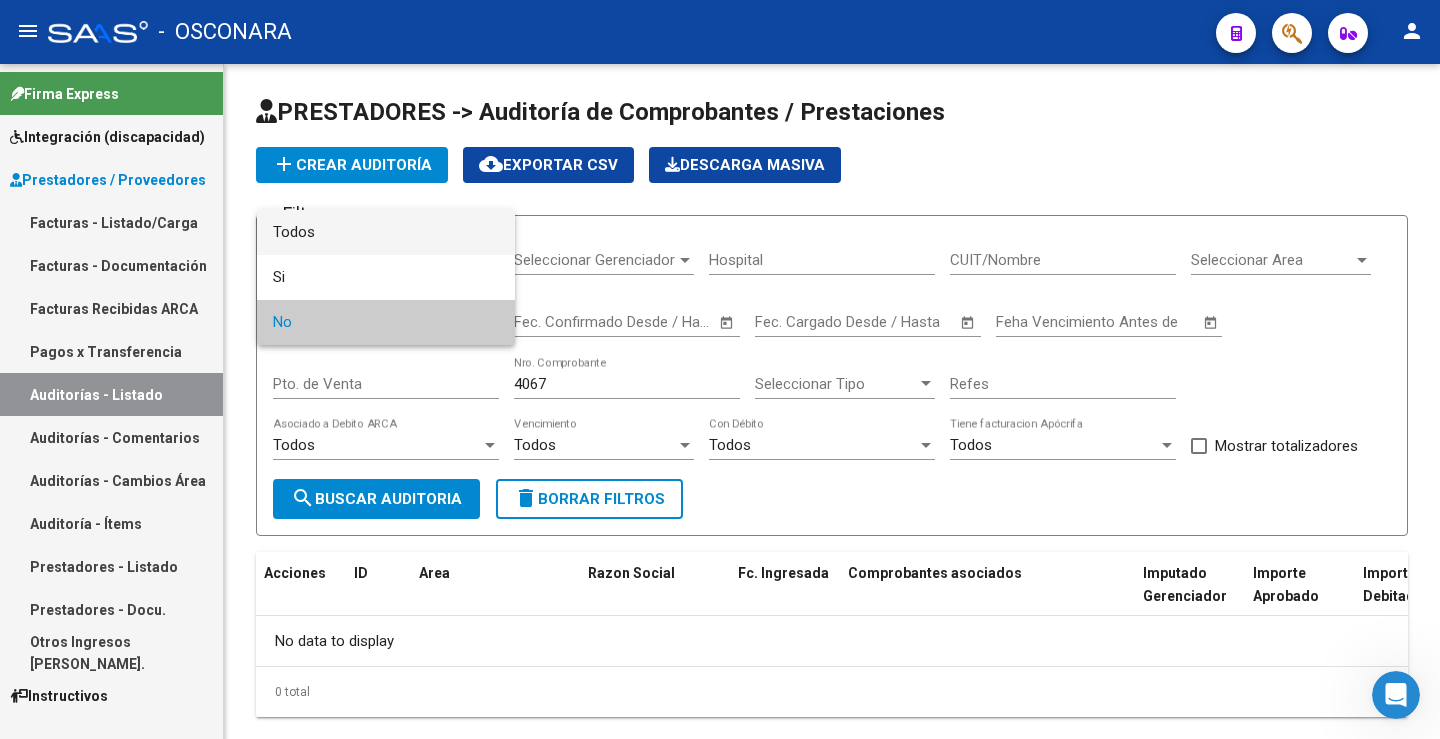 click on "Todos" at bounding box center [386, 232] 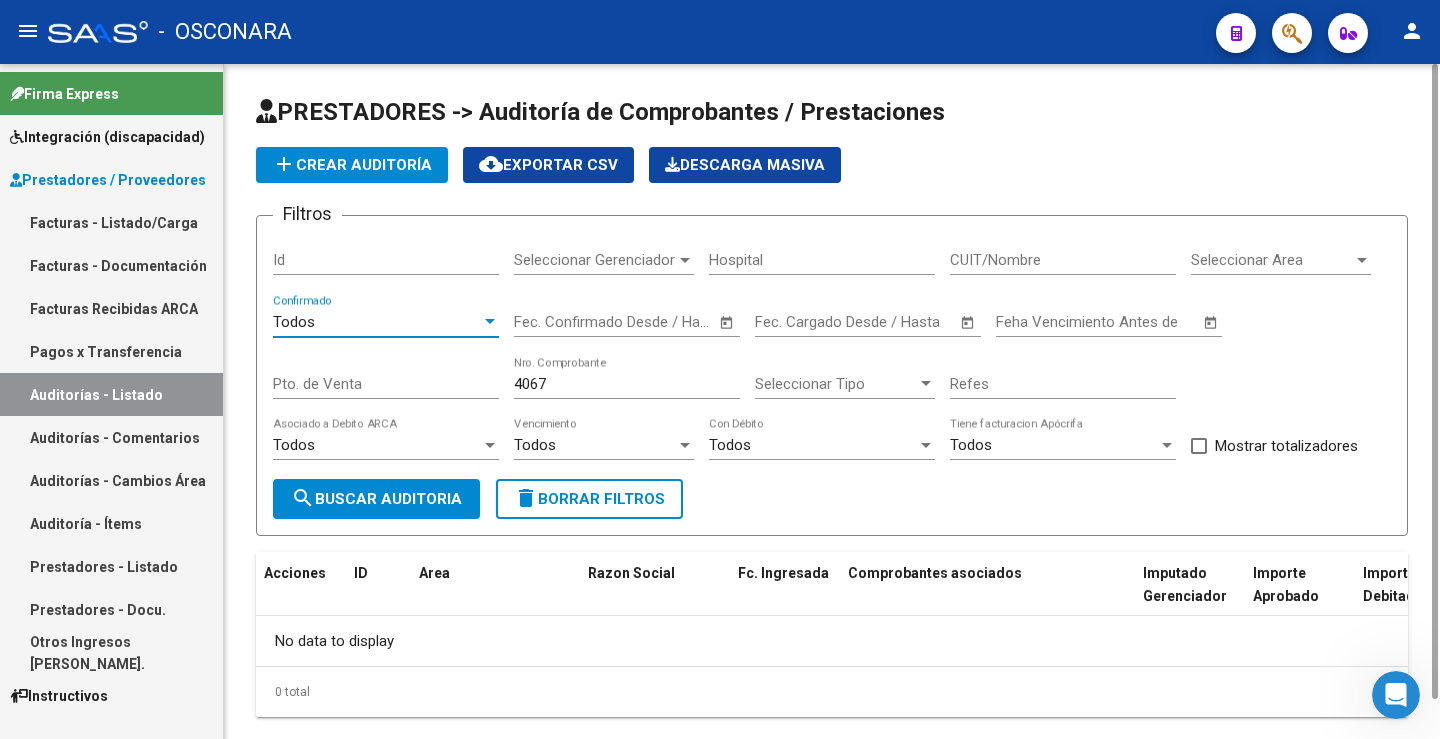click on "4067" at bounding box center (627, 384) 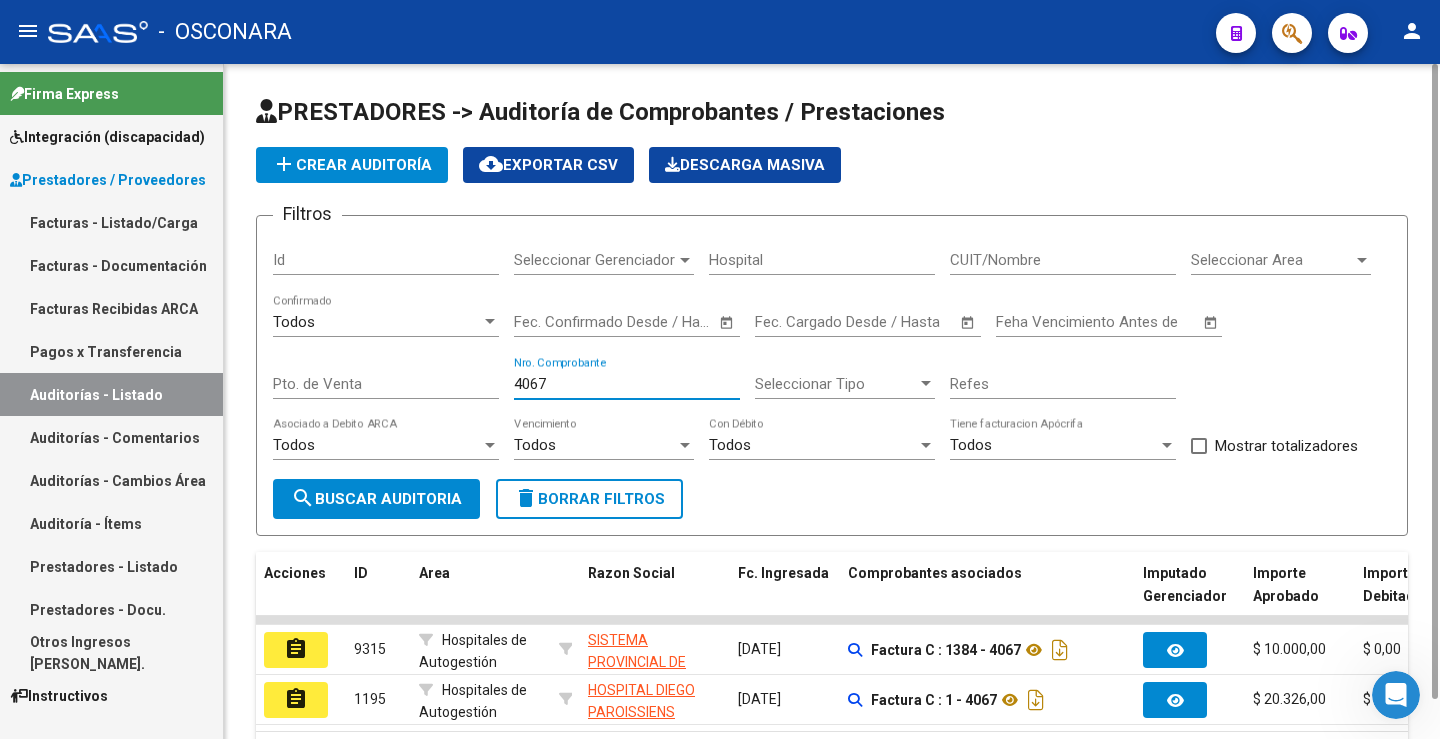 scroll, scrollTop: 122, scrollLeft: 0, axis: vertical 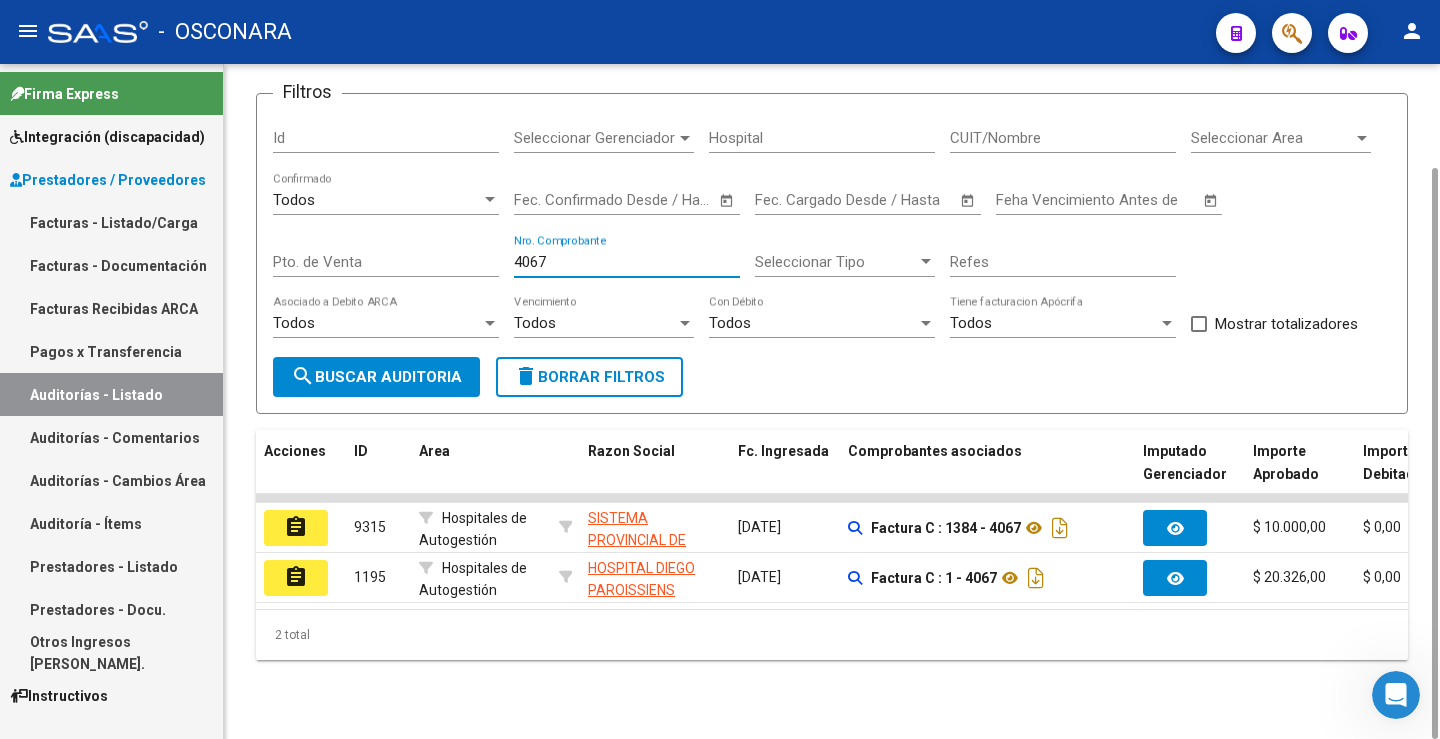 drag, startPoint x: 463, startPoint y: 268, endPoint x: 406, endPoint y: 308, distance: 69.63476 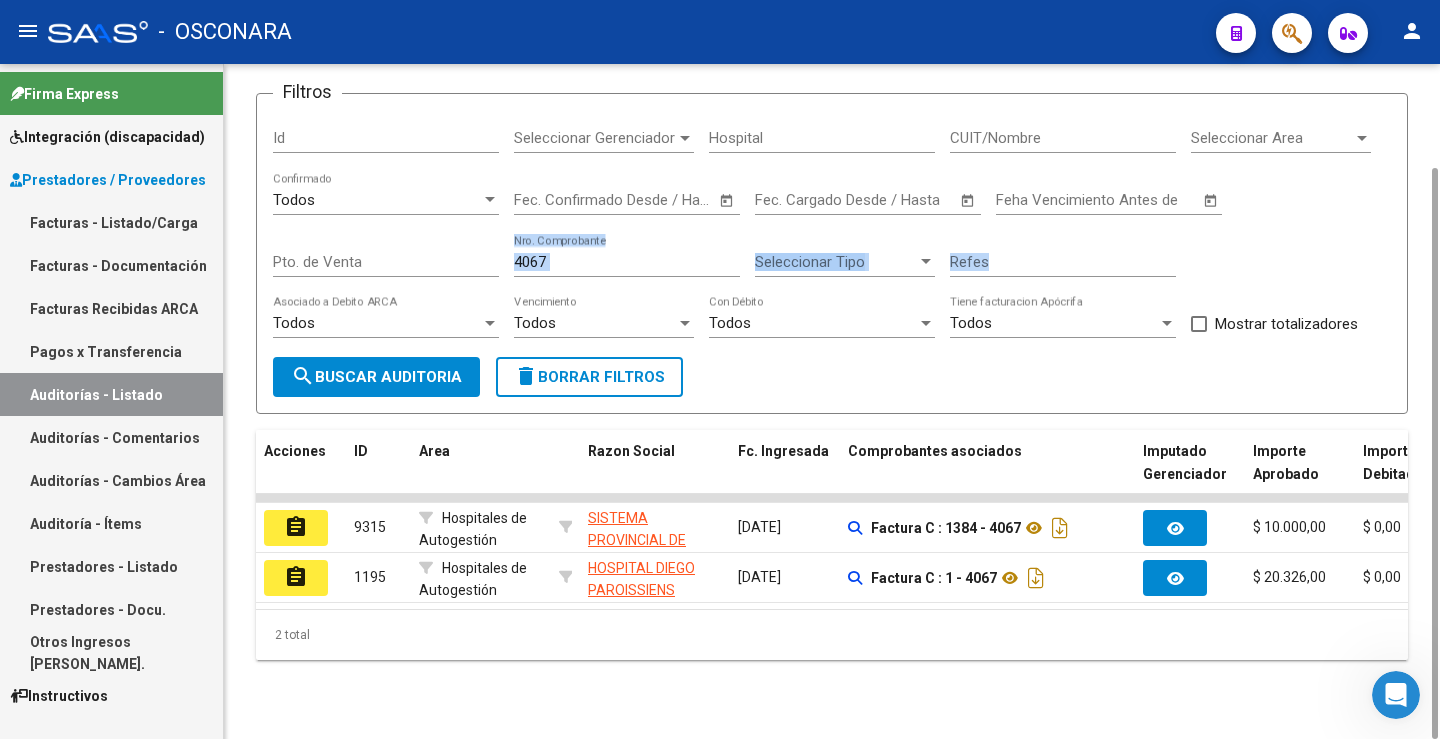 click on "4067" at bounding box center [627, 262] 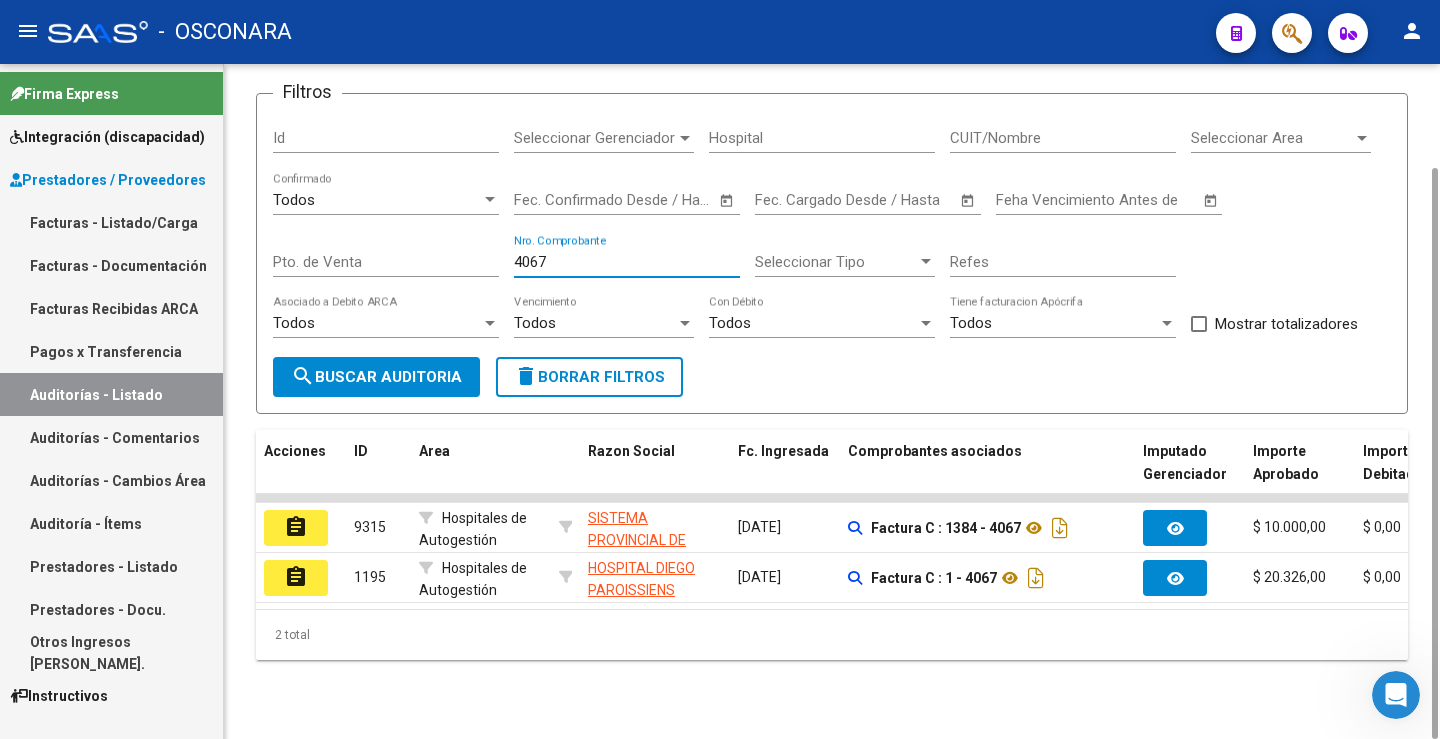 drag, startPoint x: 598, startPoint y: 265, endPoint x: 334, endPoint y: 340, distance: 274.44672 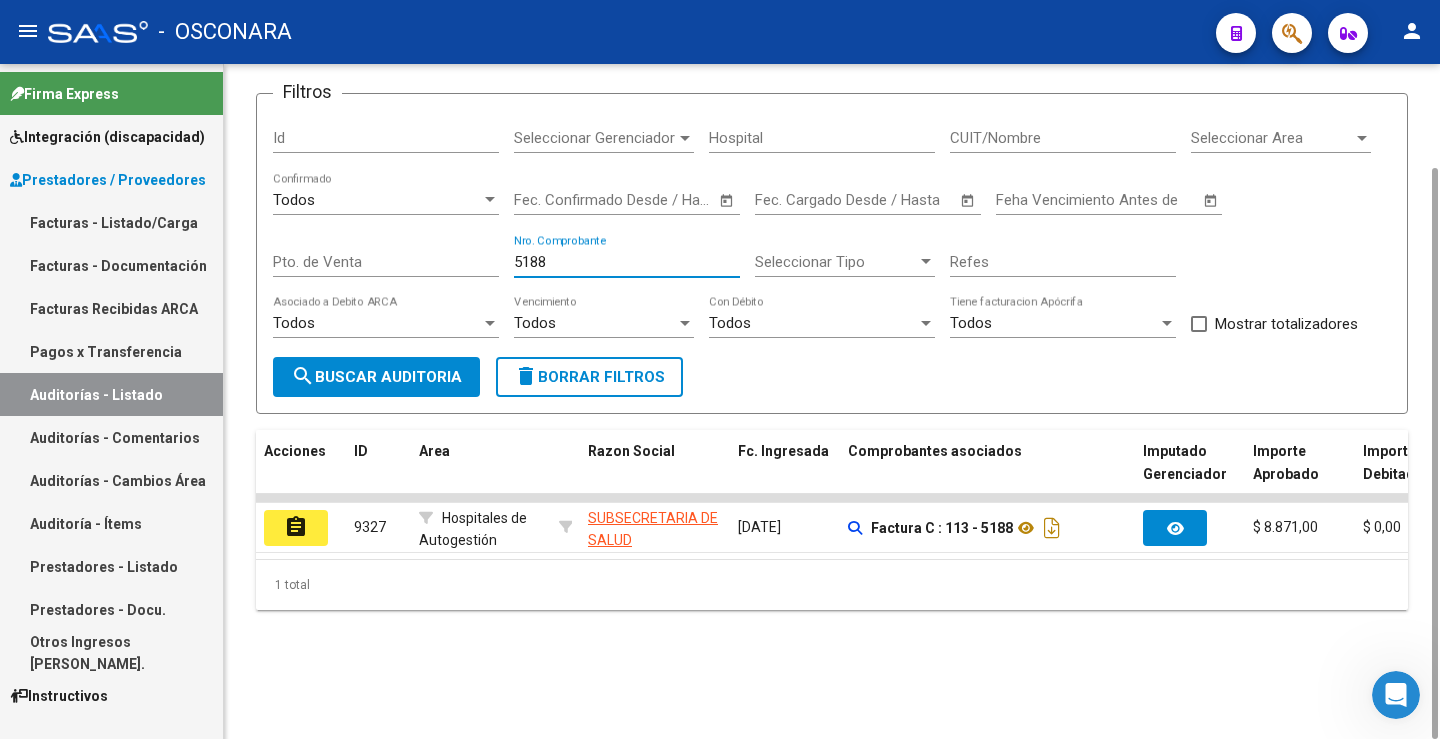 drag, startPoint x: 642, startPoint y: 258, endPoint x: 487, endPoint y: 331, distance: 171.3301 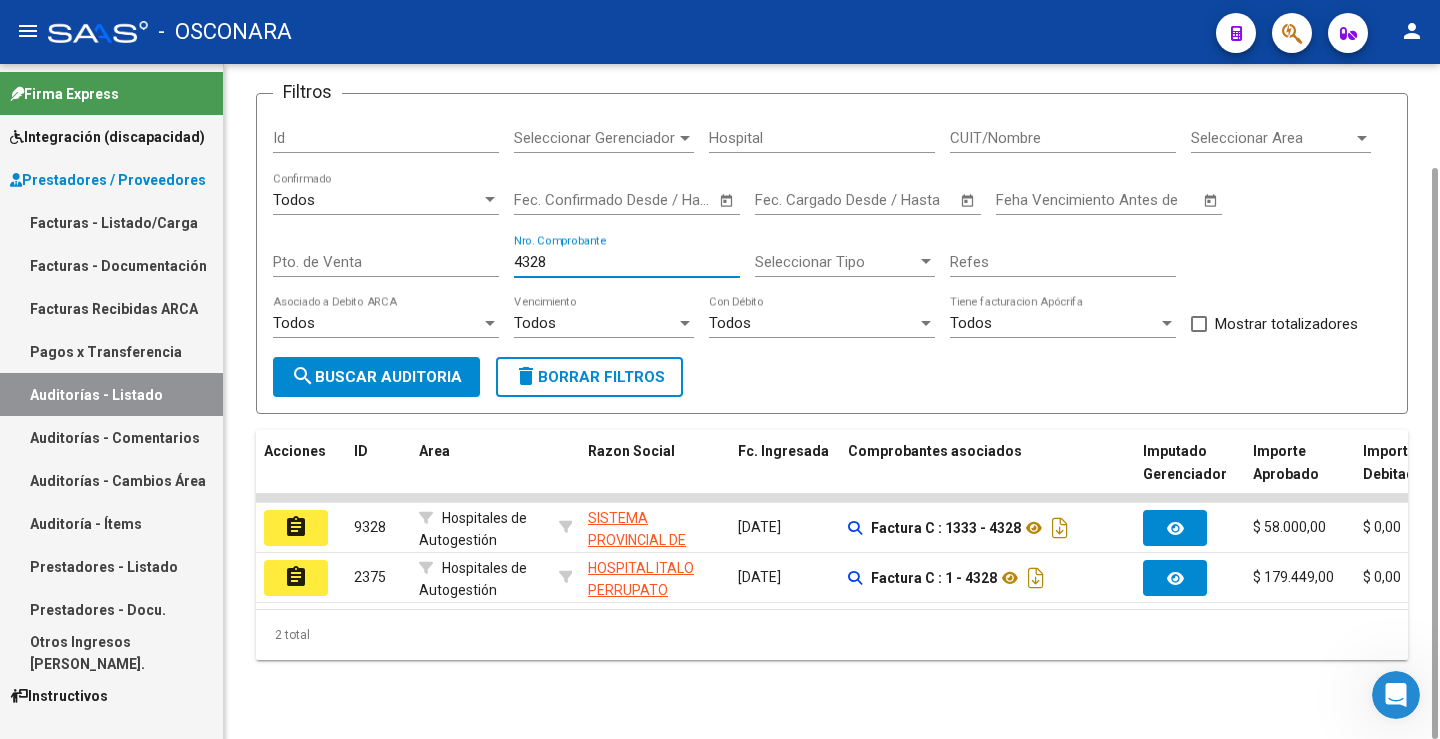 drag, startPoint x: 582, startPoint y: 266, endPoint x: 422, endPoint y: 319, distance: 168.5497 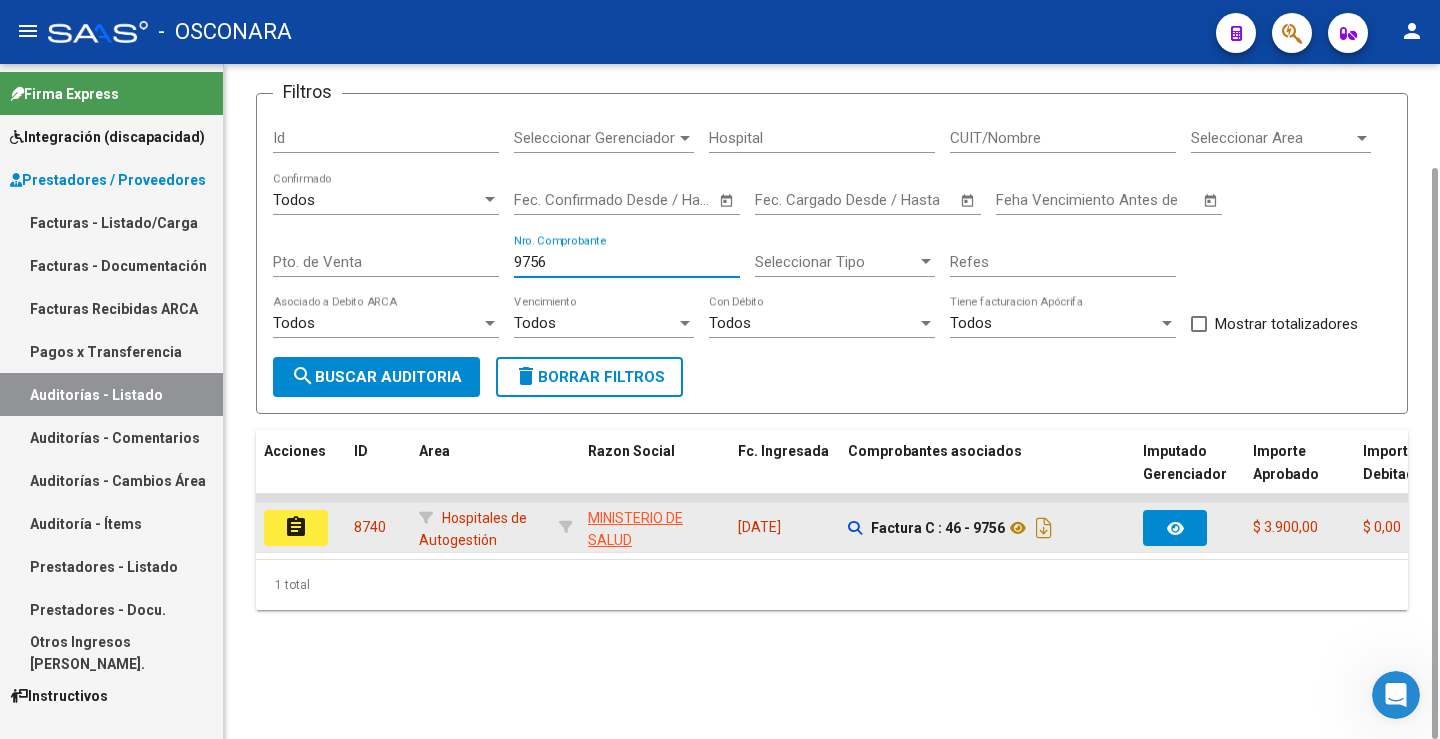 type on "9756" 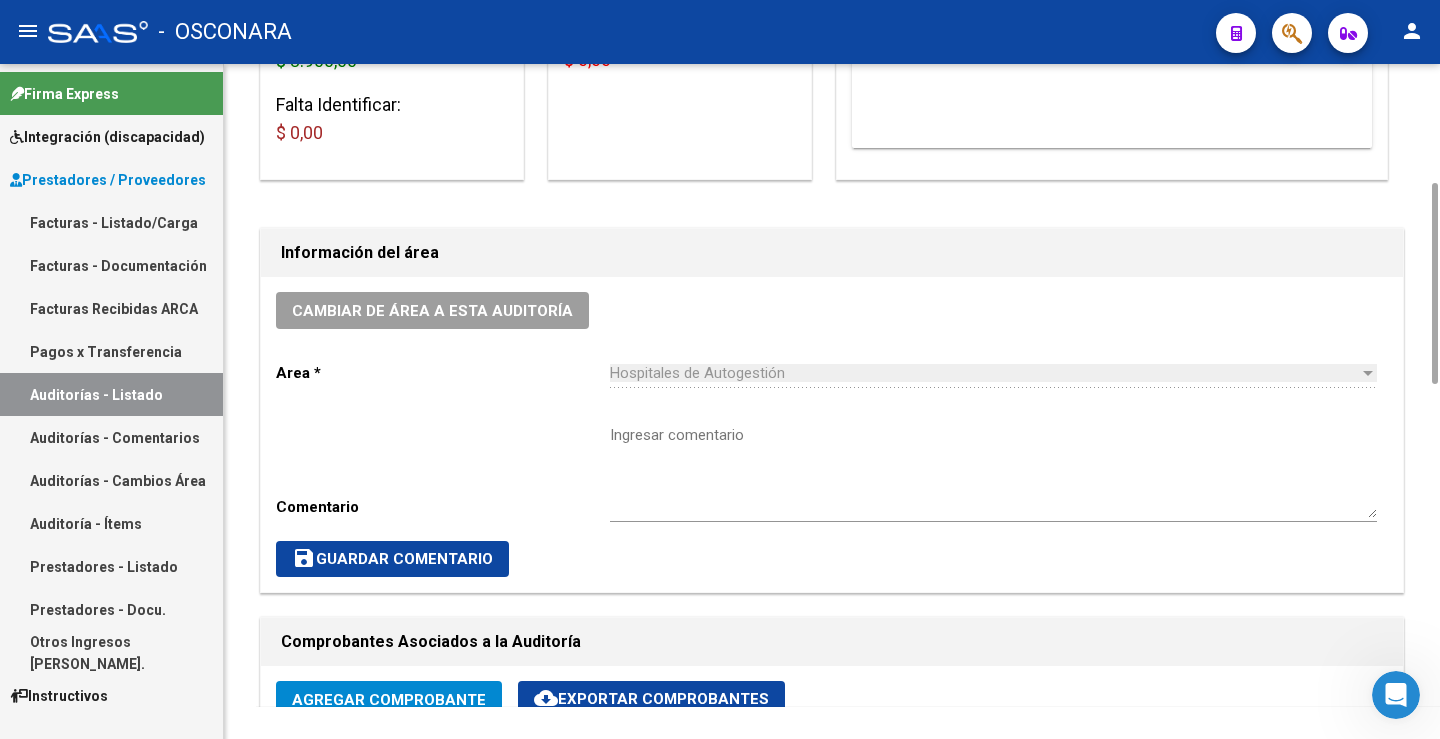 scroll, scrollTop: 800, scrollLeft: 0, axis: vertical 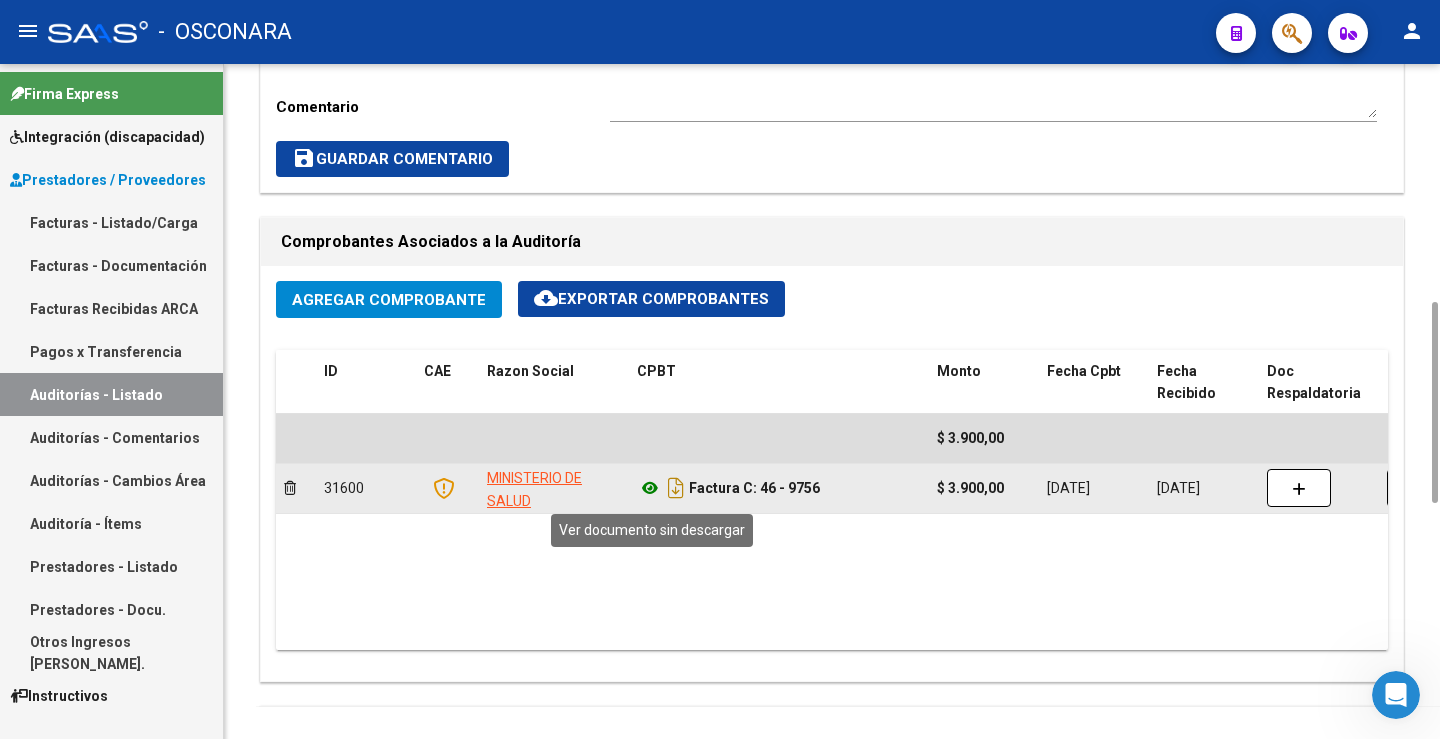 click 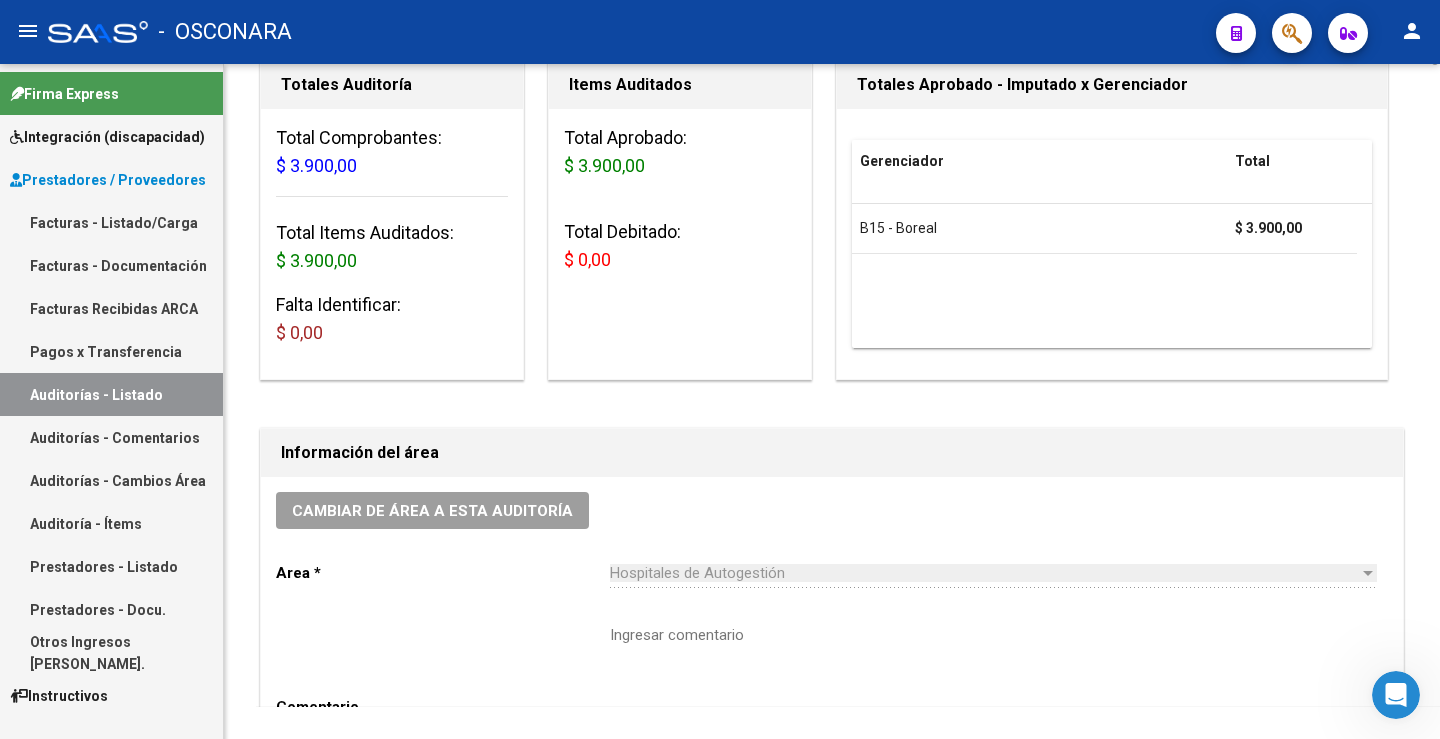 scroll, scrollTop: 0, scrollLeft: 0, axis: both 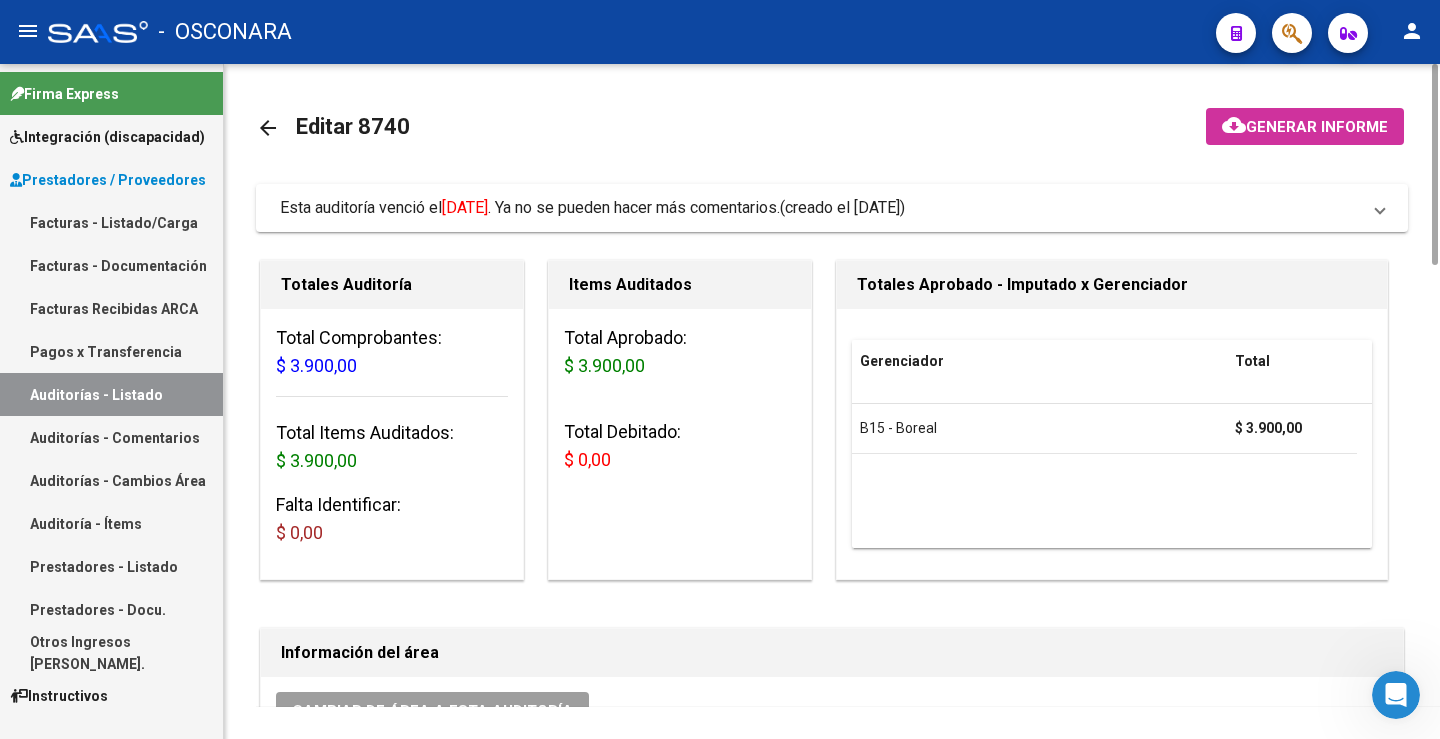 click on "arrow_back" 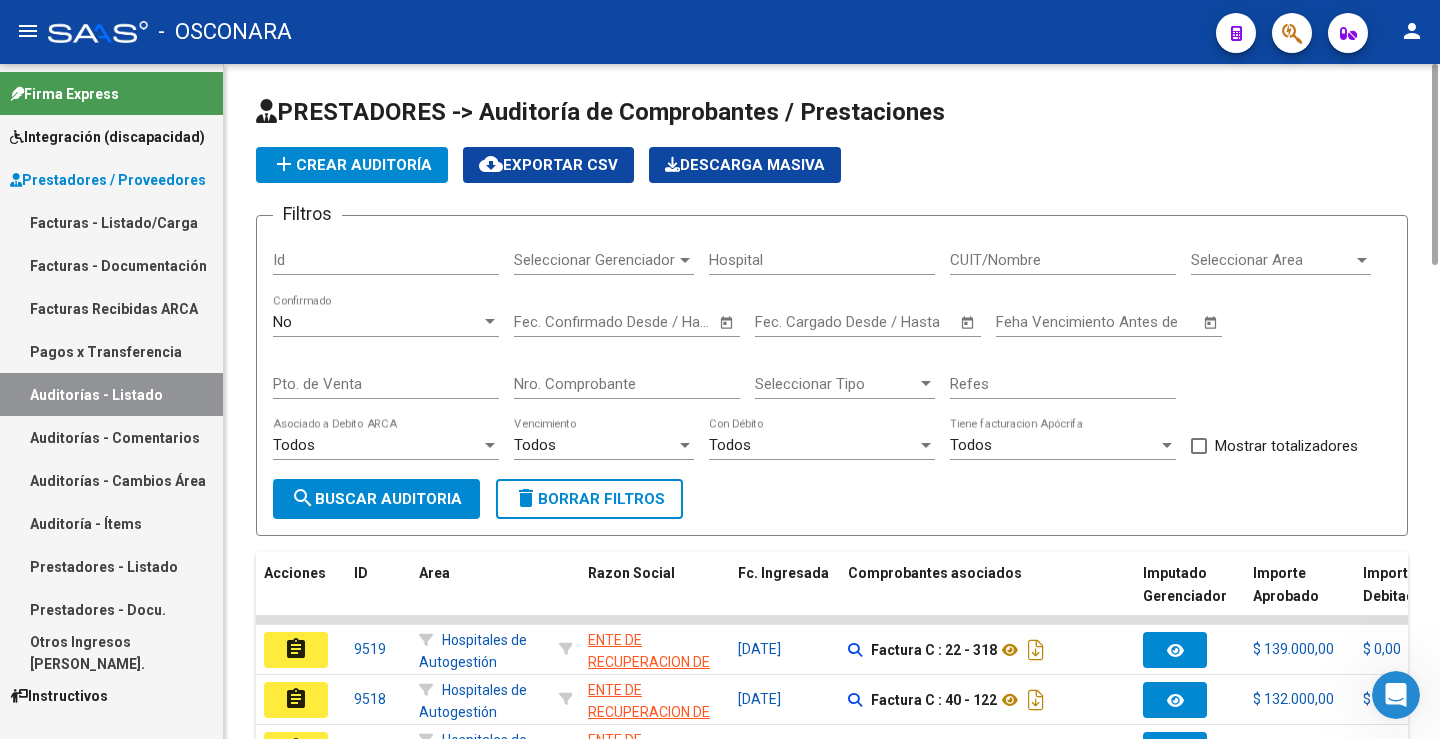 click on "No" at bounding box center (377, 322) 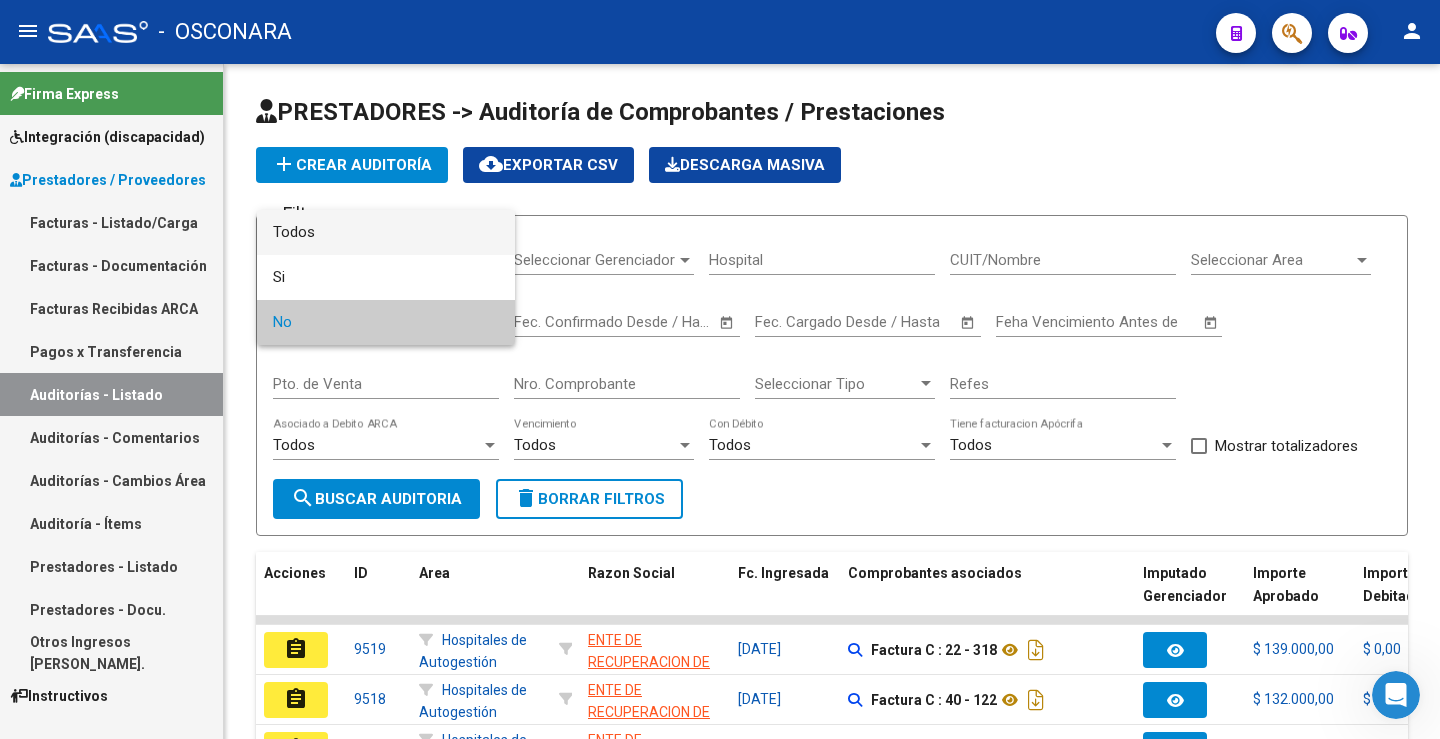 click on "Todos" at bounding box center (386, 232) 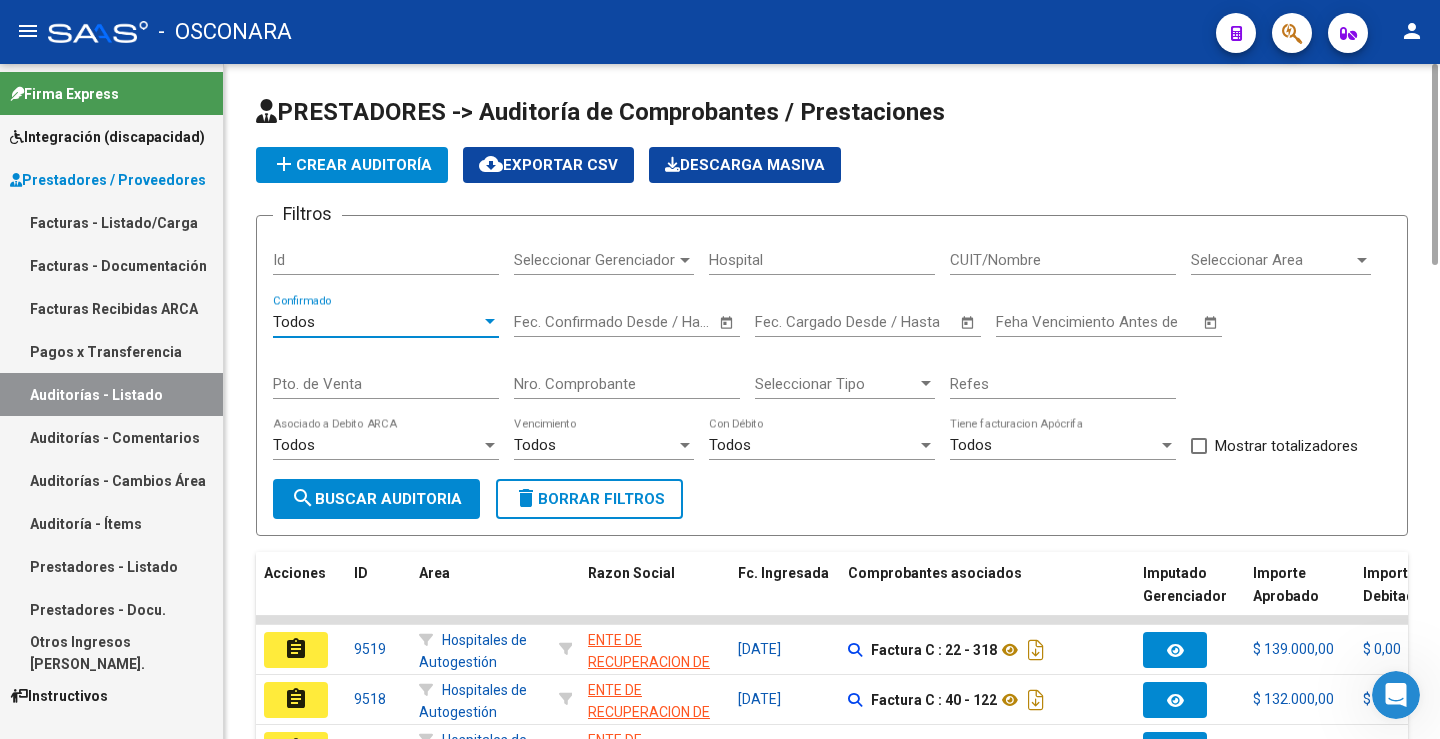 click on "Nro. Comprobante" 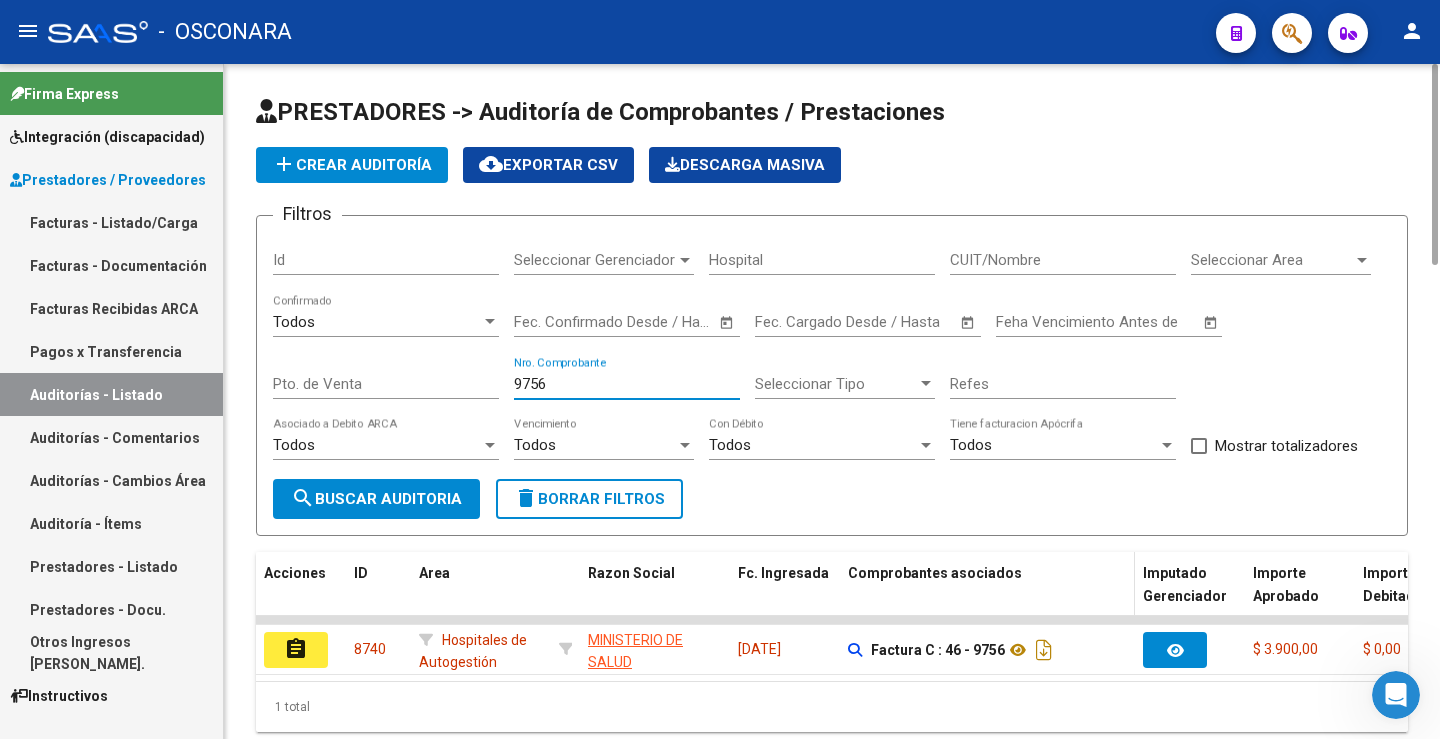 scroll, scrollTop: 72, scrollLeft: 0, axis: vertical 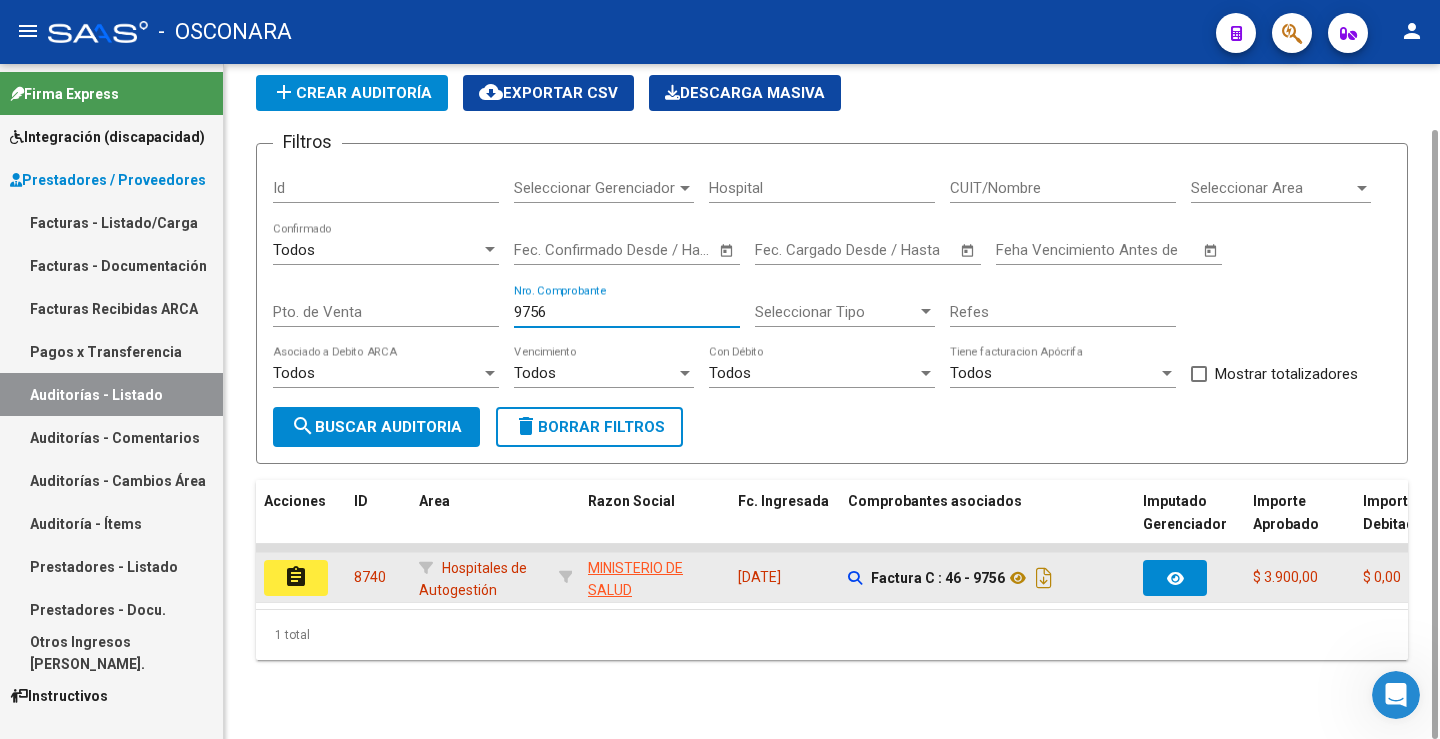 type on "9756" 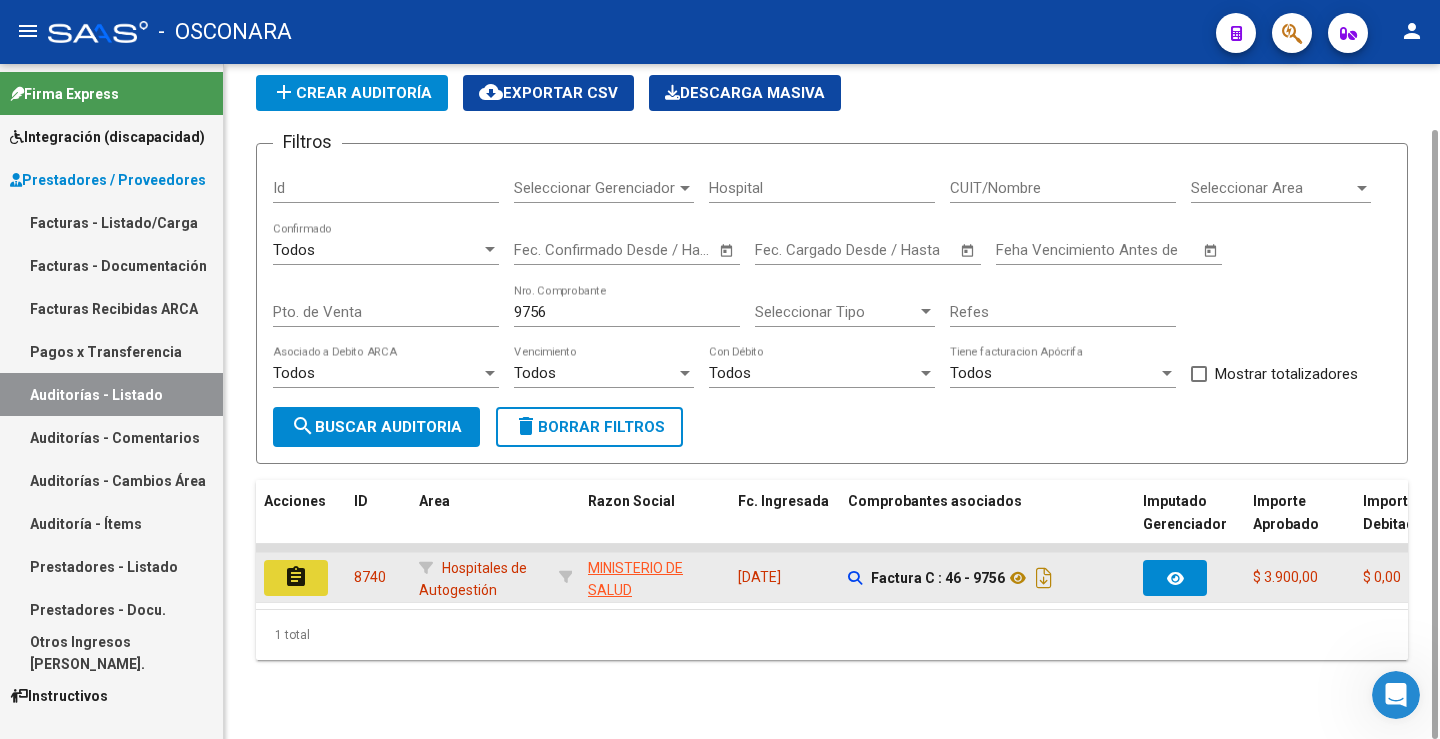 click on "assignment" 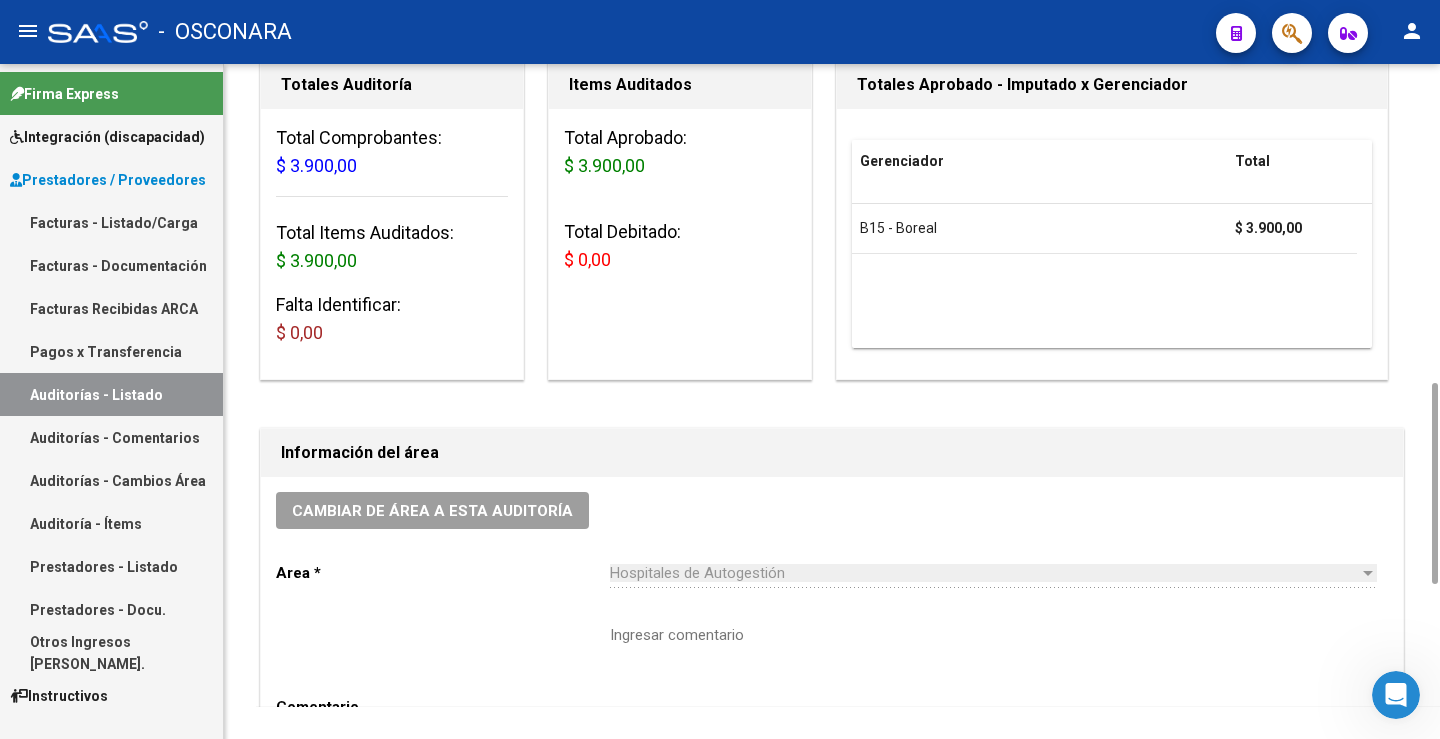 scroll, scrollTop: 800, scrollLeft: 0, axis: vertical 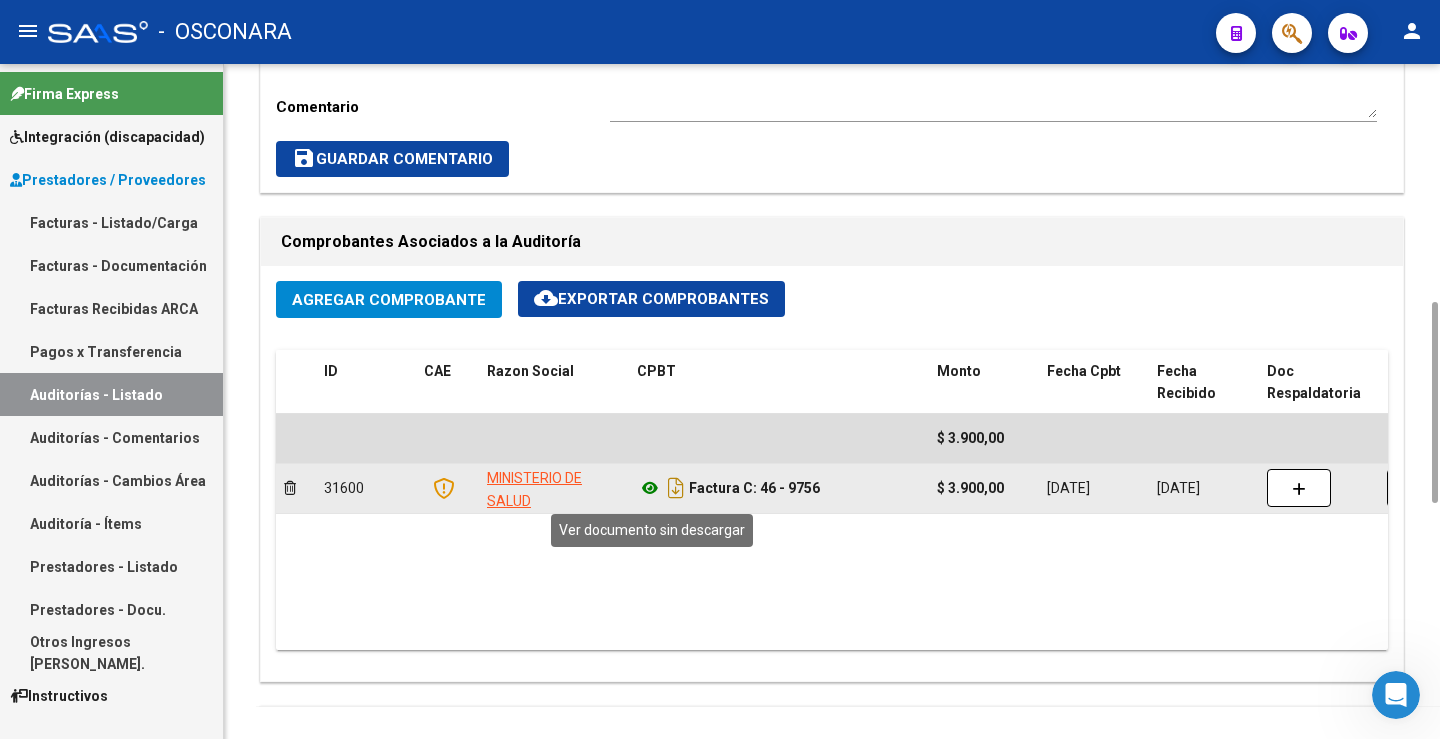 click 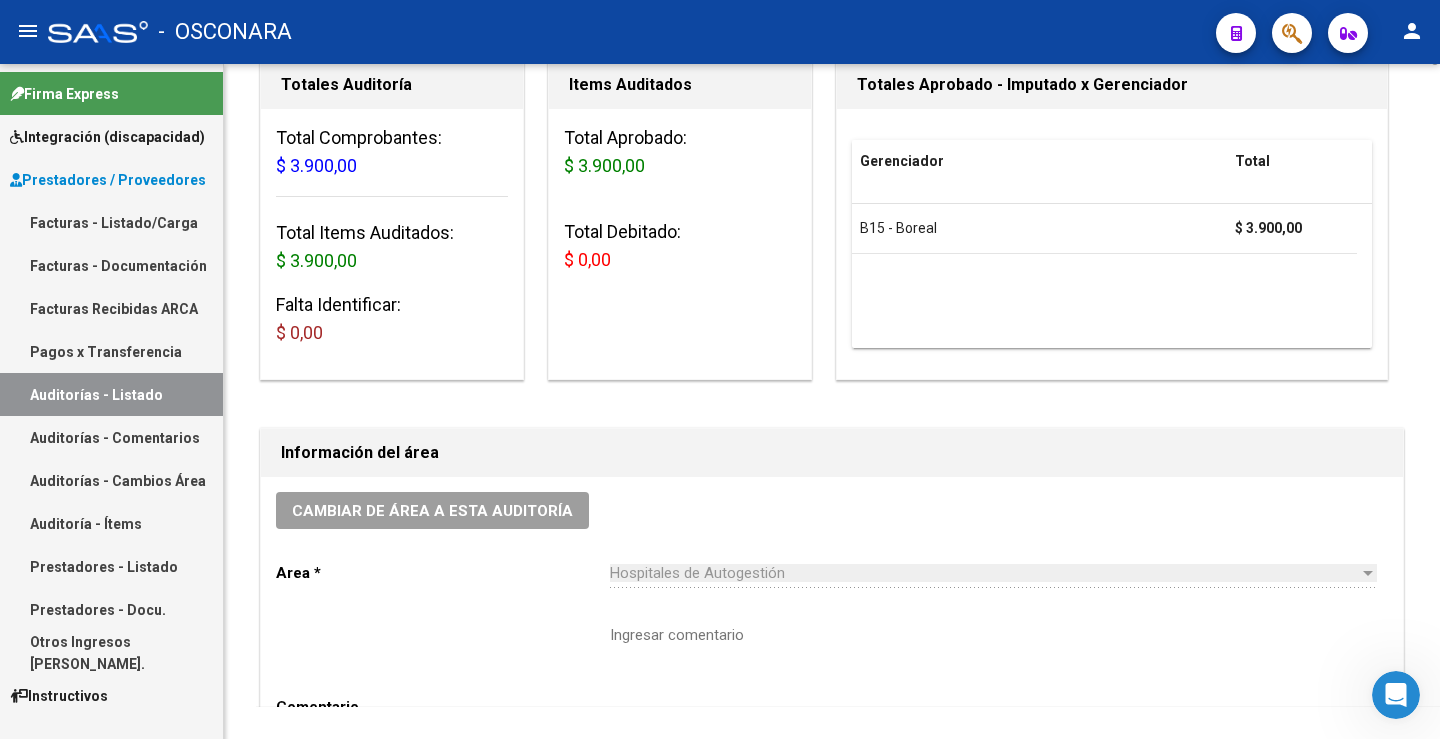 scroll, scrollTop: 0, scrollLeft: 0, axis: both 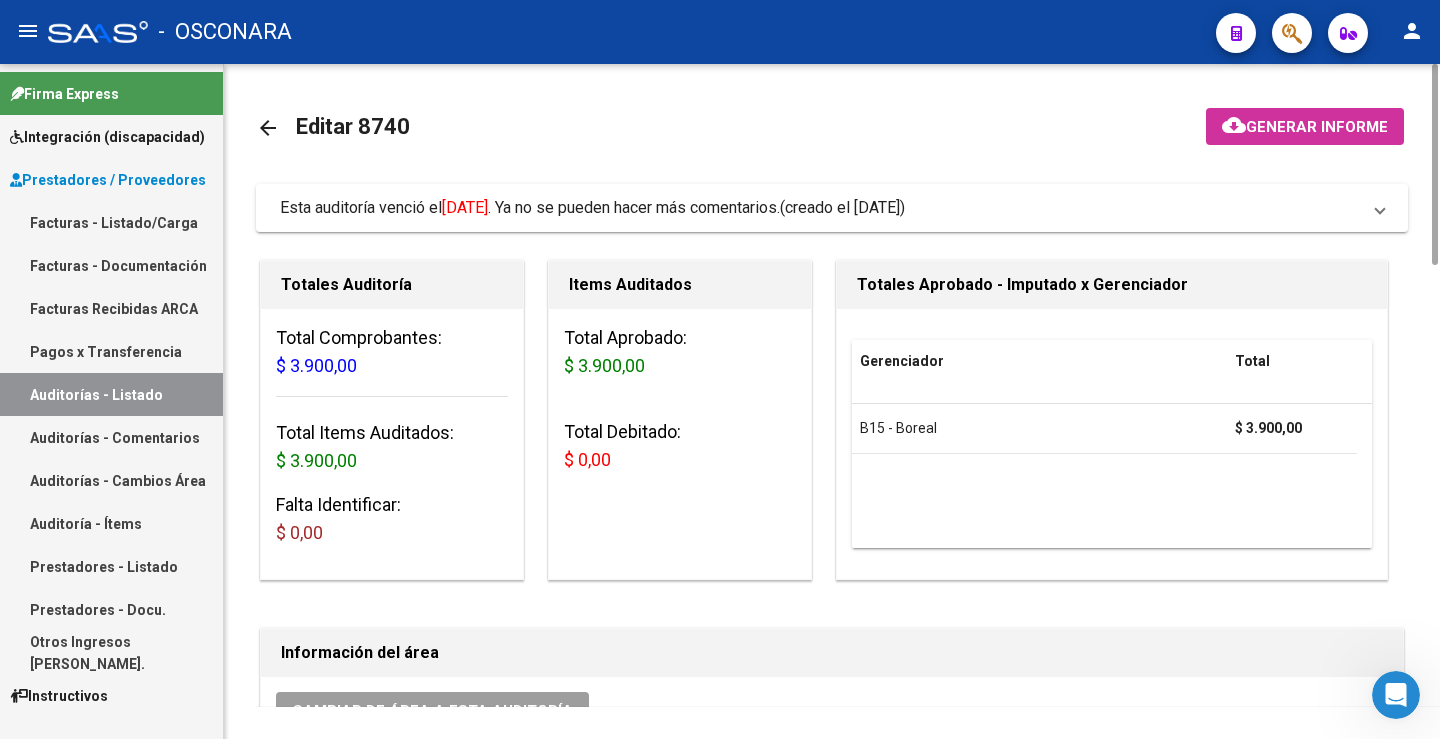 click on "arrow_back" 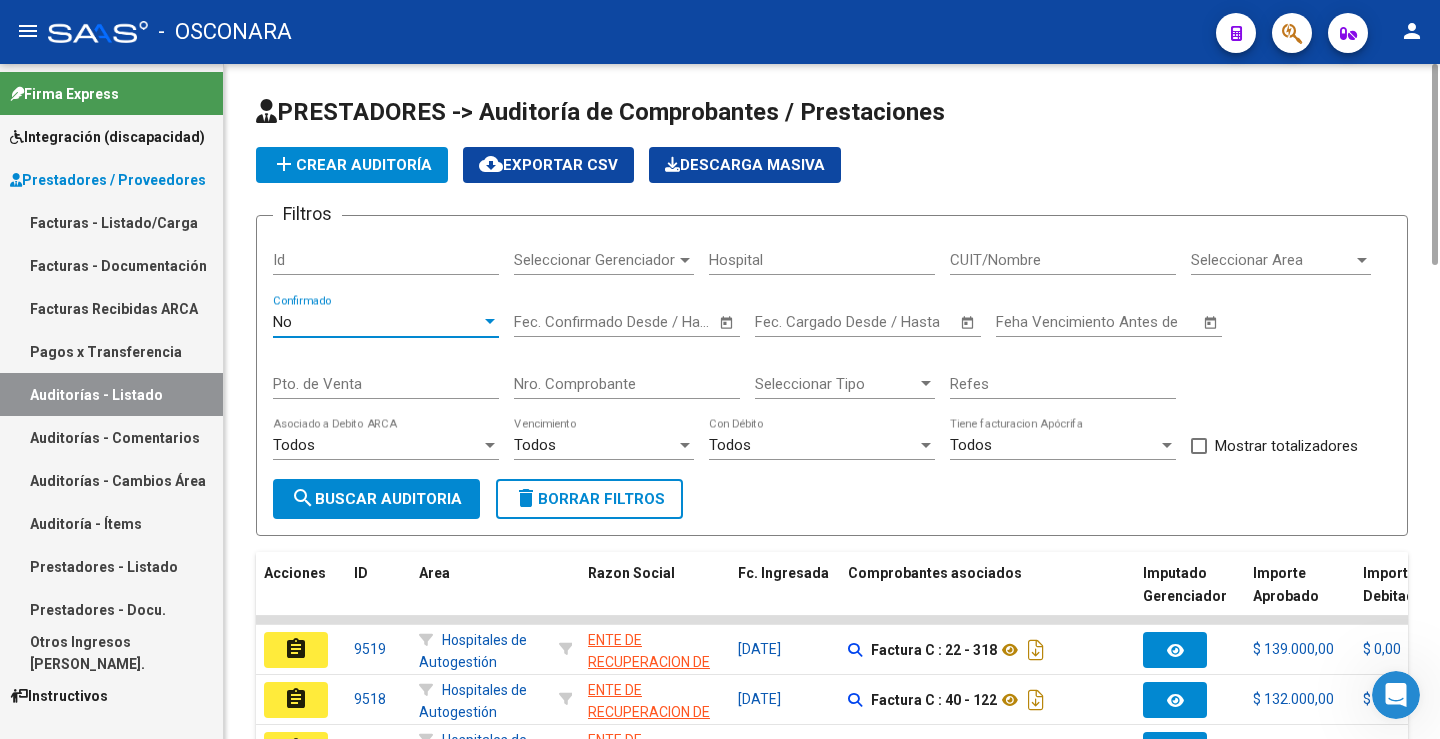 click on "No" at bounding box center (377, 322) 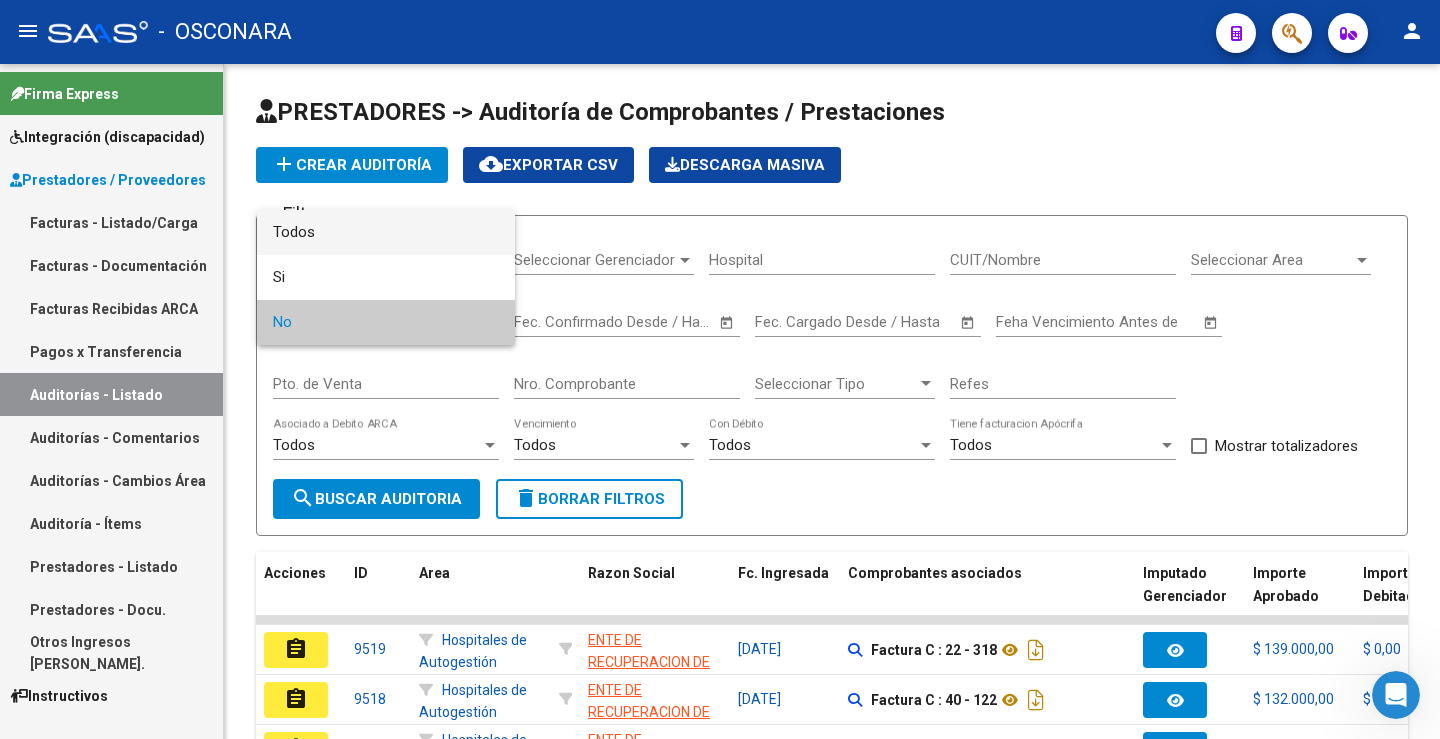 click on "Todos" at bounding box center (386, 232) 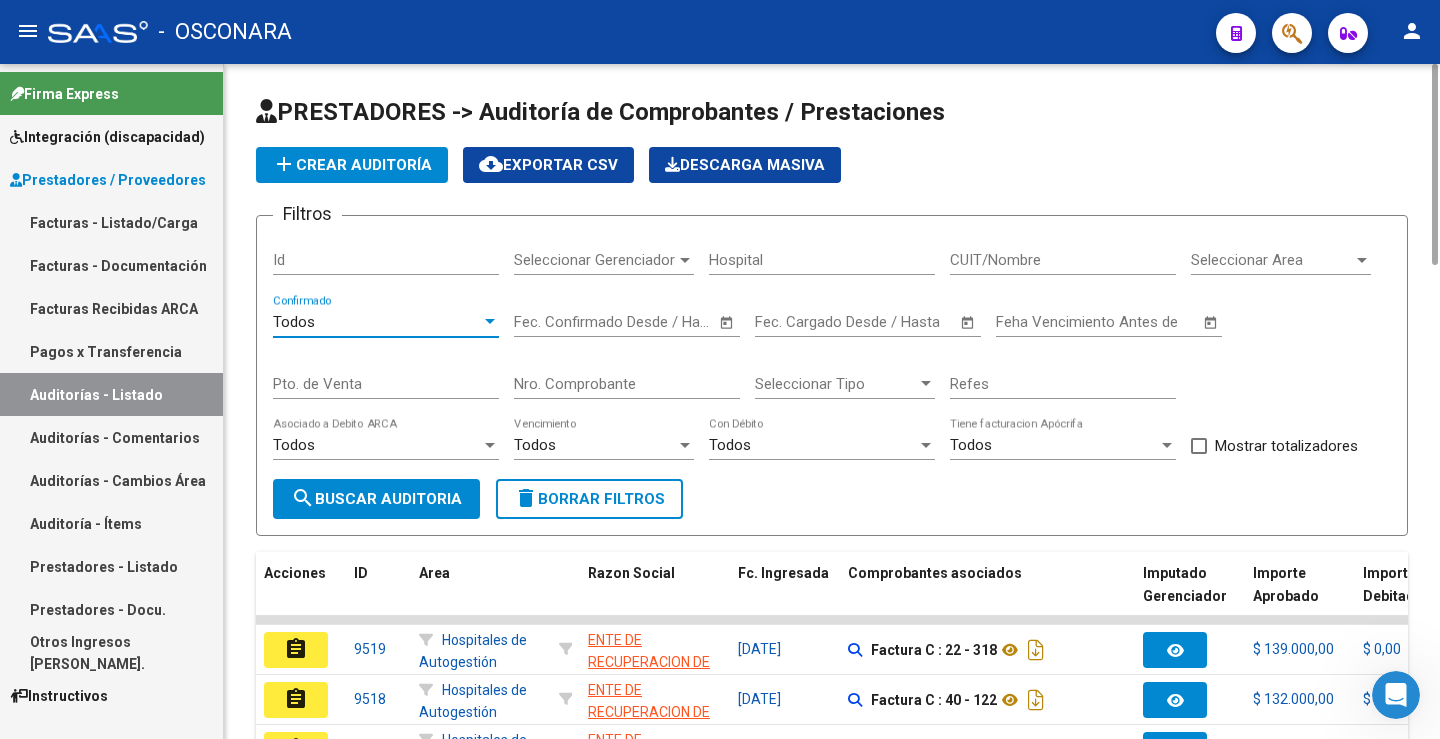 click on "Nro. Comprobante" at bounding box center (627, 384) 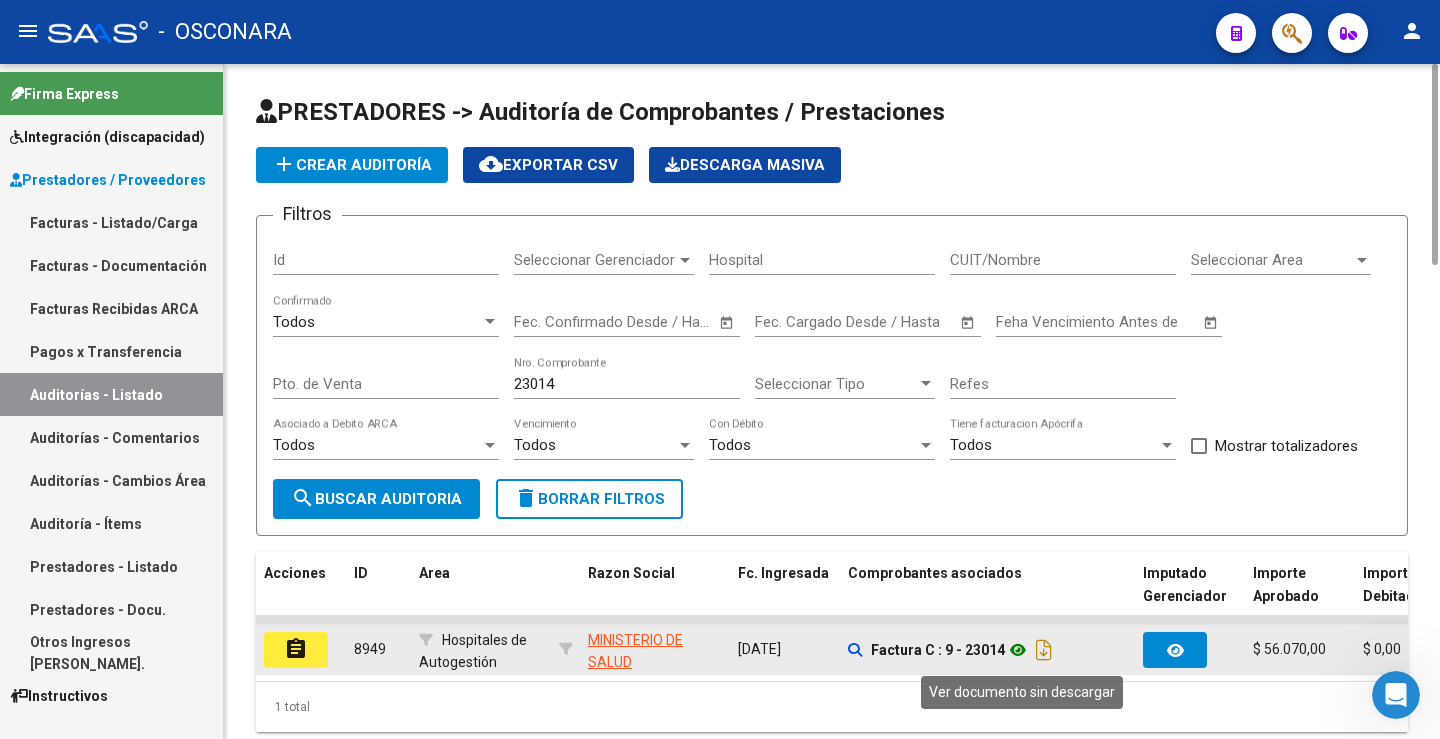 click 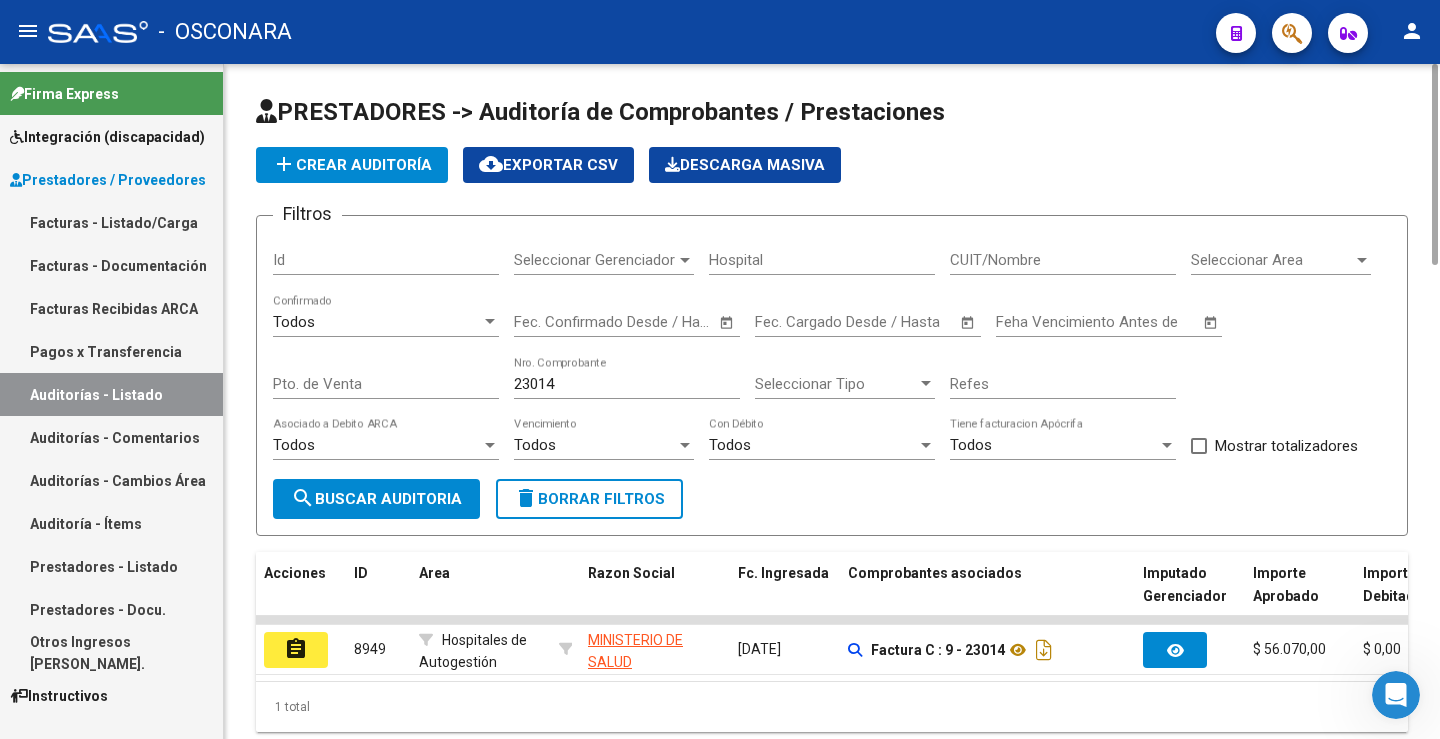 click on "Todos" at bounding box center (377, 322) 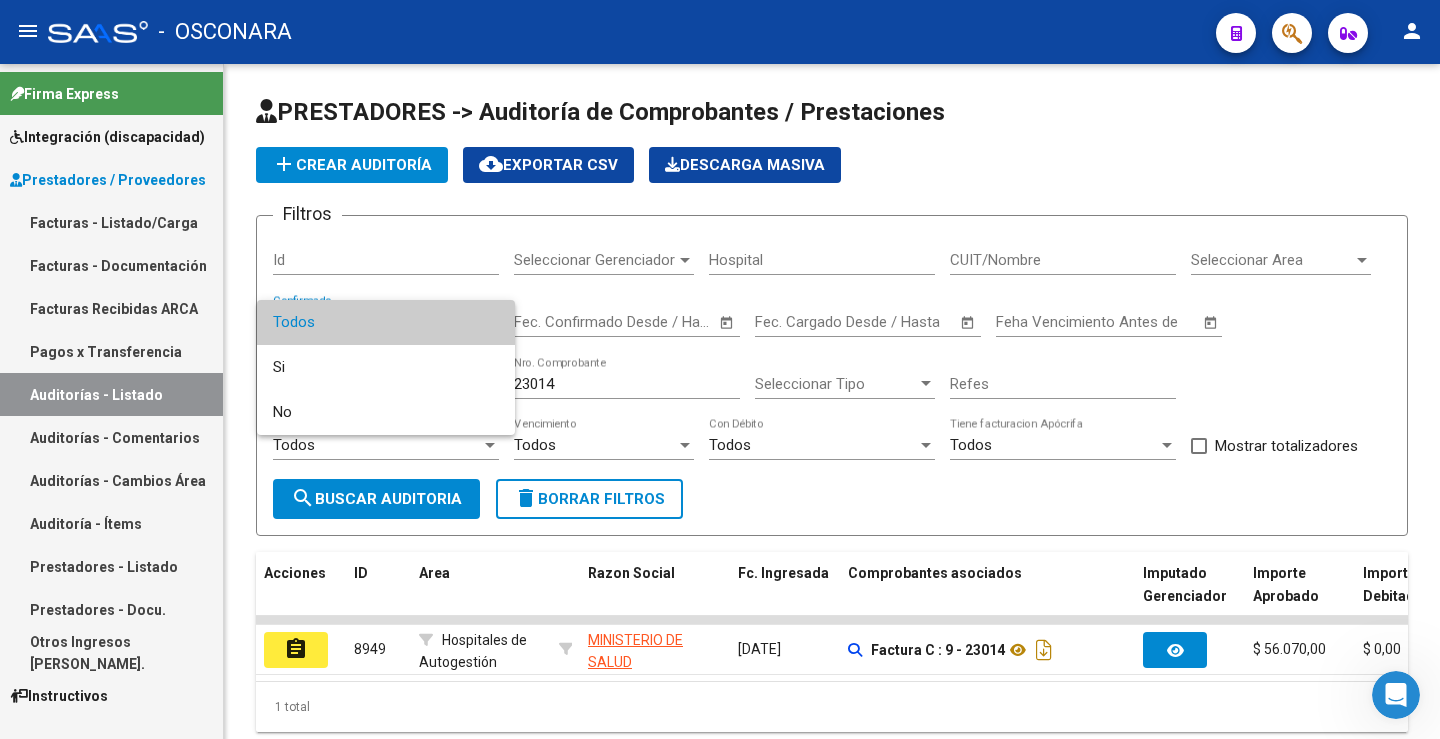 click at bounding box center [720, 369] 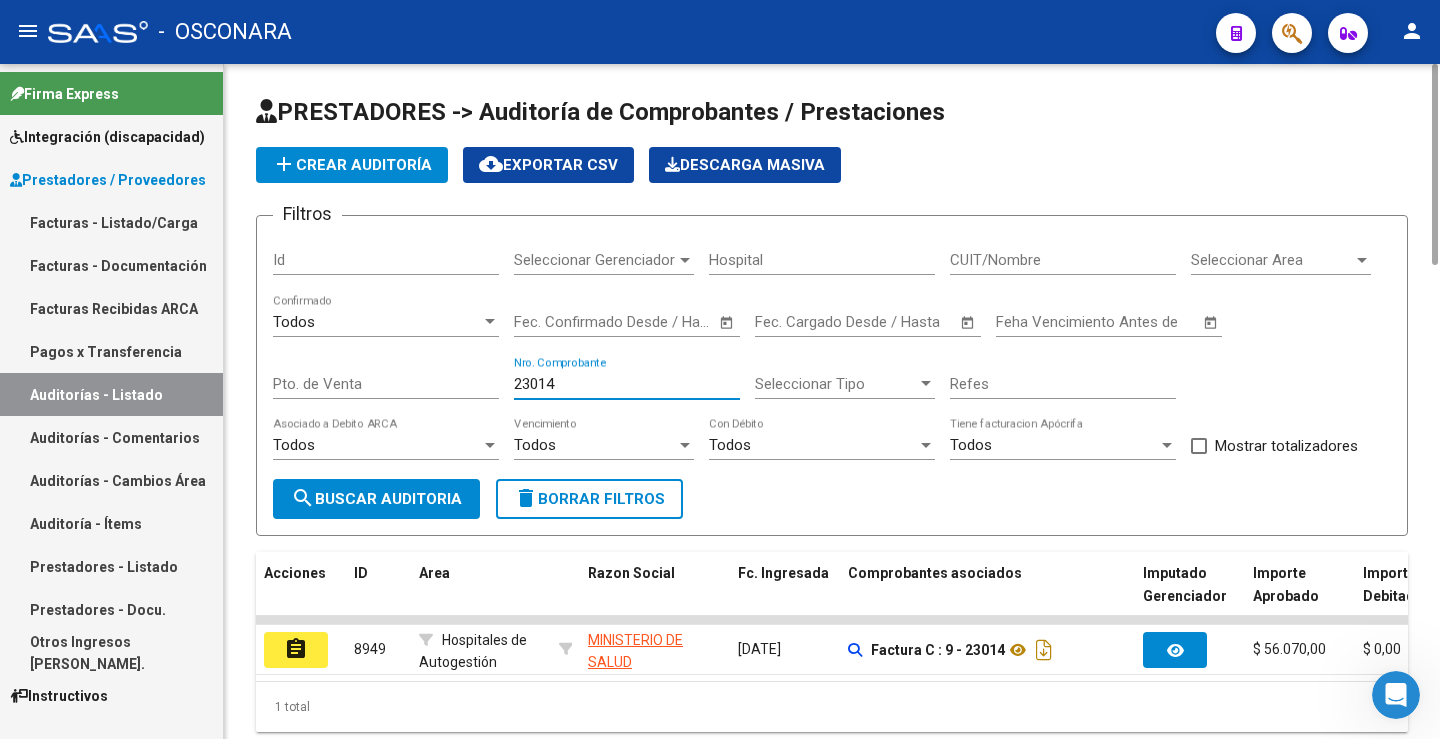 drag, startPoint x: 600, startPoint y: 386, endPoint x: 447, endPoint y: 424, distance: 157.64835 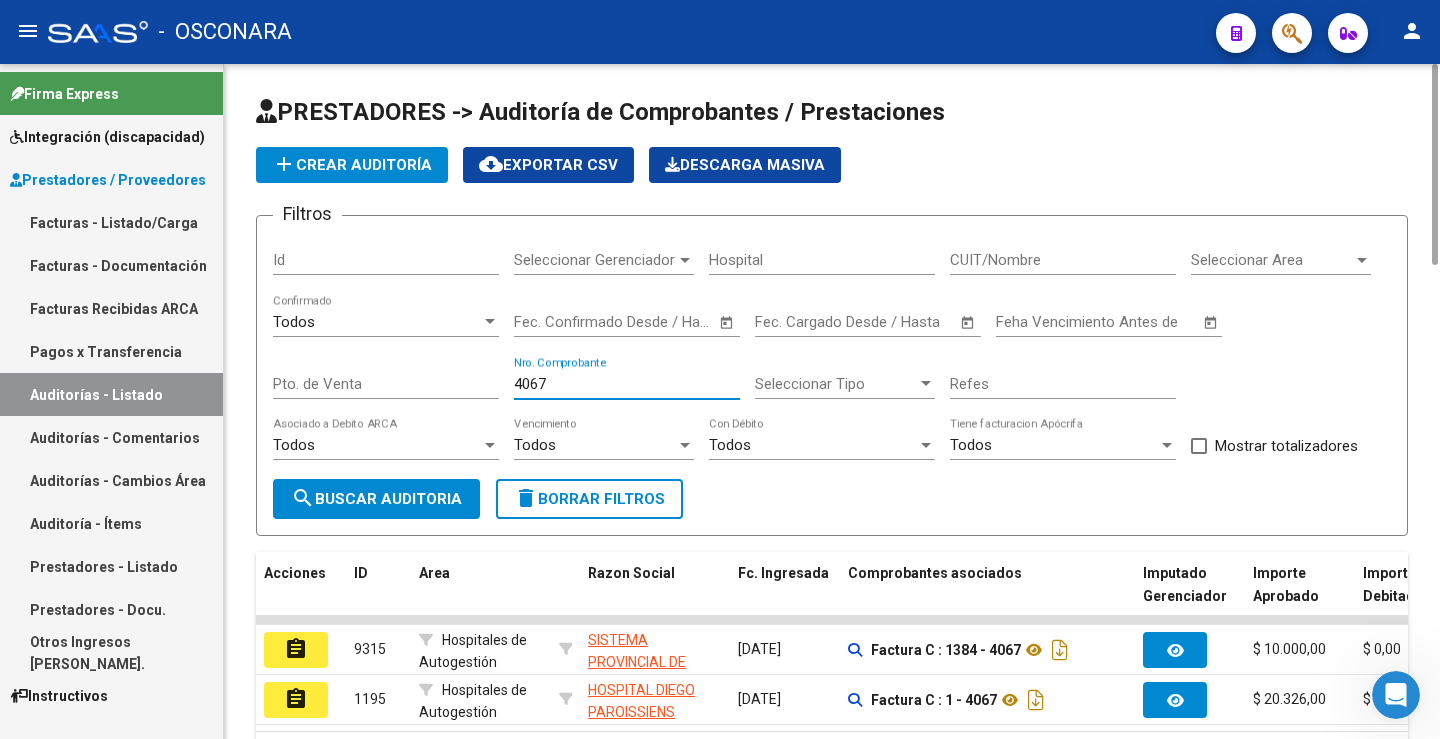 scroll, scrollTop: 122, scrollLeft: 0, axis: vertical 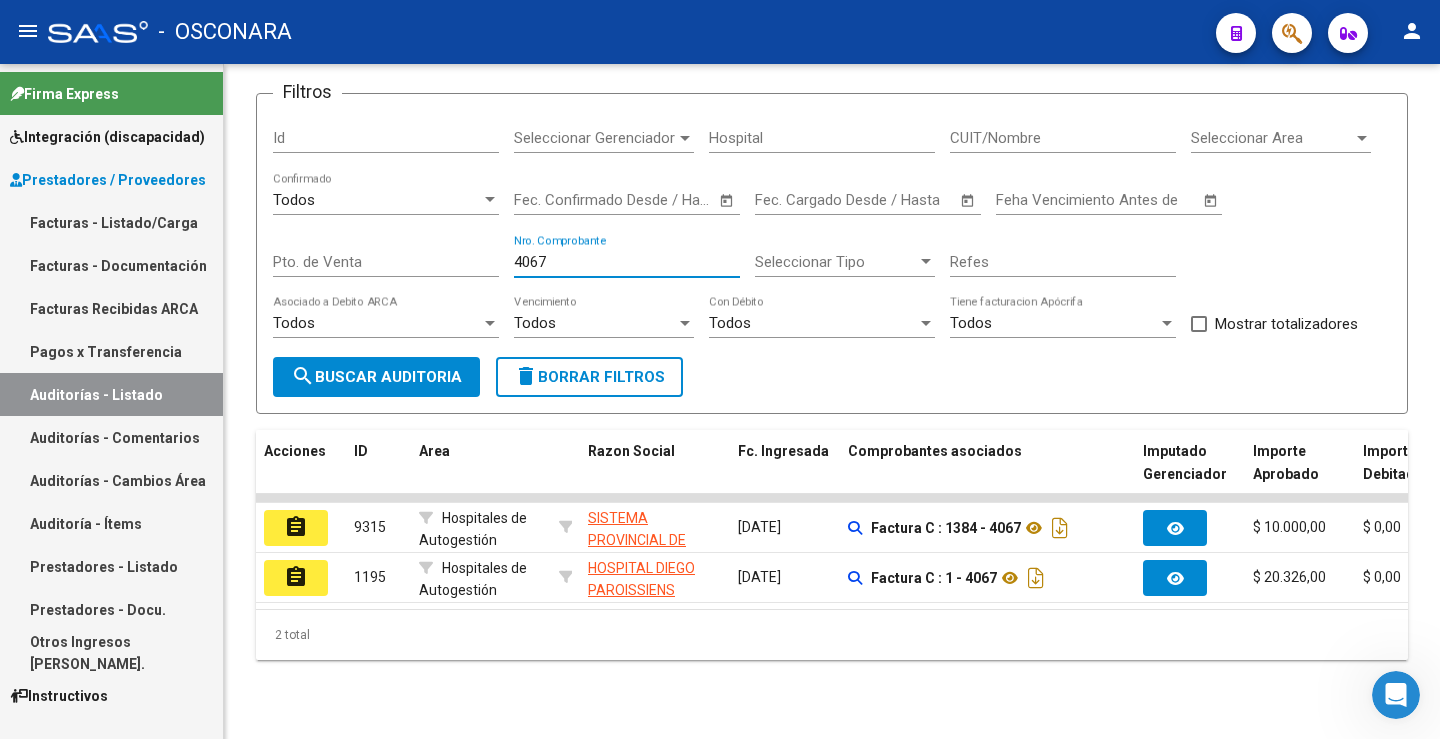type on "4067" 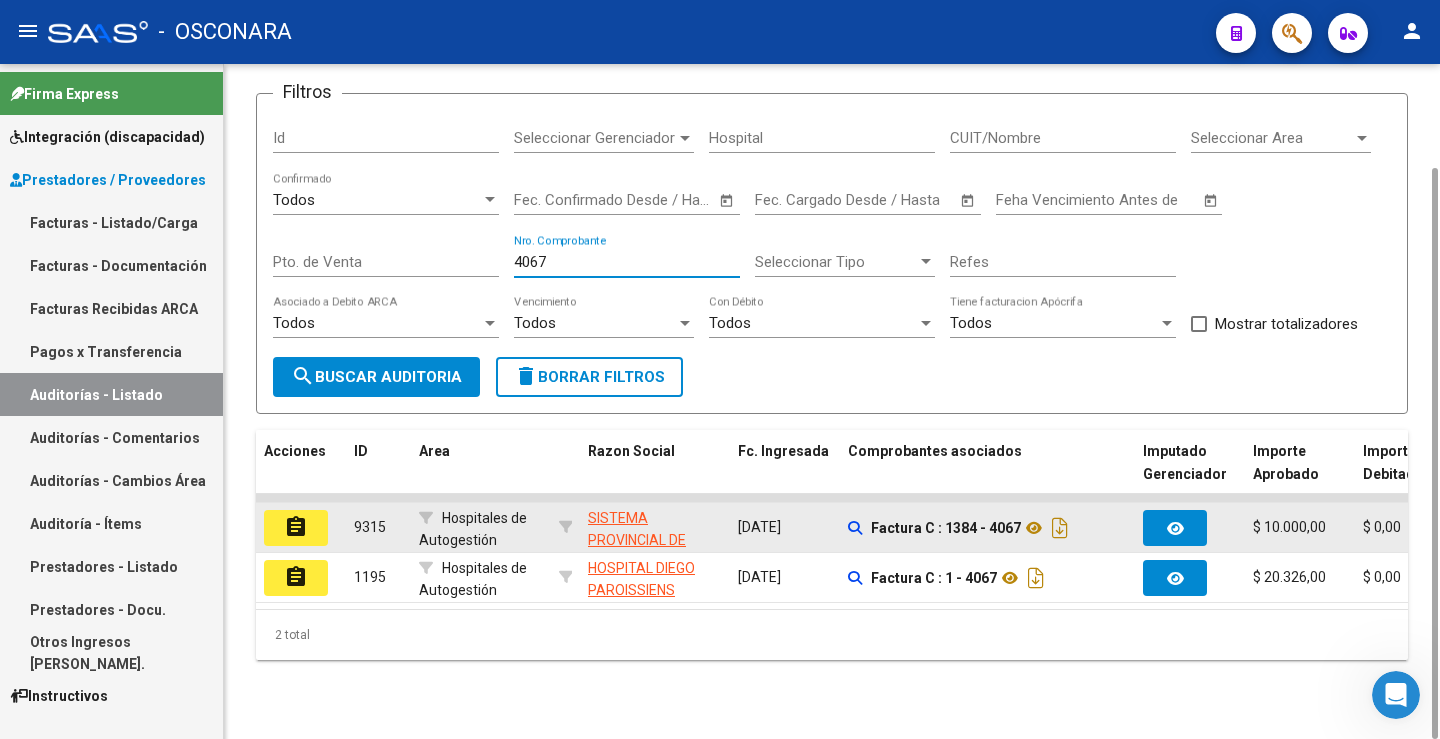 click on "assignment" 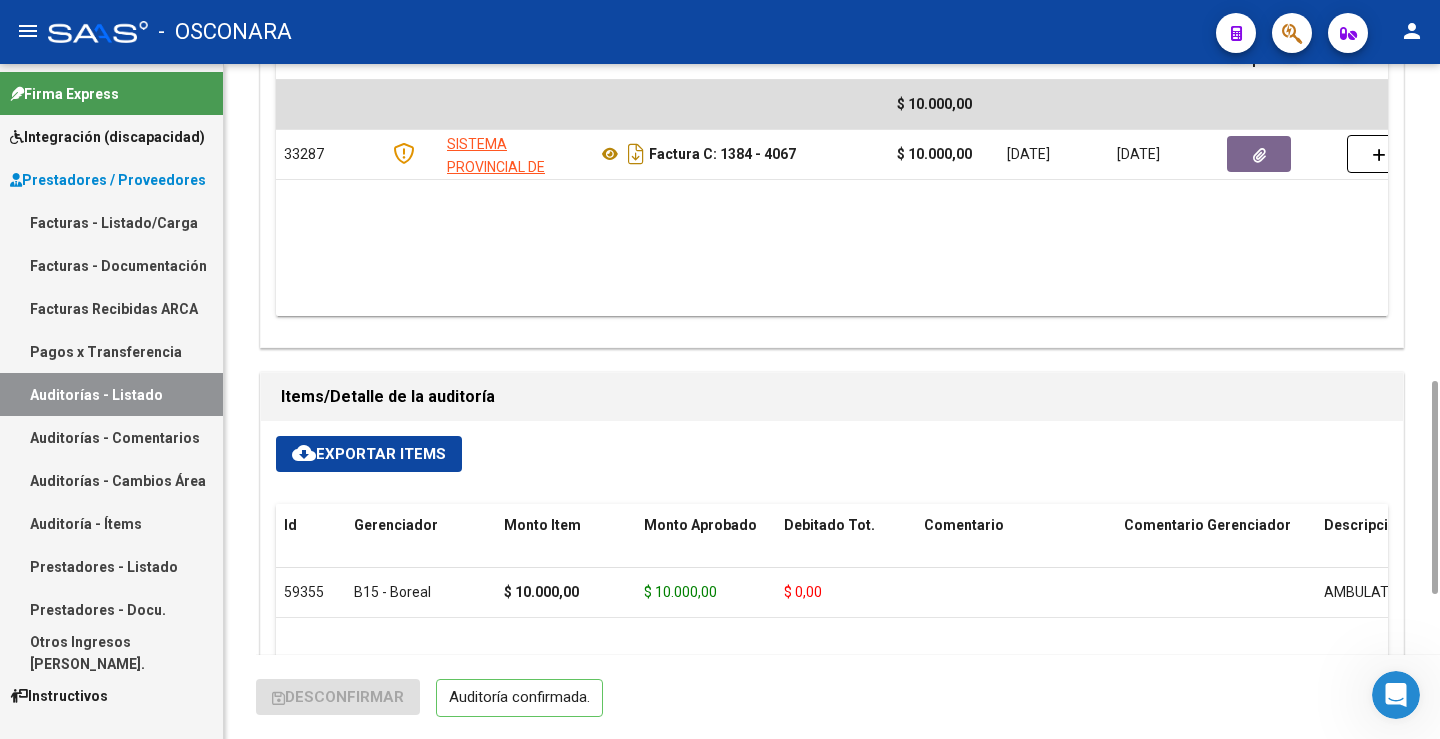 scroll, scrollTop: 800, scrollLeft: 0, axis: vertical 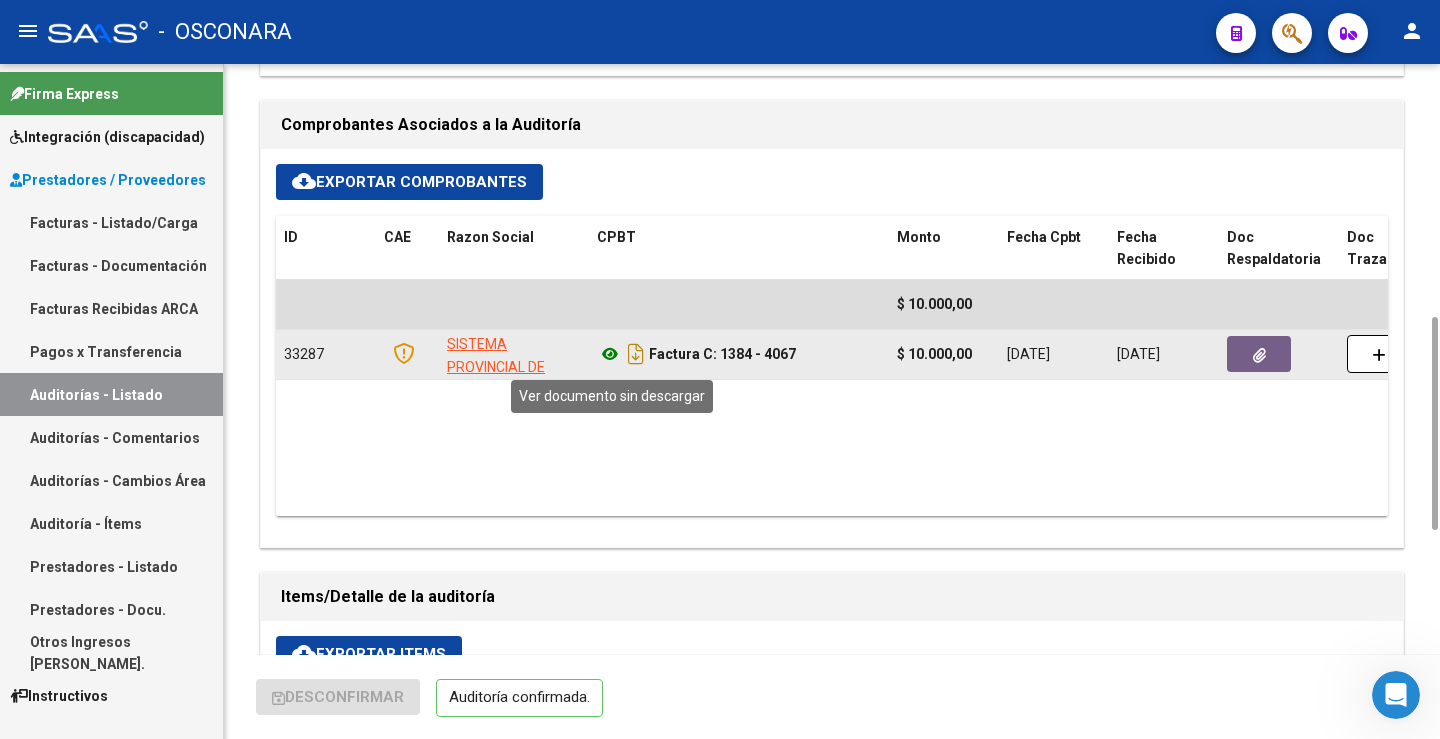 click 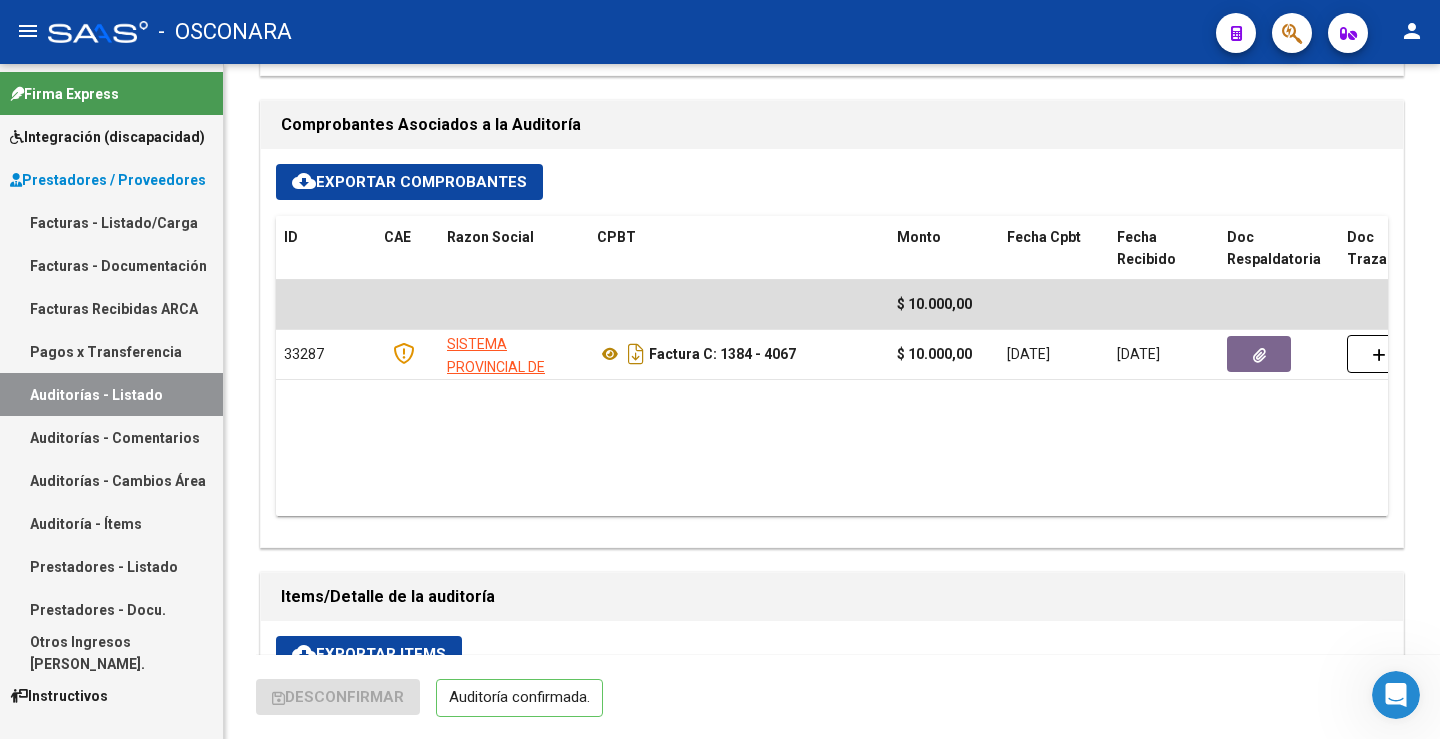 scroll, scrollTop: 0, scrollLeft: 0, axis: both 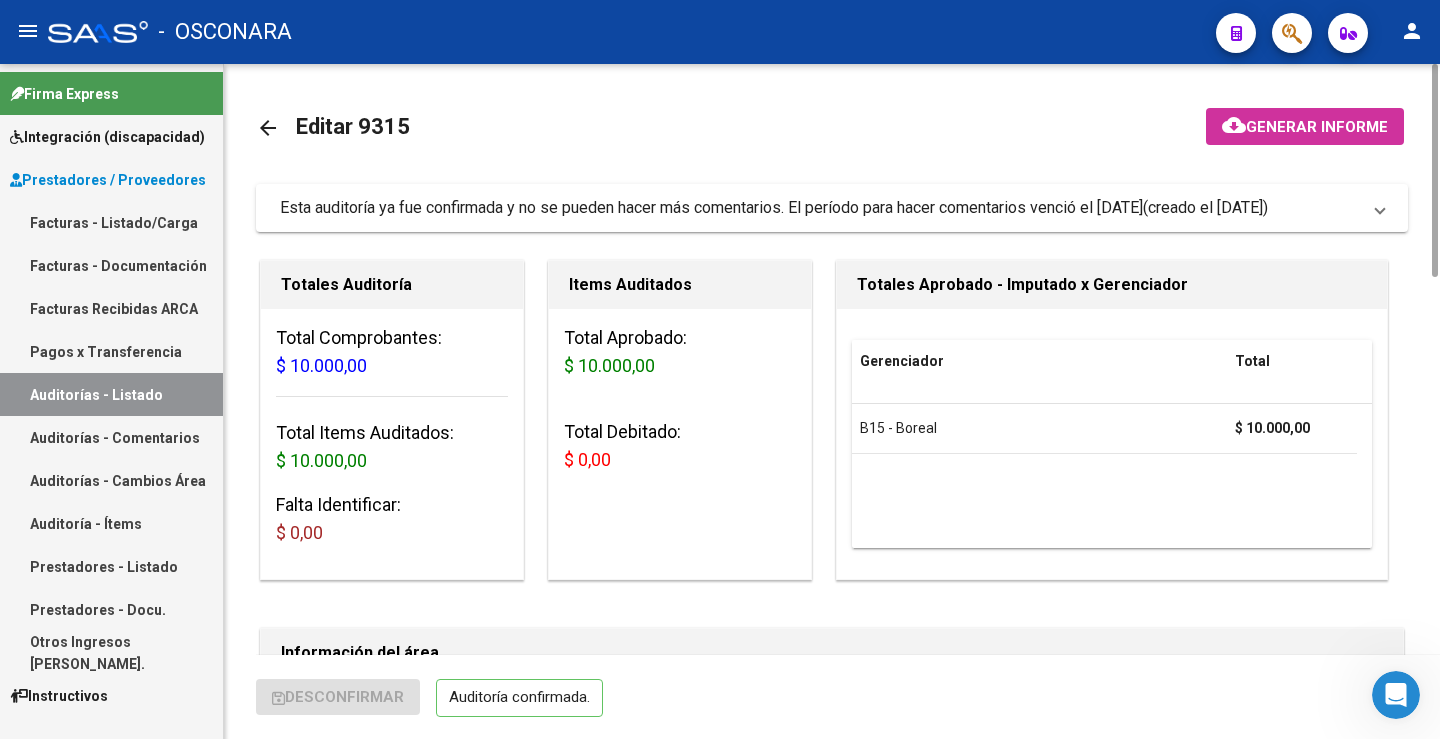 click on "arrow_back Editar 9315    cloud_download  Generar informe  Esta auditoría ya fue confirmada y no se pueden hacer más comentarios. El período para hacer comentarios venció el [DATE]    (creado el [DATE]) Ya no se puede realizar comentarios Enviar comentario Totales Auditoría Total Comprobantes:  $ 10.000,00 Total Items Auditados:  $ 10.000,00 Falta Identificar:   $ 0,00 Items Auditados Total Aprobado: $ 10.000,00 Total Debitado: $ 0,00 Totales Aprobado - Imputado x Gerenciador Gerenciador Total B15 - Boreal  $ 10.000,00 Información del área  Area * Hospitales de Autogestión Seleccionar area Periodo Imputado    202506 Ingresar el Periodo  COMENTARIO :  Comprobantes Asociados a la Auditoría cloud_download  Exportar Comprobantes  ID CAE Razon Social CPBT Monto Fecha Cpbt Fecha Recibido Doc Respaldatoria Doc Trazabilidad Expte. Interno Creado Usuario $ 10.000,00 33287 SISTEMA PROVINCIAL DE SALUD  Factura C: 1384 - 4067  $ 10.000,00 [DATE] [DATE] [DATE] cloud_download Id CUIL" 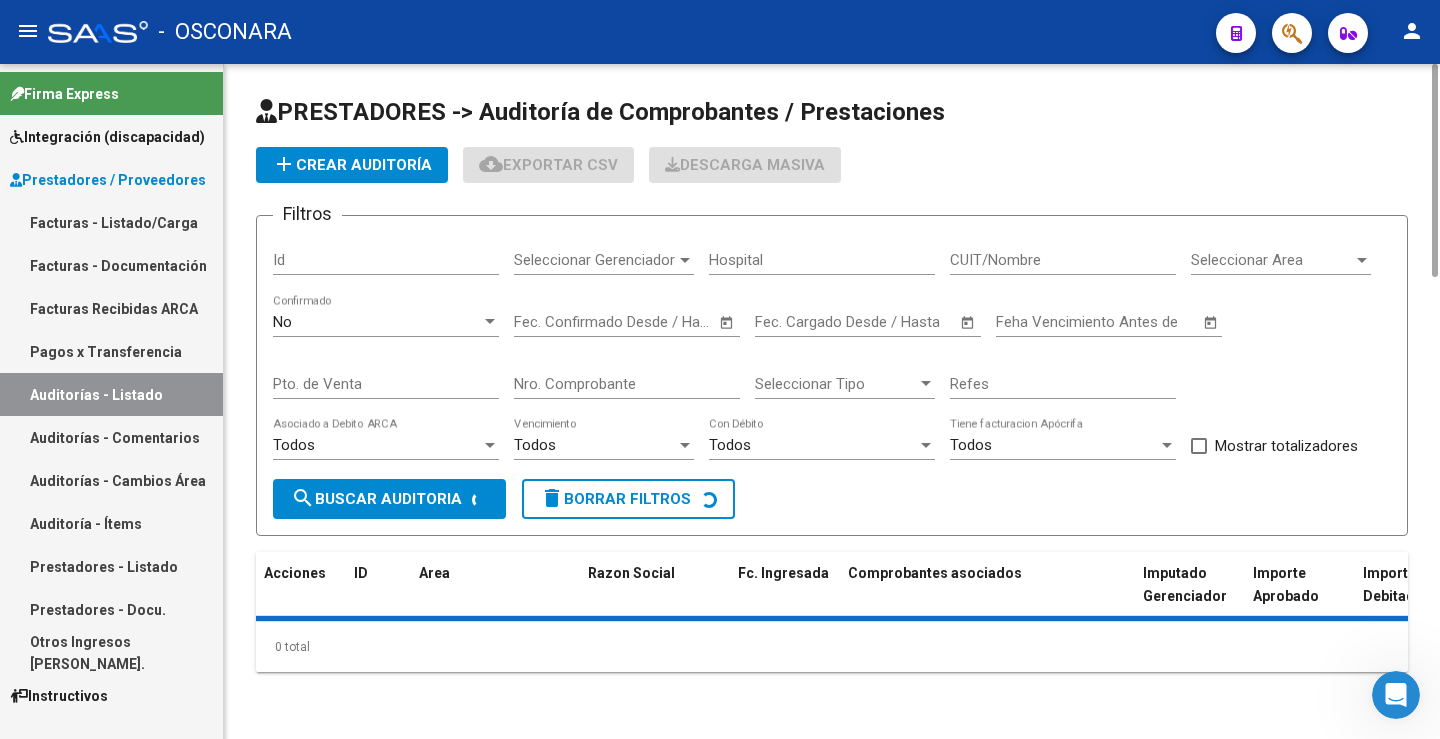 click on "No" at bounding box center (377, 322) 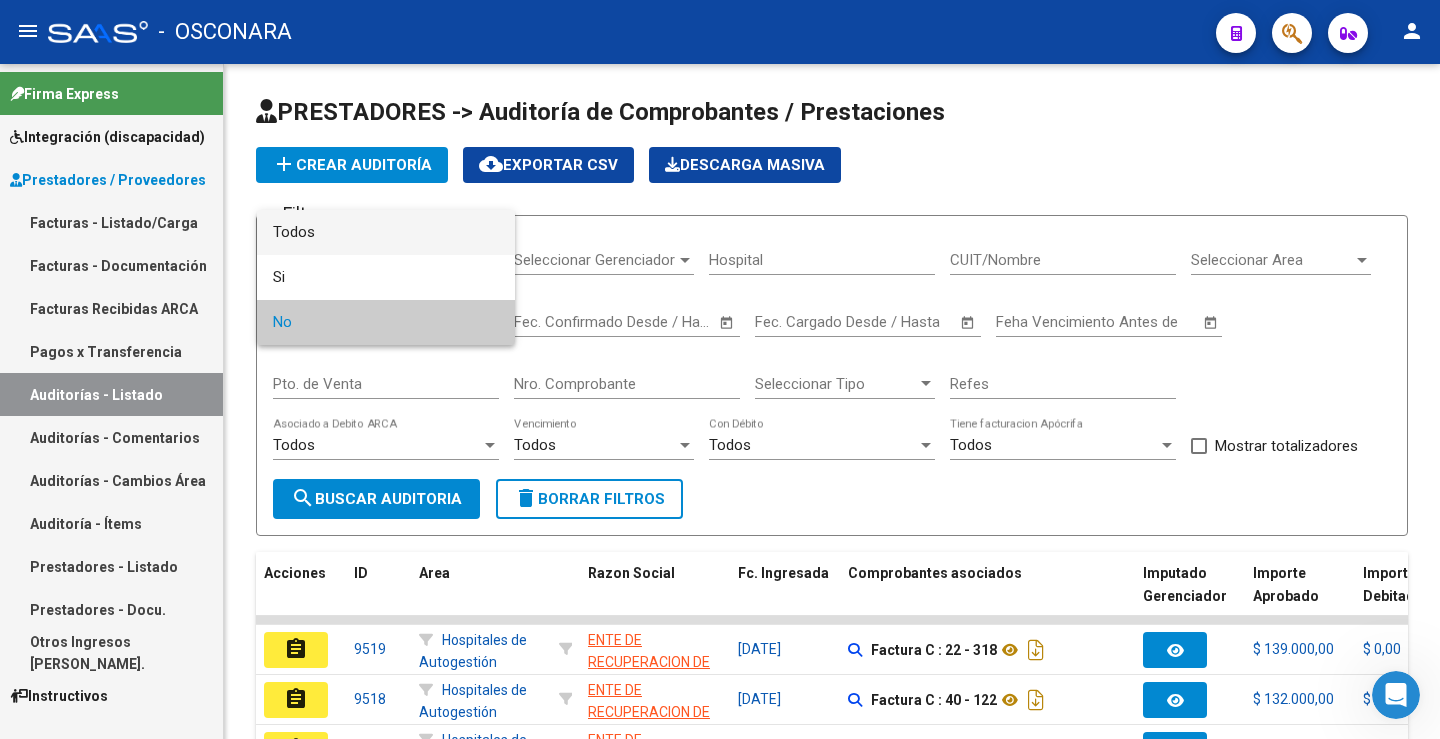 click on "Todos" at bounding box center (386, 232) 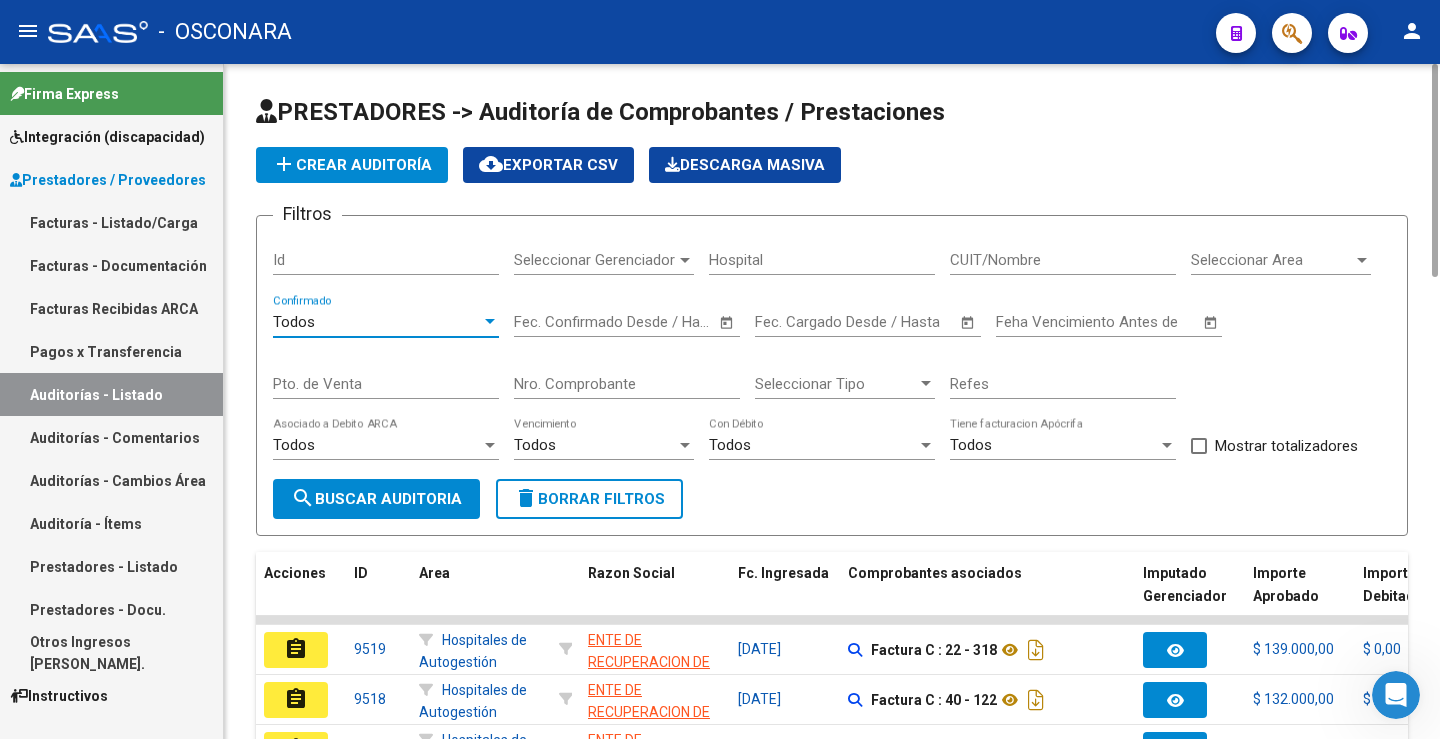 click on "Nro. Comprobante" at bounding box center [627, 384] 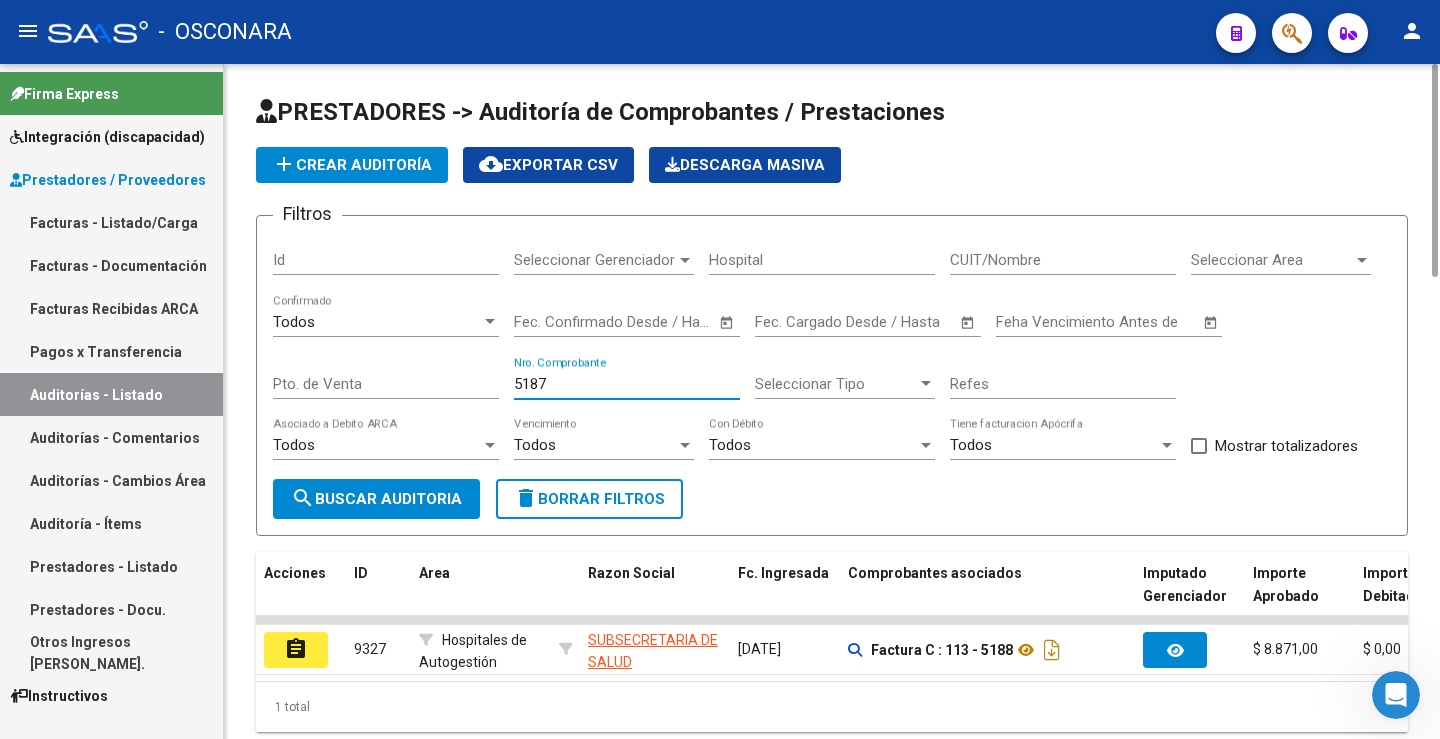 scroll, scrollTop: 72, scrollLeft: 0, axis: vertical 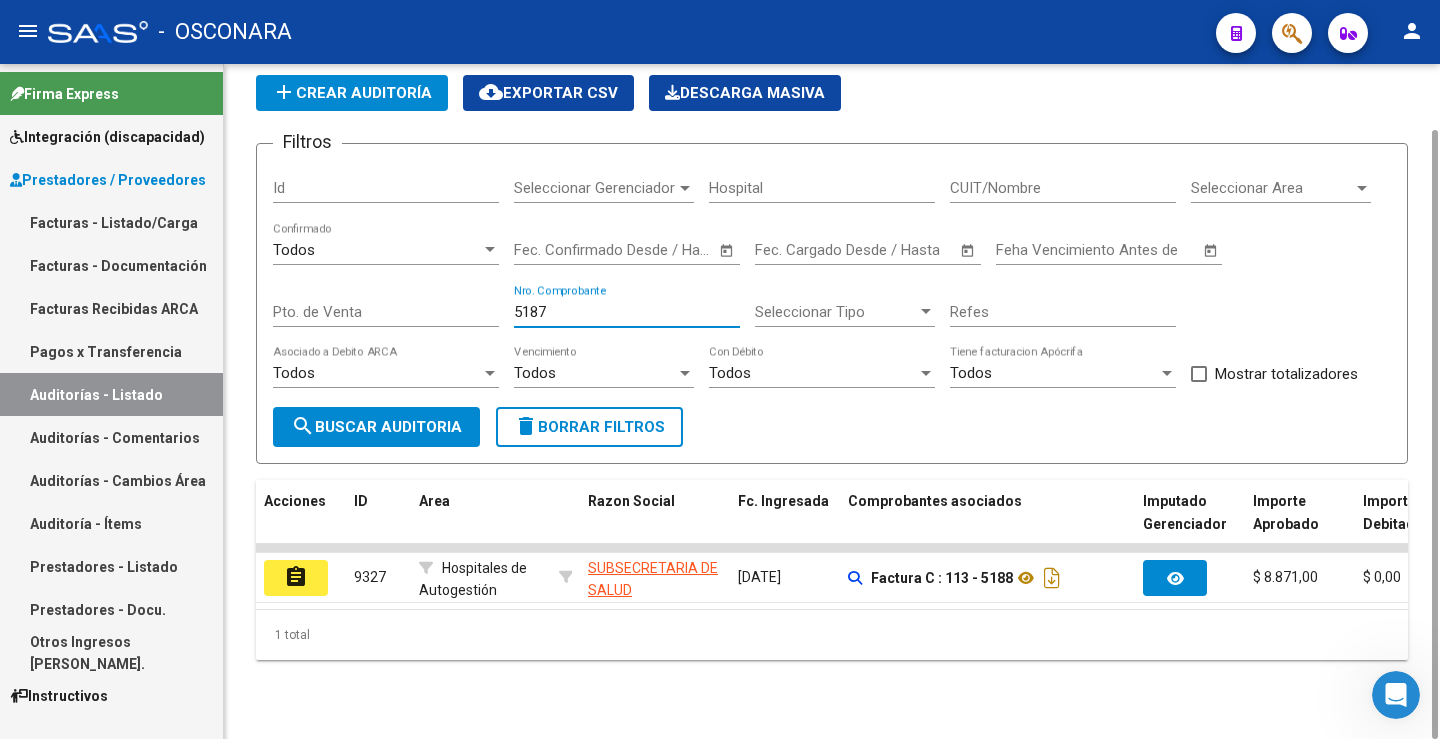 type on "5187" 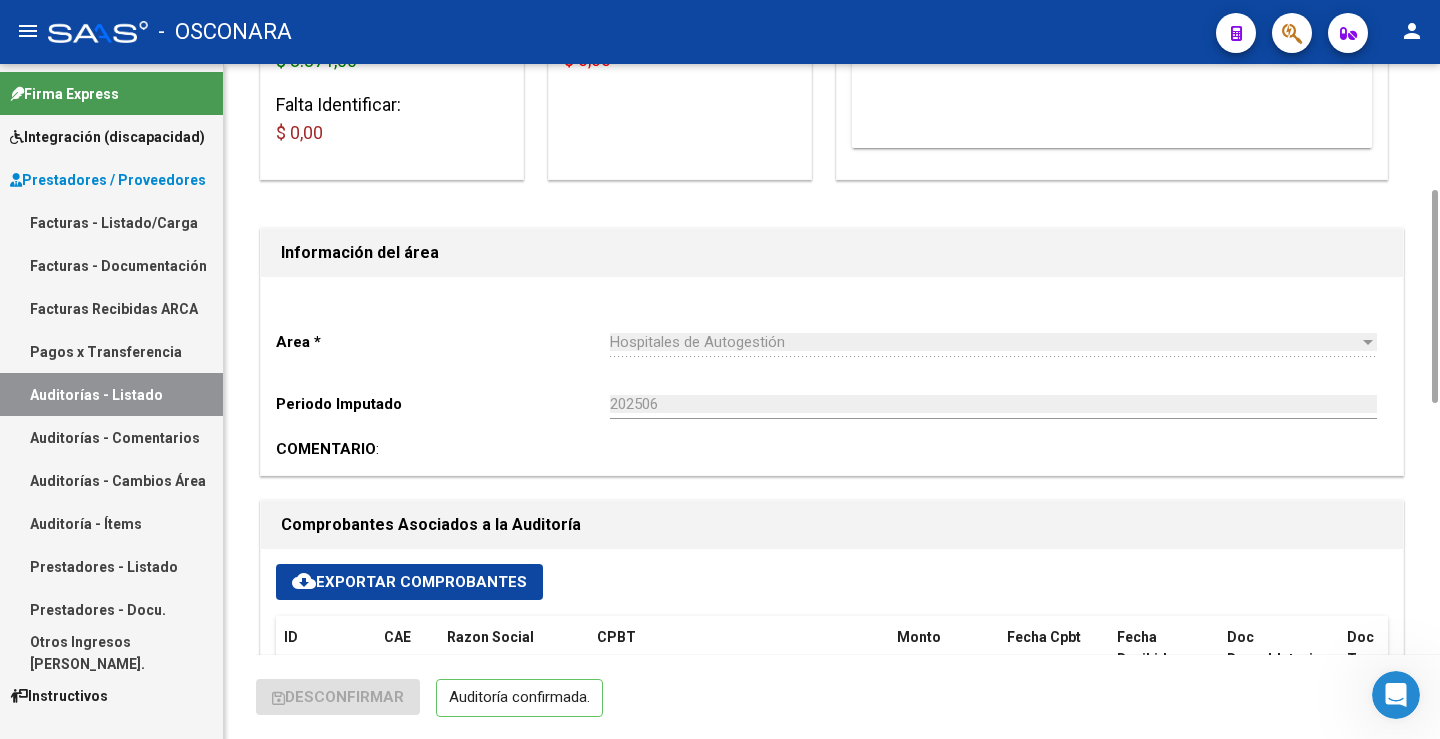 scroll, scrollTop: 800, scrollLeft: 0, axis: vertical 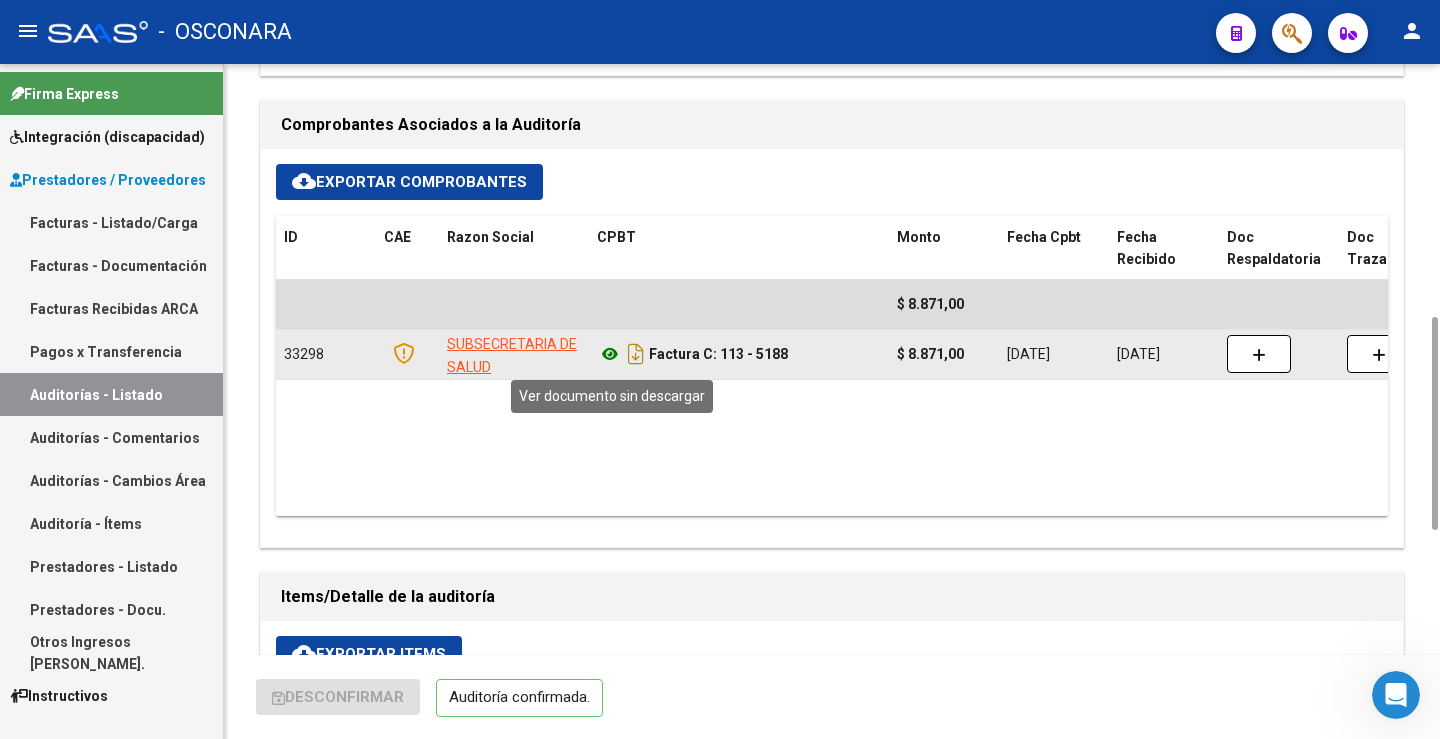 click 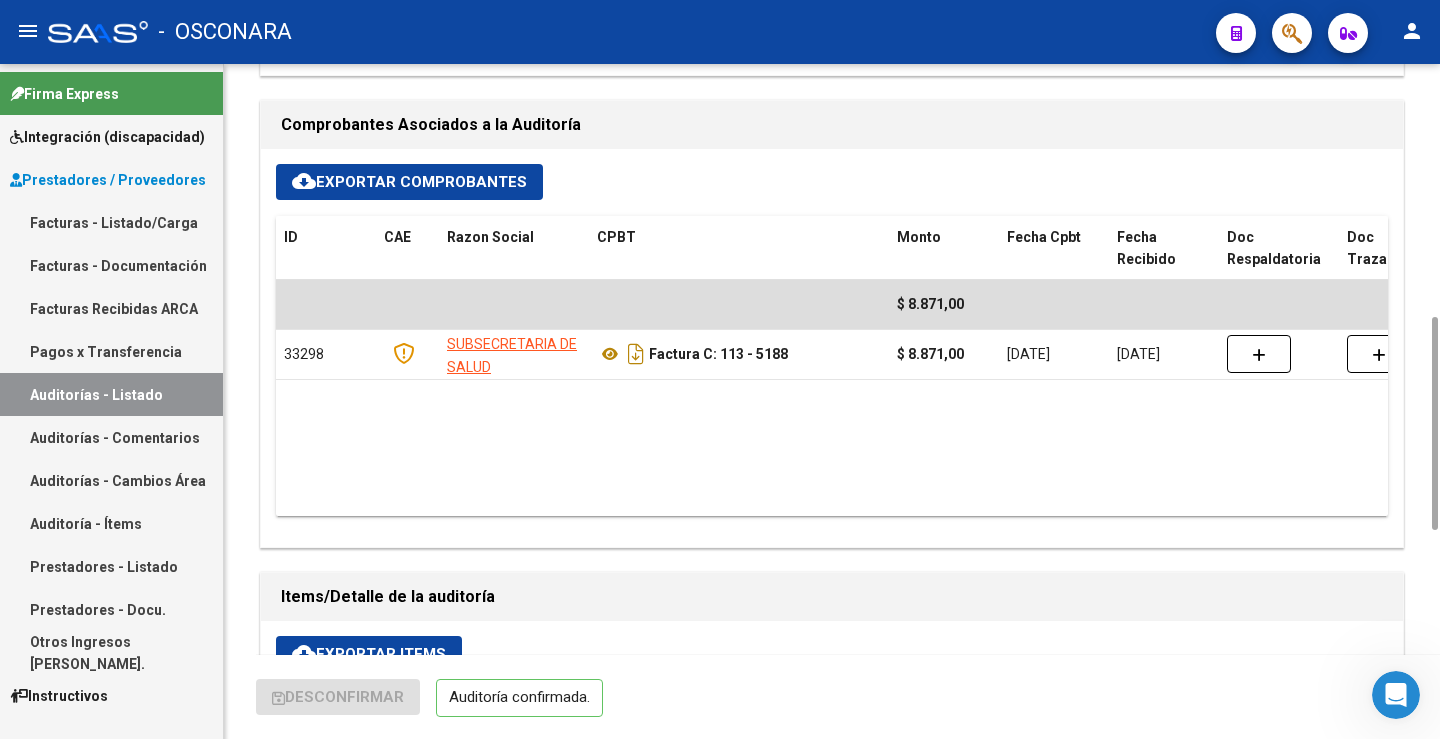 scroll, scrollTop: 0, scrollLeft: 0, axis: both 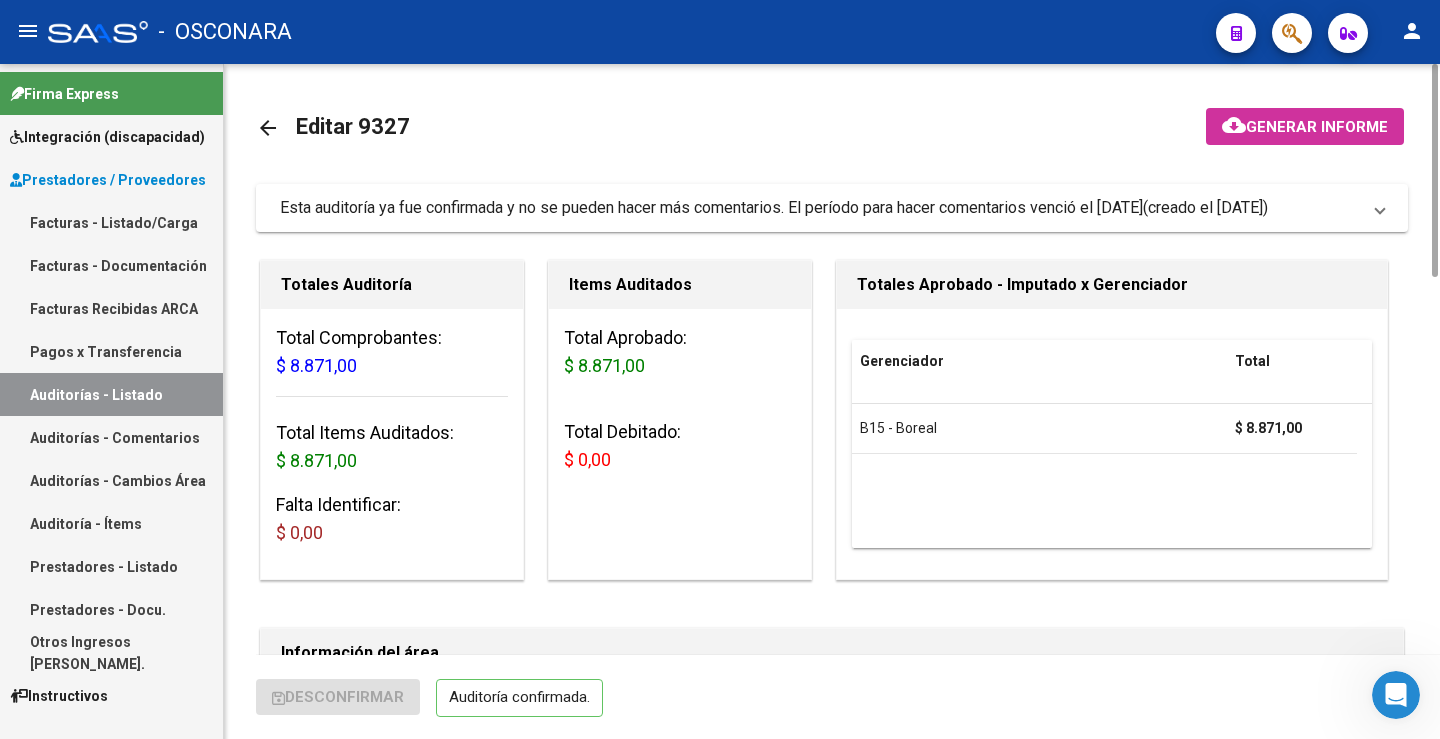 click on "arrow_back Editar 9327    cloud_download  Generar informe  Esta auditoría ya fue confirmada y no se pueden hacer más comentarios. El período para hacer comentarios venció el [DATE]    (creado el [DATE]) Ya no se puede realizar comentarios Enviar comentario Totales Auditoría Total Comprobantes:  $ 8.871,00 Total Items Auditados:  $ 8.871,00 Falta Identificar:   $ 0,00 Items Auditados Total Aprobado: $ 8.871,00 Total Debitado: $ 0,00 Totales Aprobado - Imputado x Gerenciador Gerenciador Total B15 - Boreal  $ 8.871,00 Información del área  Area * Hospitales de Autogestión Seleccionar area Periodo Imputado    202506 Ingresar el Periodo  COMENTARIO :  Comprobantes Asociados a la Auditoría cloud_download  Exportar Comprobantes  ID CAE Razon Social CPBT Monto Fecha Cpbt Fecha Recibido Doc Respaldatoria Doc Trazabilidad Expte. Interno Creado Usuario $ 8.871,00 33298 SUBSECRETARIA DE SALUD  Factura C: 113 - 5188  $ 8.871,00 [DATE] [DATE] [DATE] Items/Detalle de la auditoría Id" 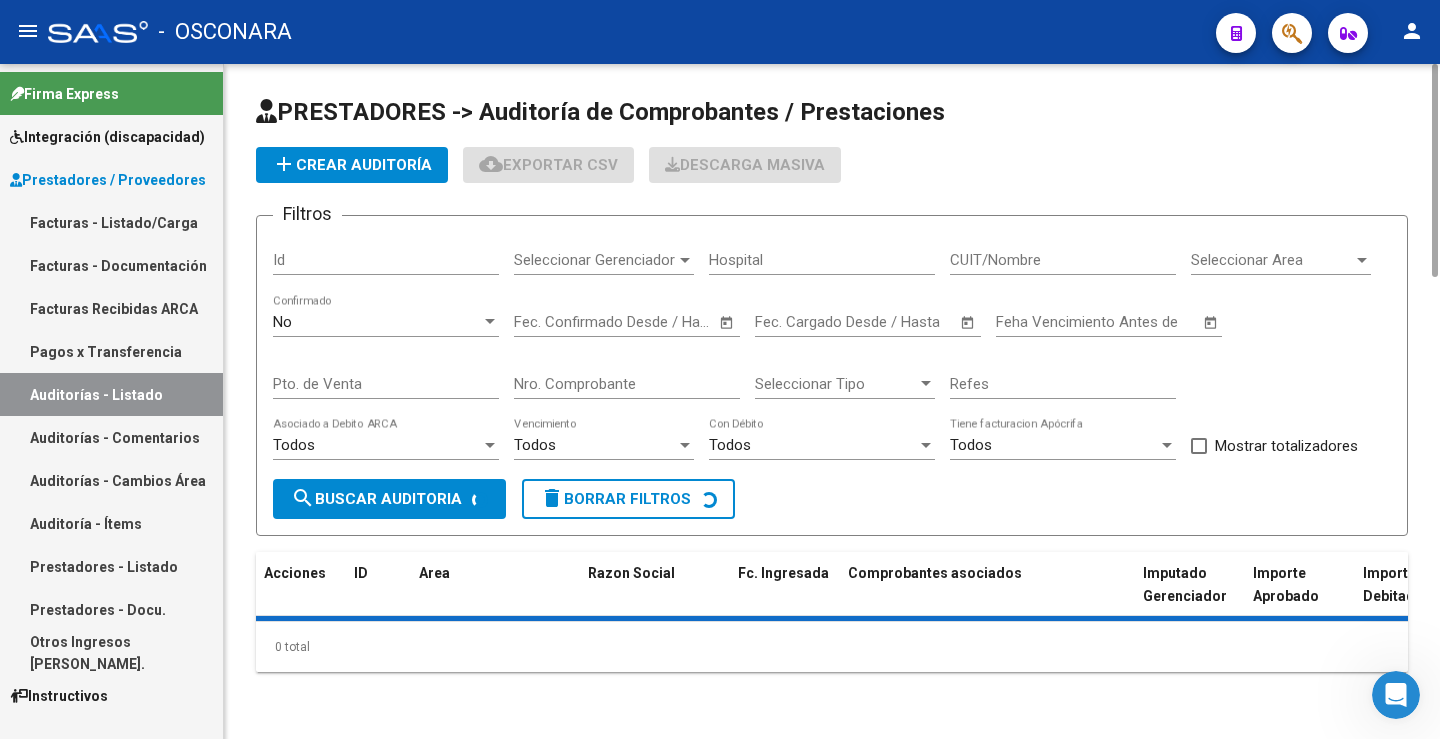 click on "No  Confirmado" 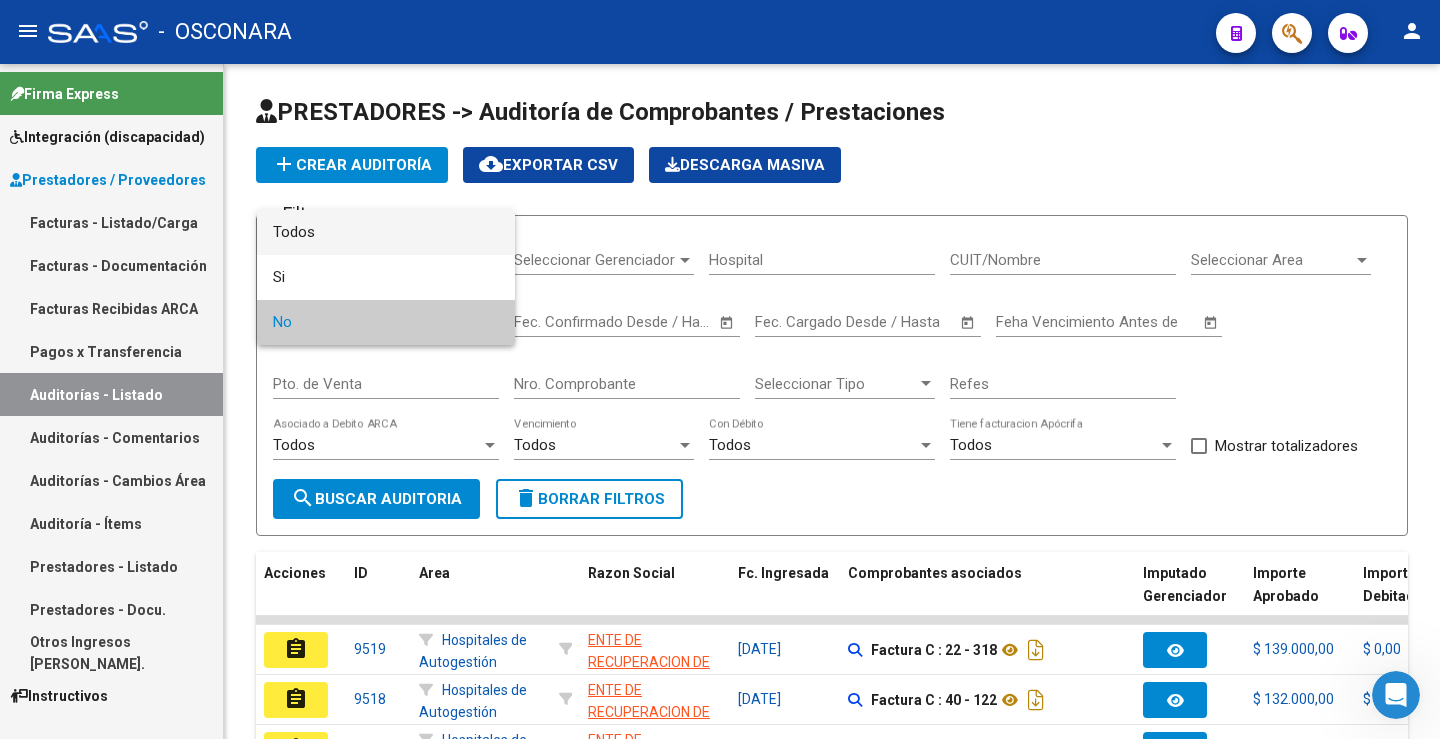 click on "Todos" at bounding box center (386, 232) 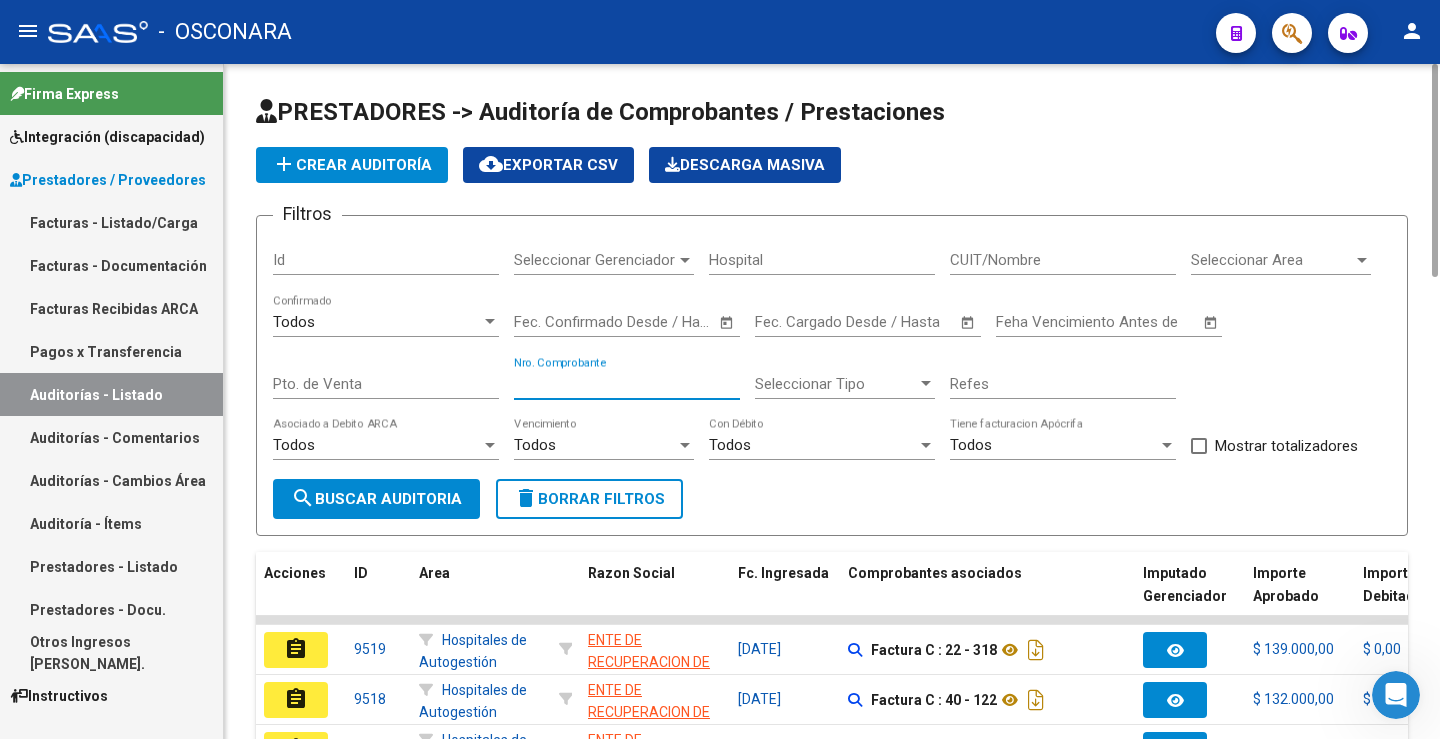 drag, startPoint x: 559, startPoint y: 375, endPoint x: 603, endPoint y: 383, distance: 44.72136 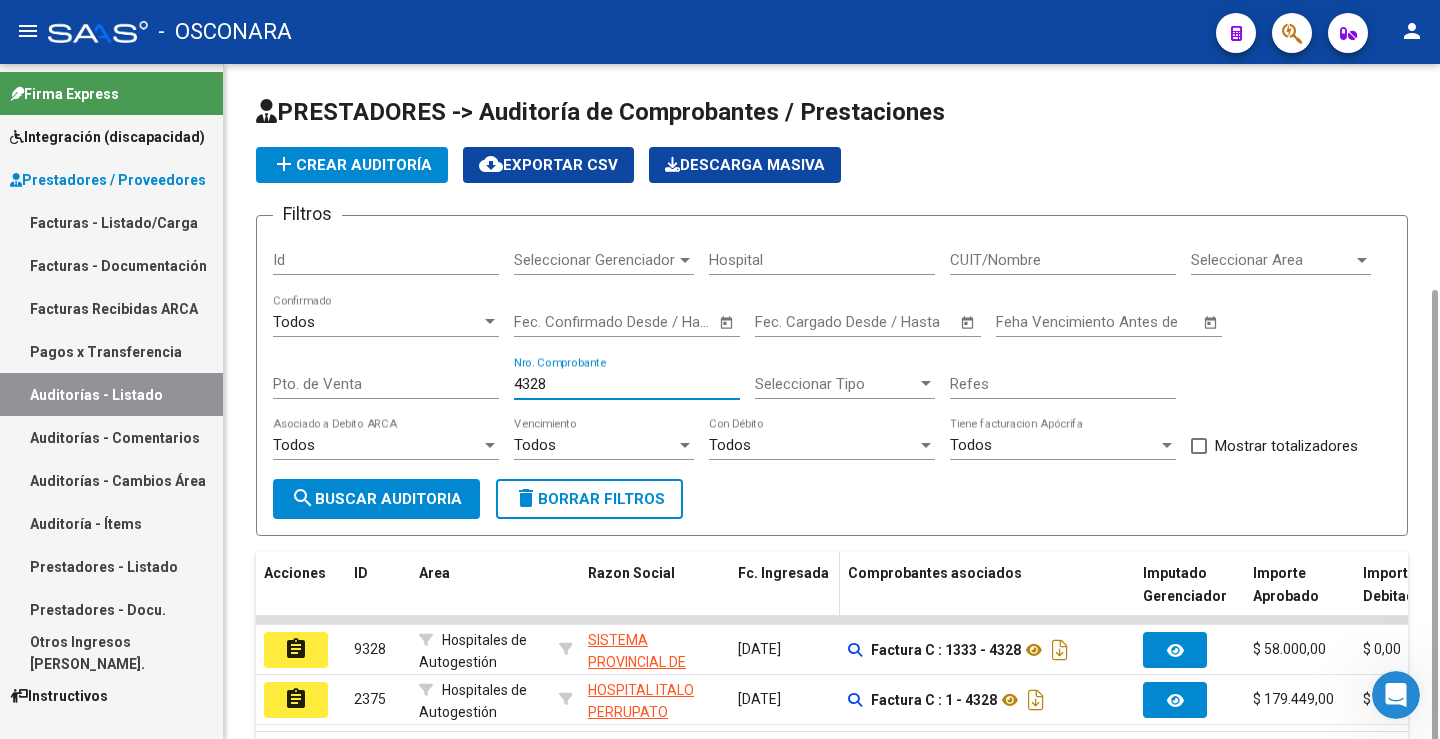 scroll, scrollTop: 122, scrollLeft: 0, axis: vertical 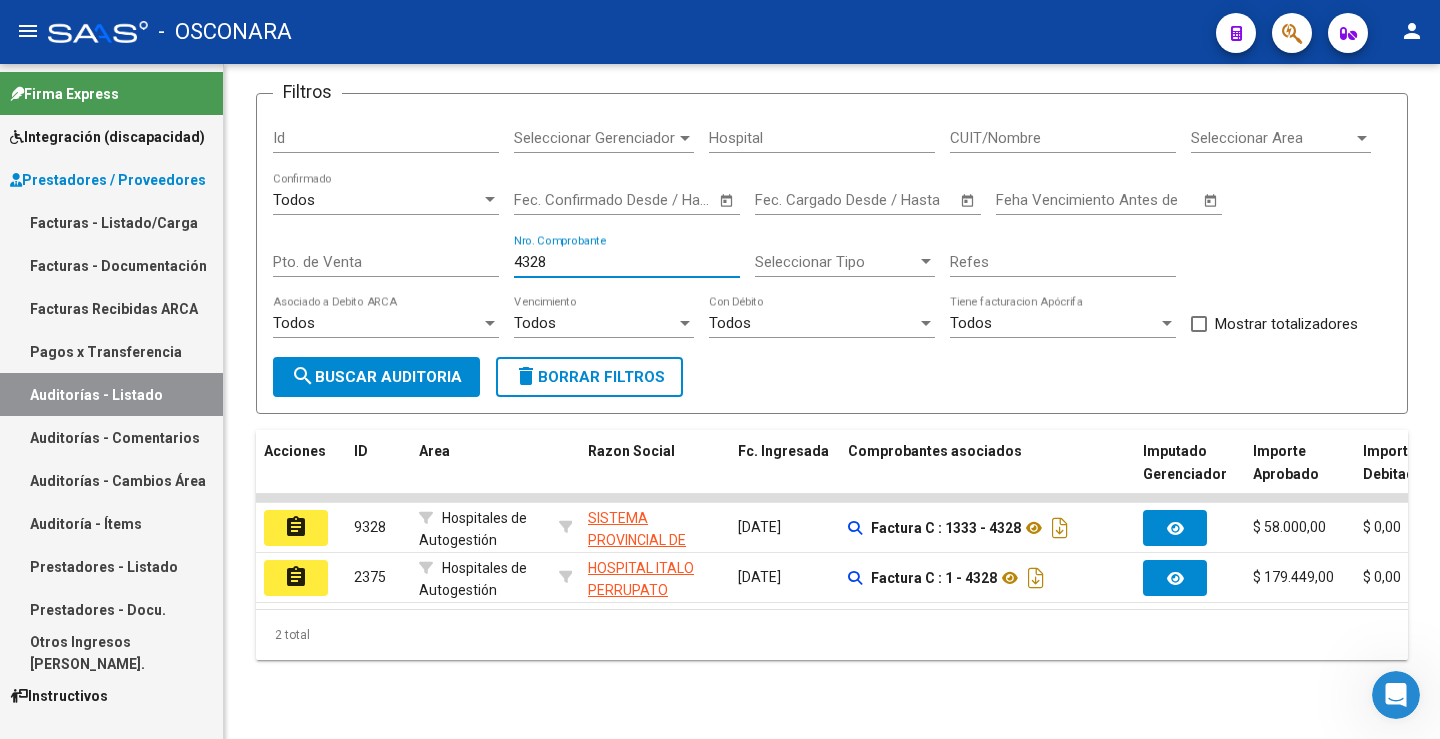 type on "4328" 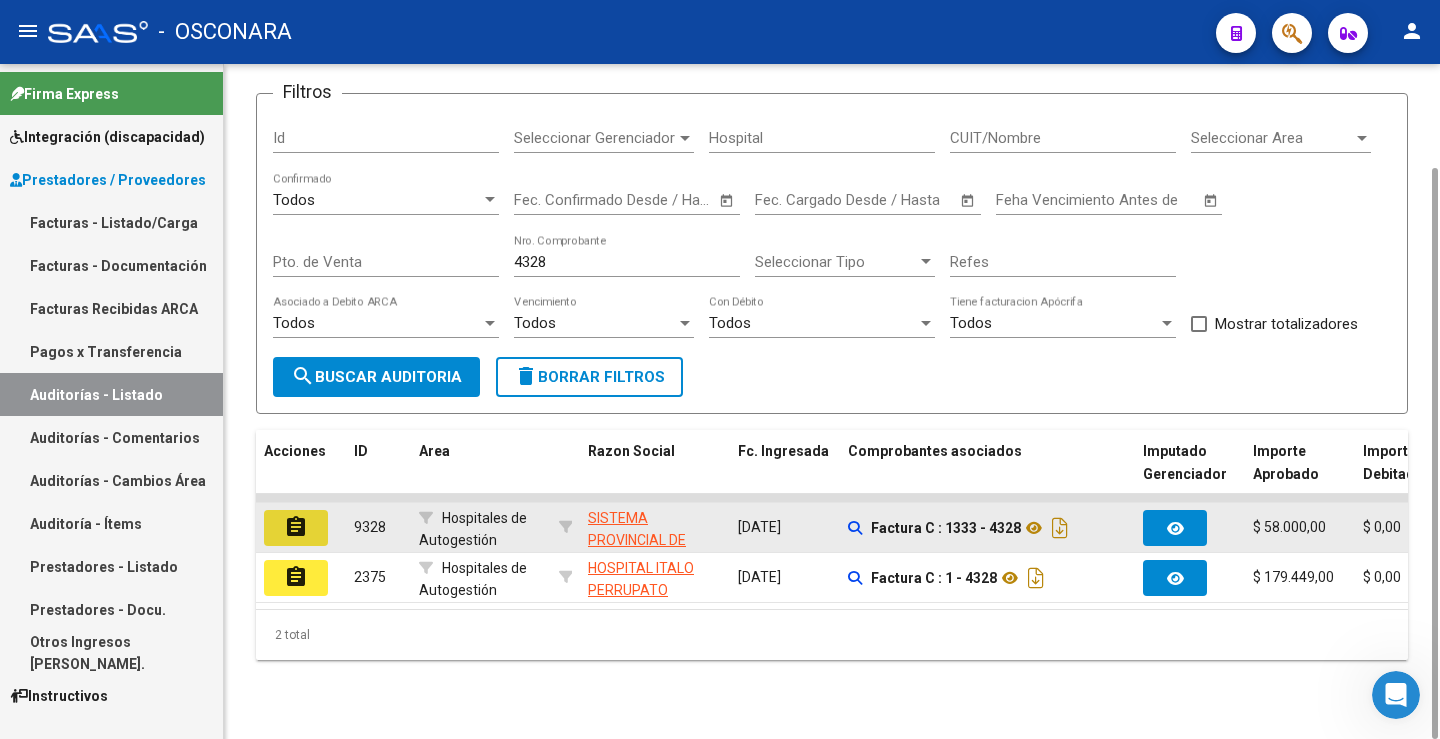 click on "assignment" 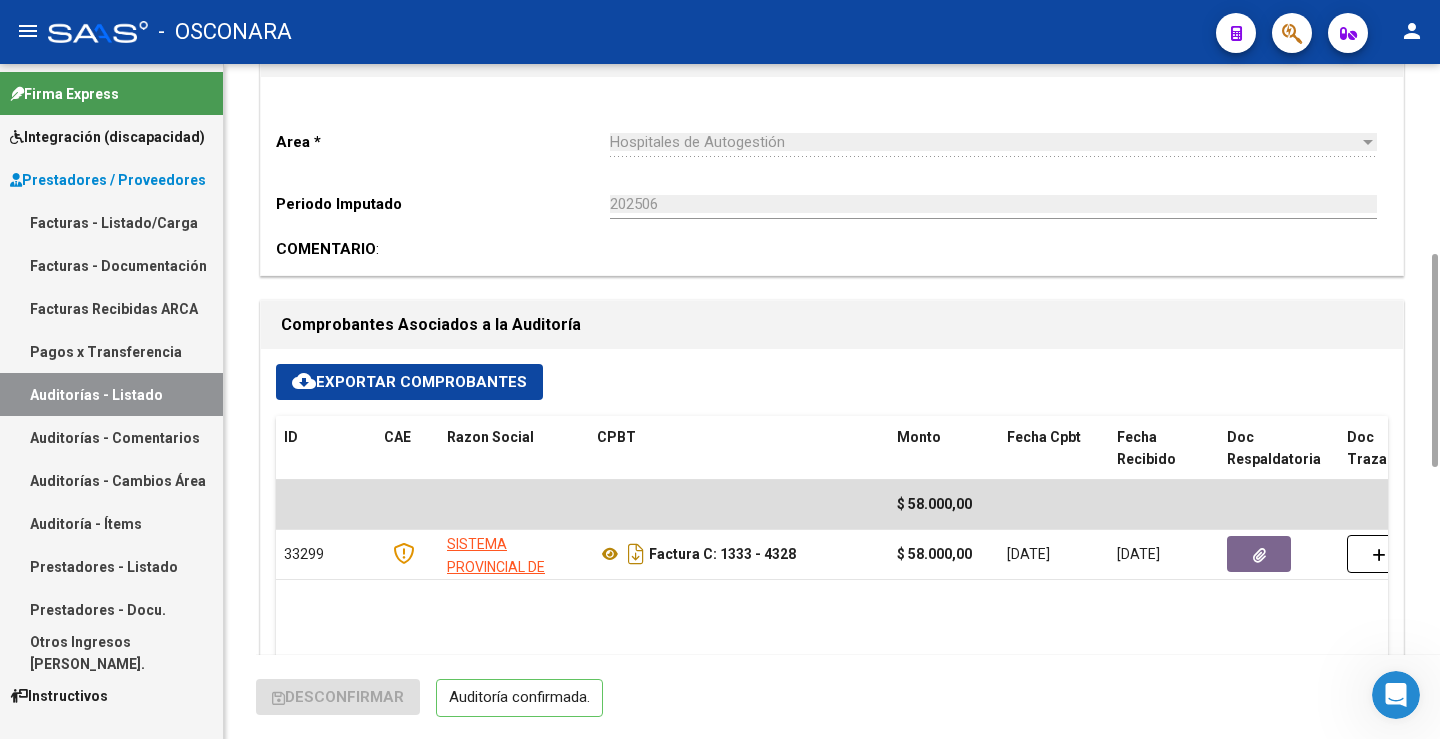 scroll, scrollTop: 800, scrollLeft: 0, axis: vertical 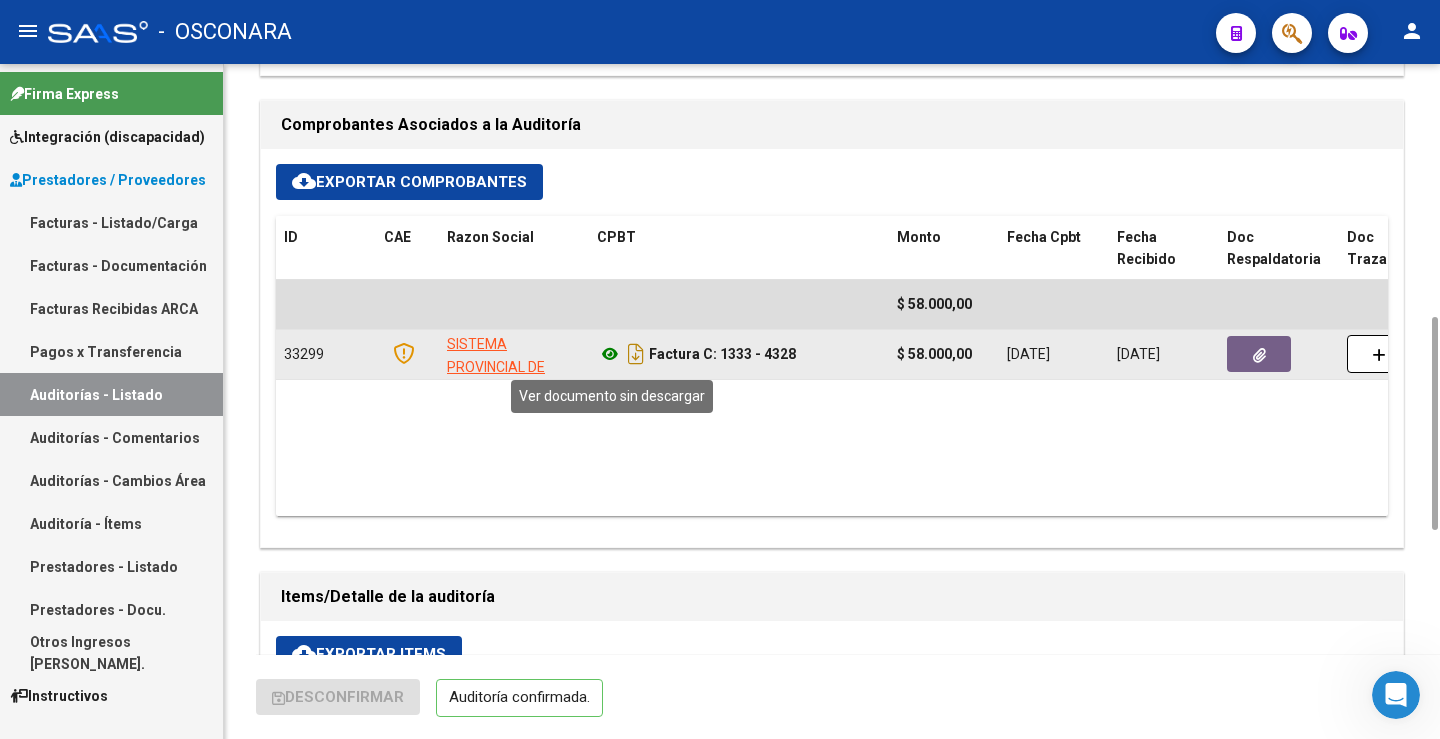 click 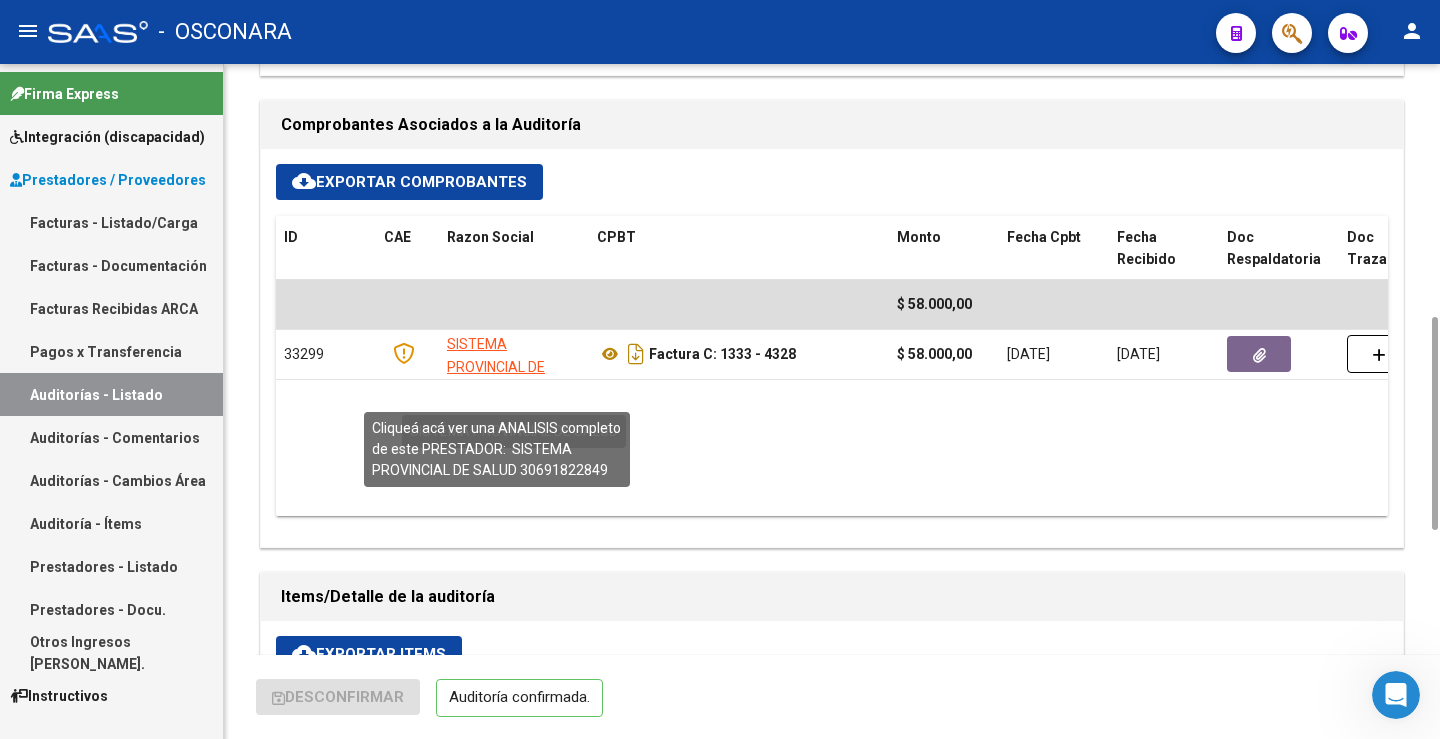 scroll, scrollTop: 0, scrollLeft: 0, axis: both 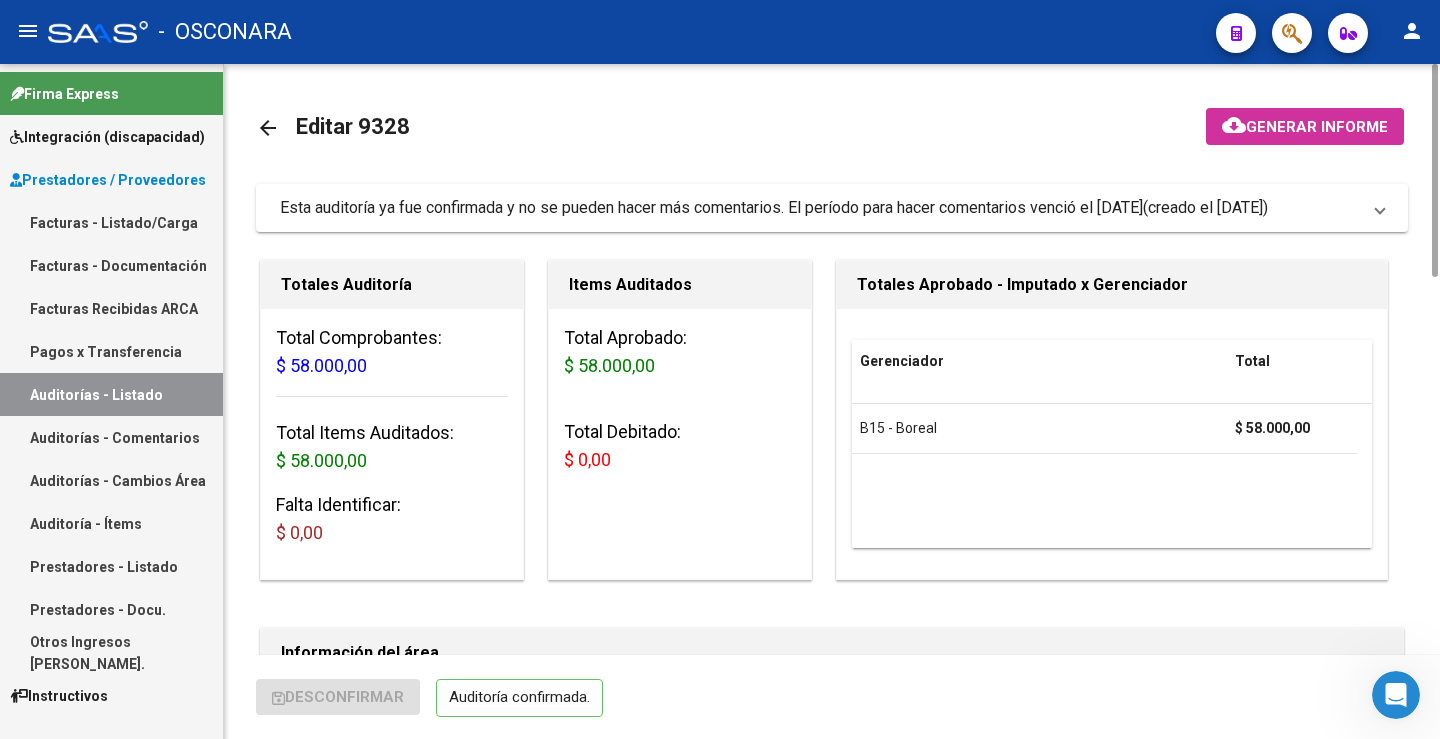 click on "arrow_back" 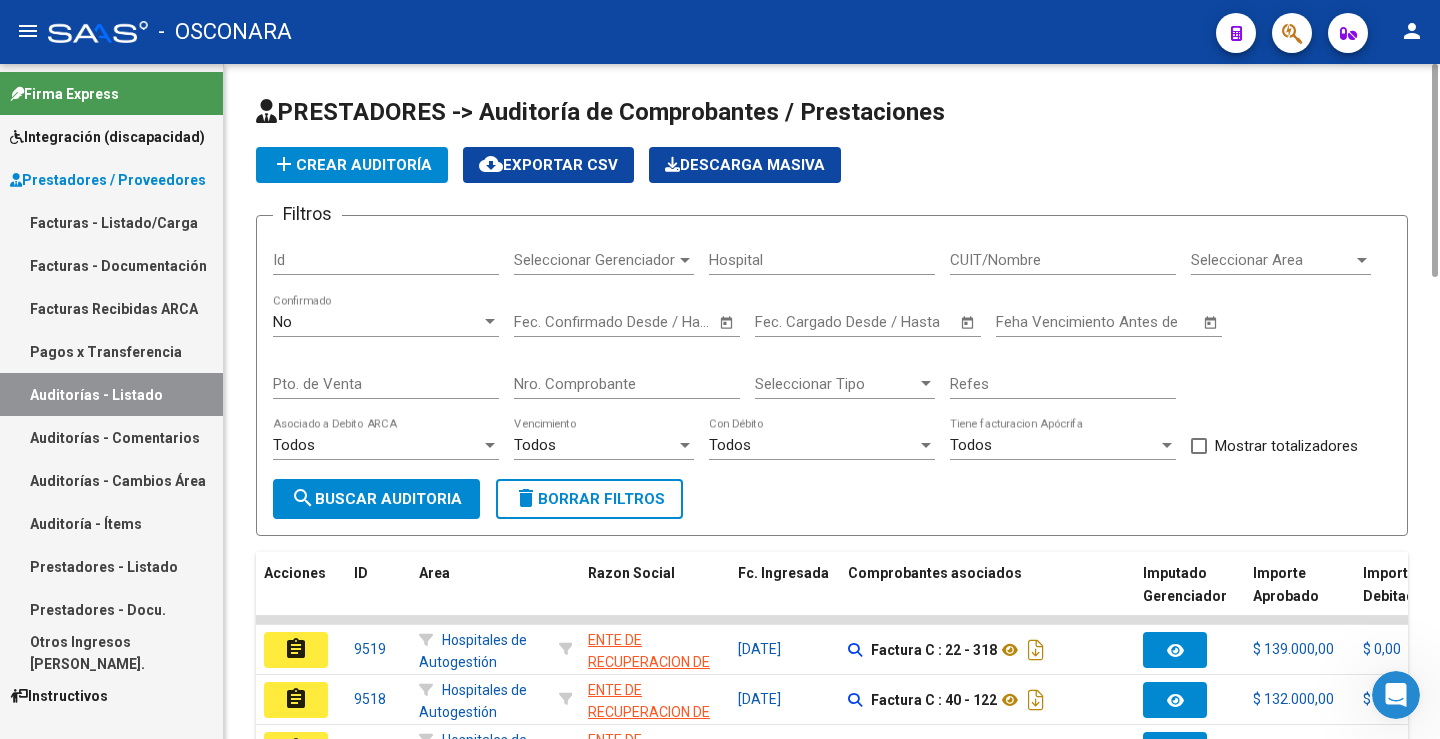 click on "No" at bounding box center (377, 322) 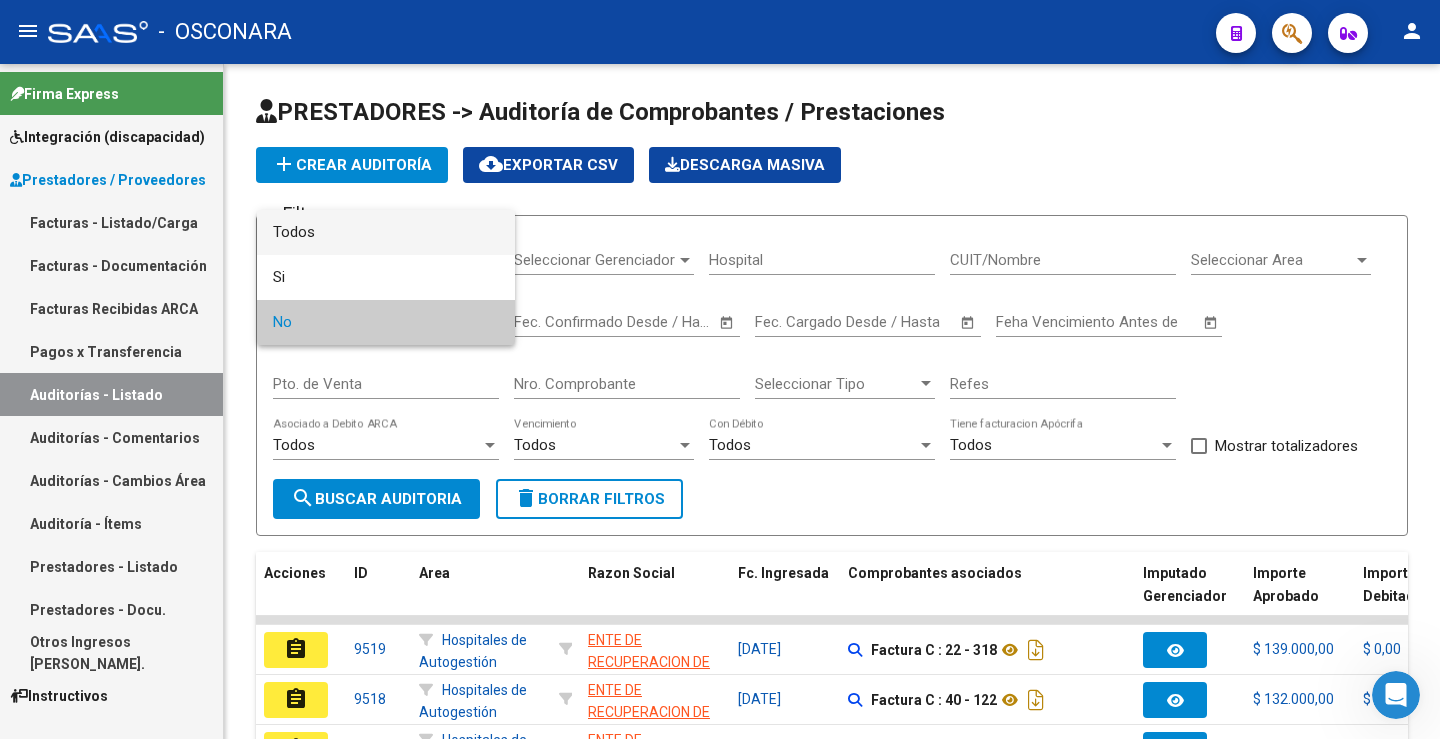 click on "Todos" at bounding box center [386, 232] 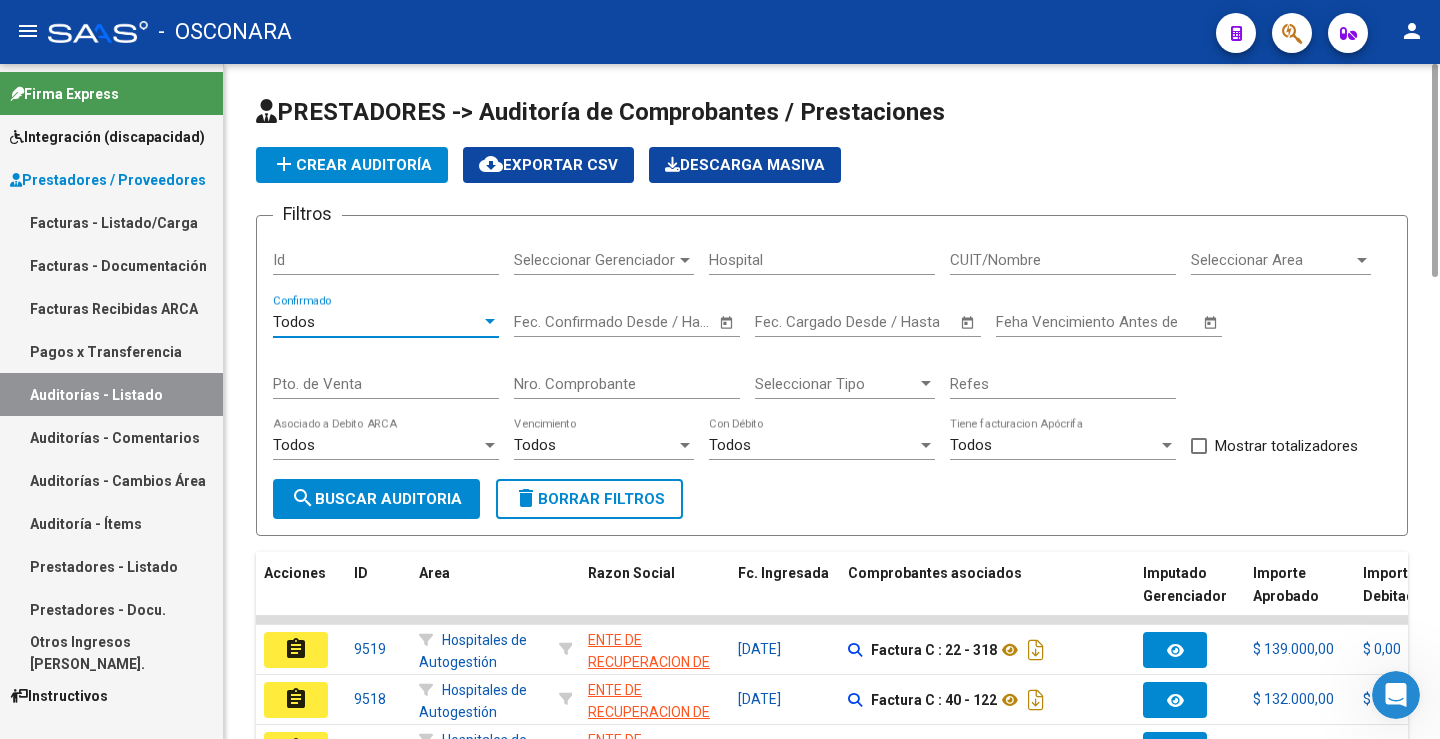 click on "Nro. Comprobante" at bounding box center (627, 384) 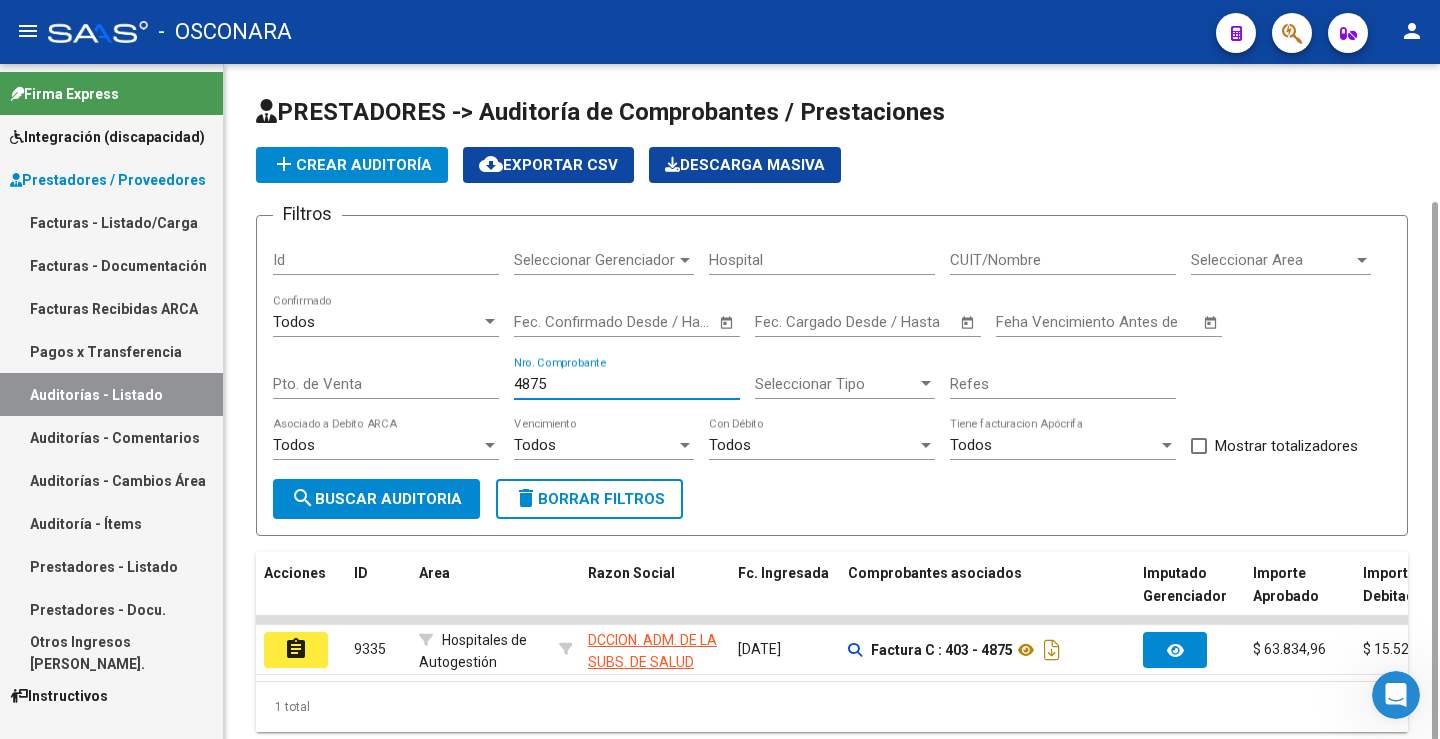 scroll, scrollTop: 72, scrollLeft: 0, axis: vertical 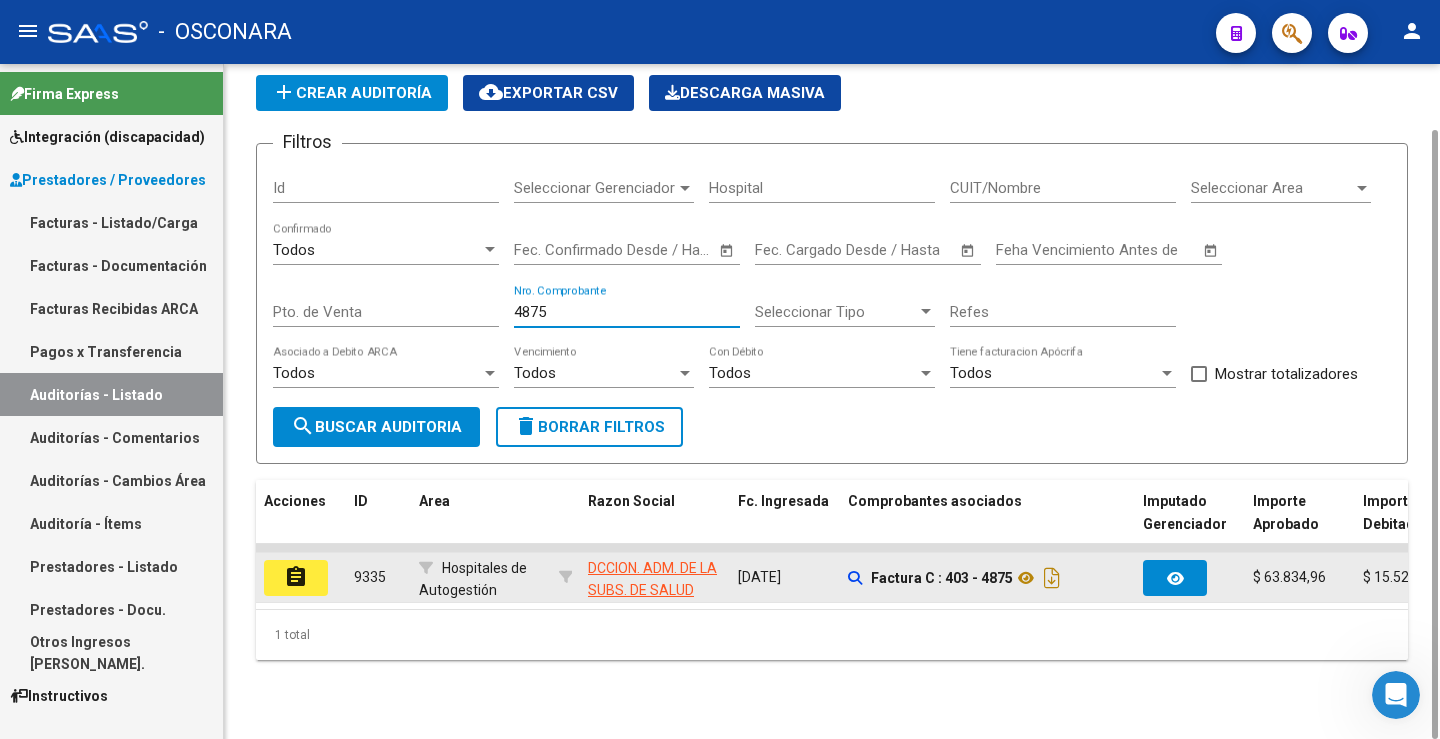 type on "4875" 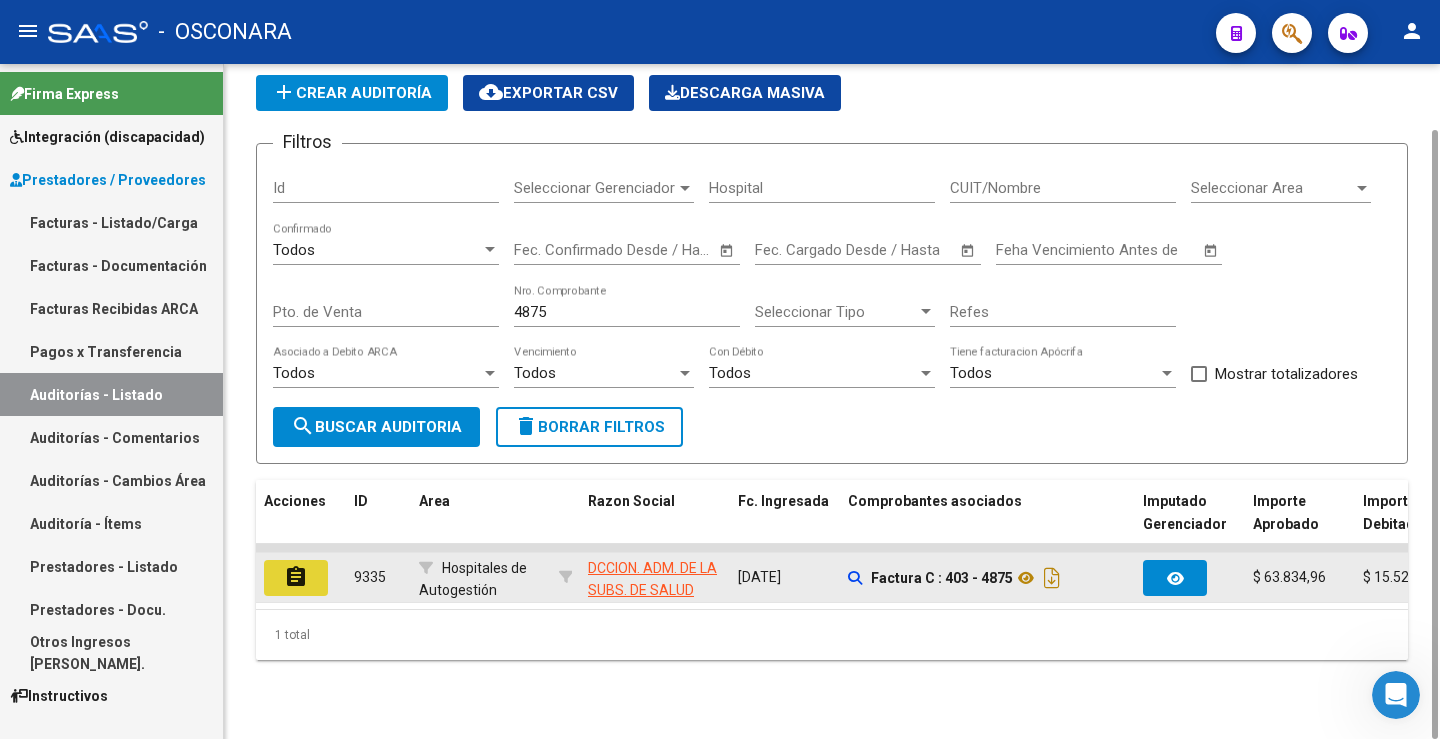 drag, startPoint x: 295, startPoint y: 576, endPoint x: 565, endPoint y: 462, distance: 293.0802 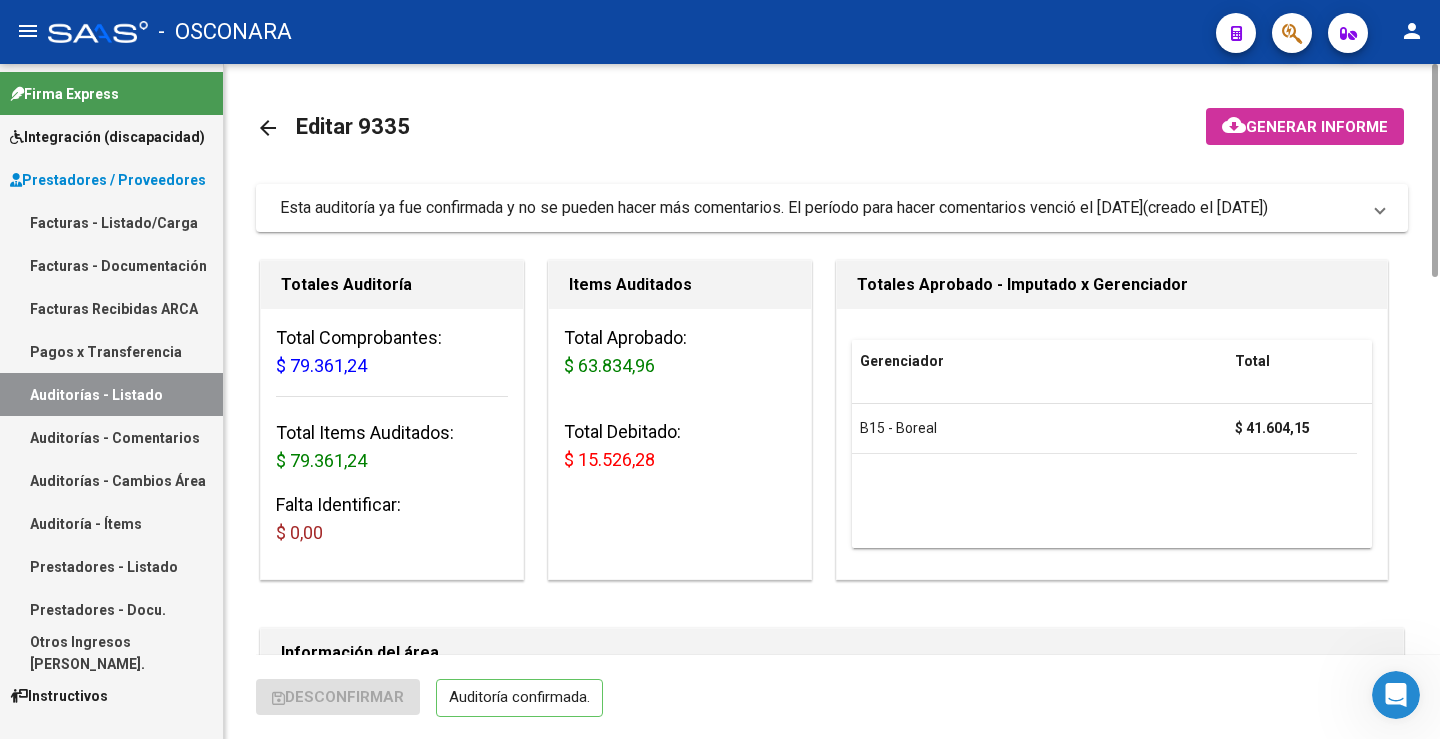 scroll, scrollTop: 600, scrollLeft: 0, axis: vertical 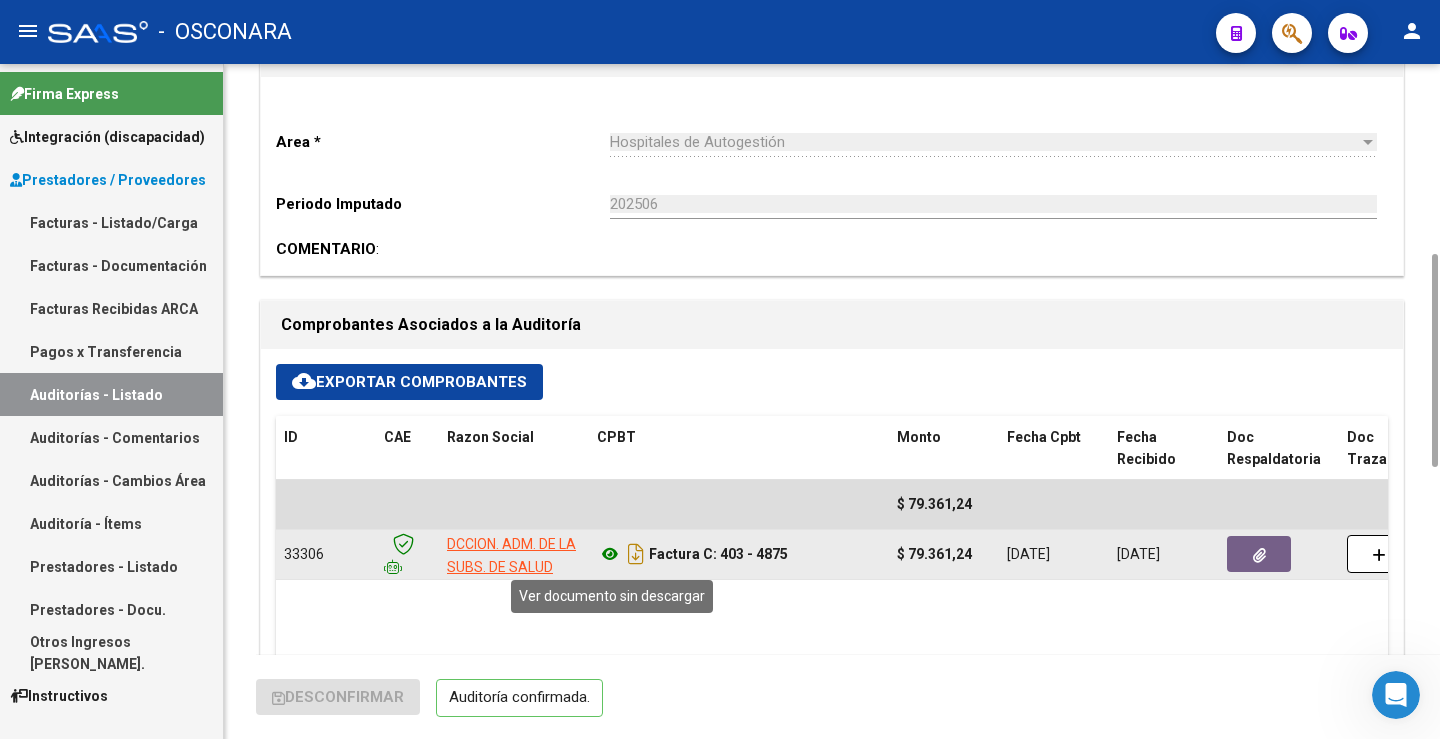 click 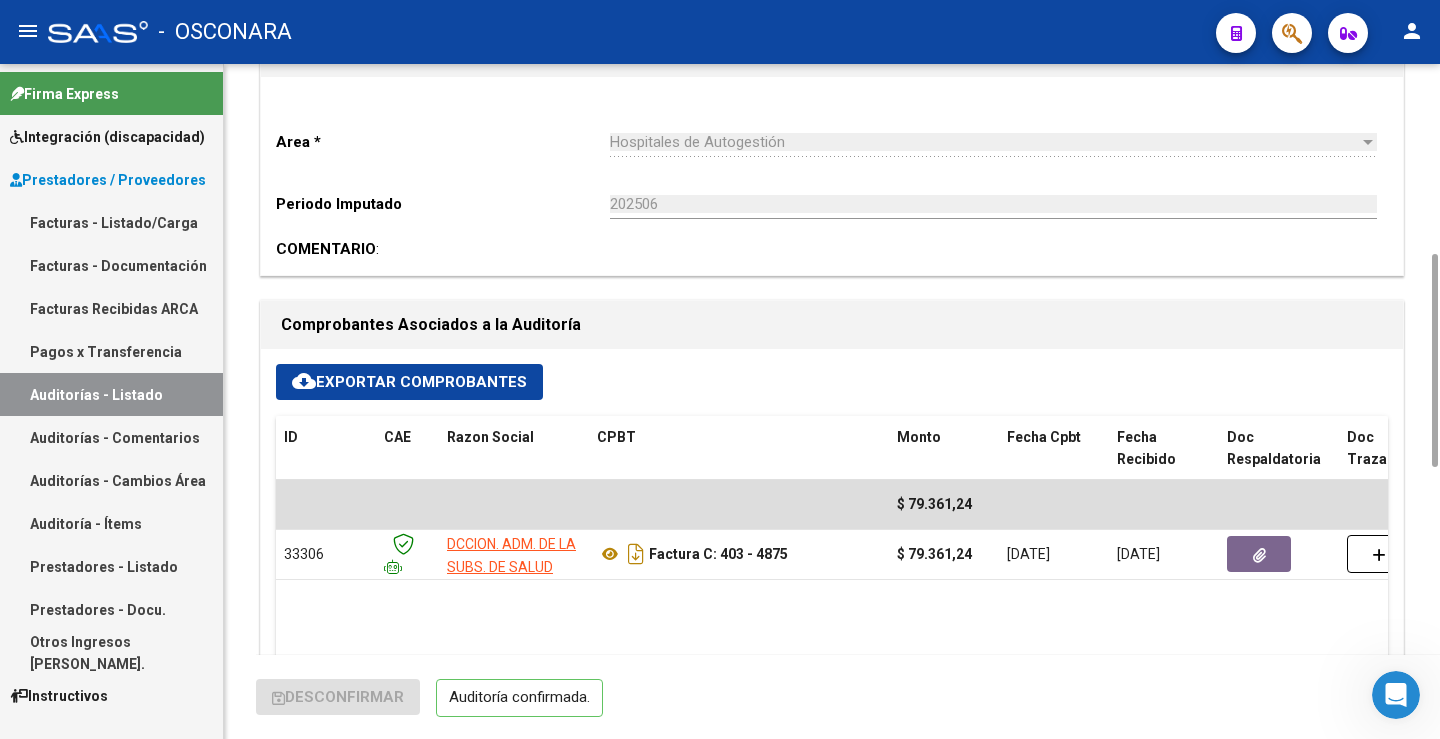 scroll, scrollTop: 0, scrollLeft: 0, axis: both 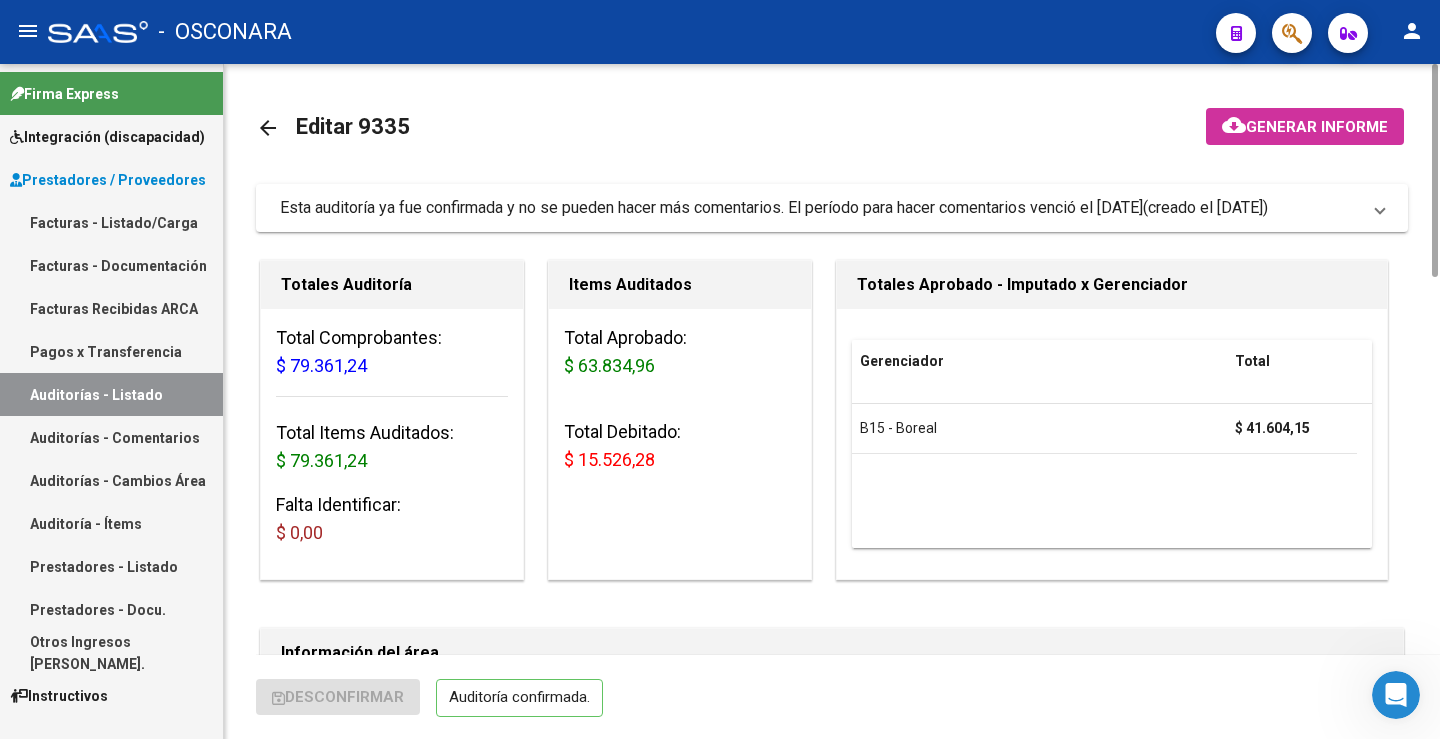 click on "arrow_back" 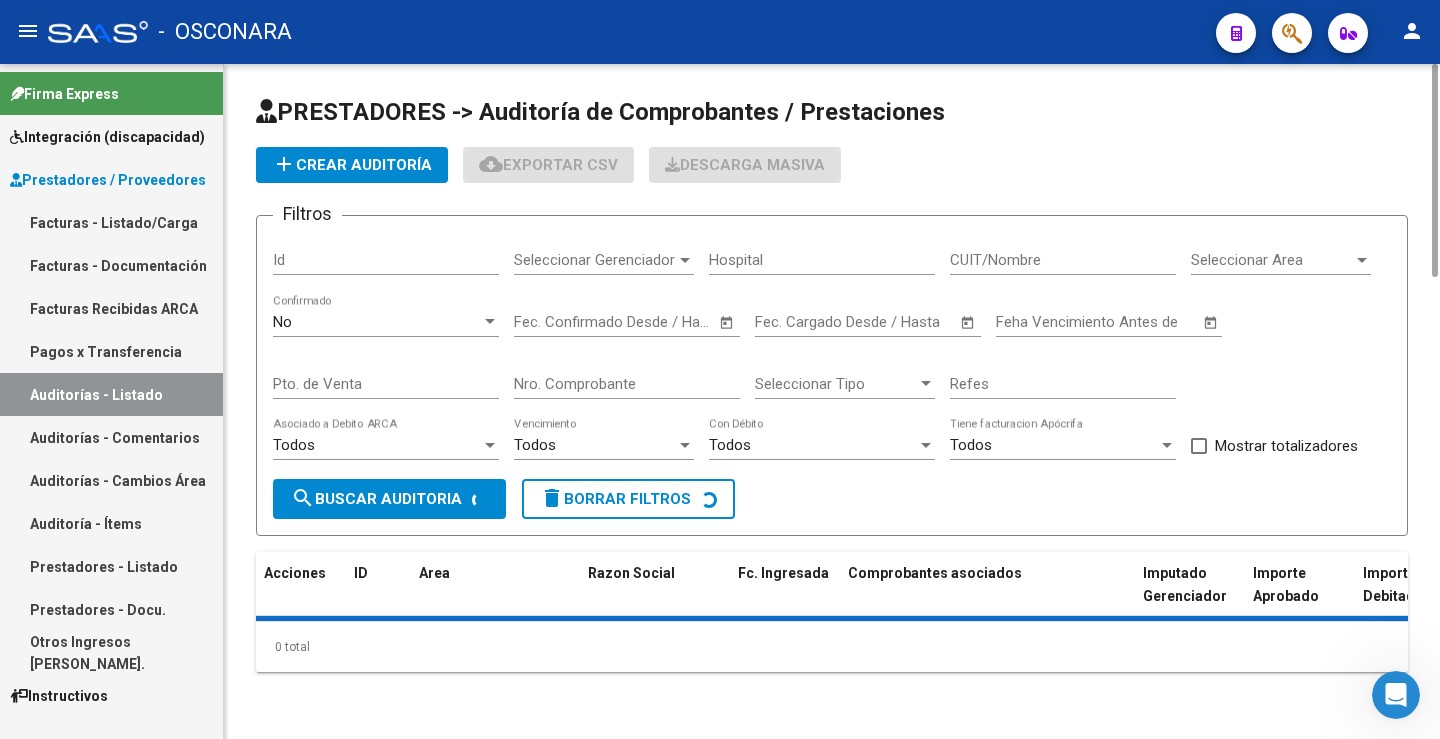 click on "No" at bounding box center [377, 322] 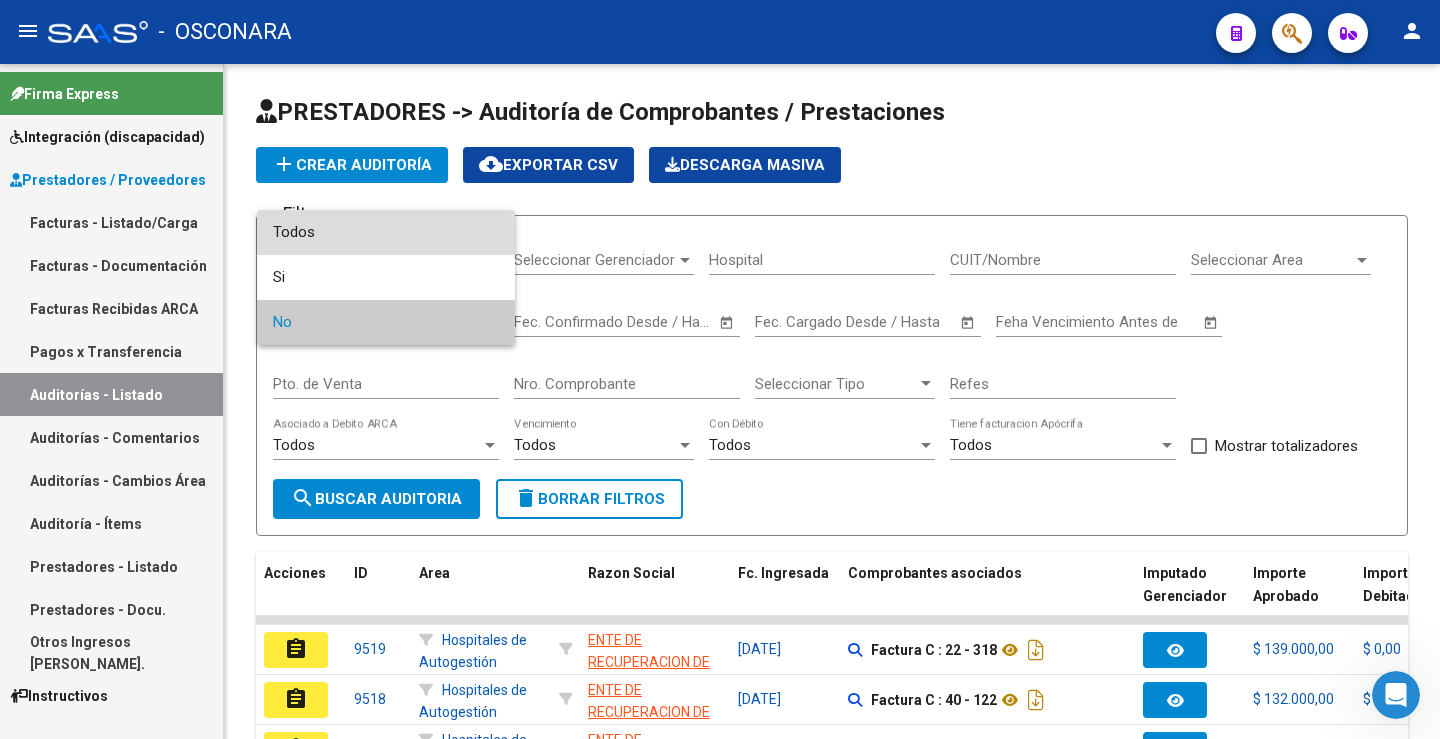click on "Todos" at bounding box center (386, 232) 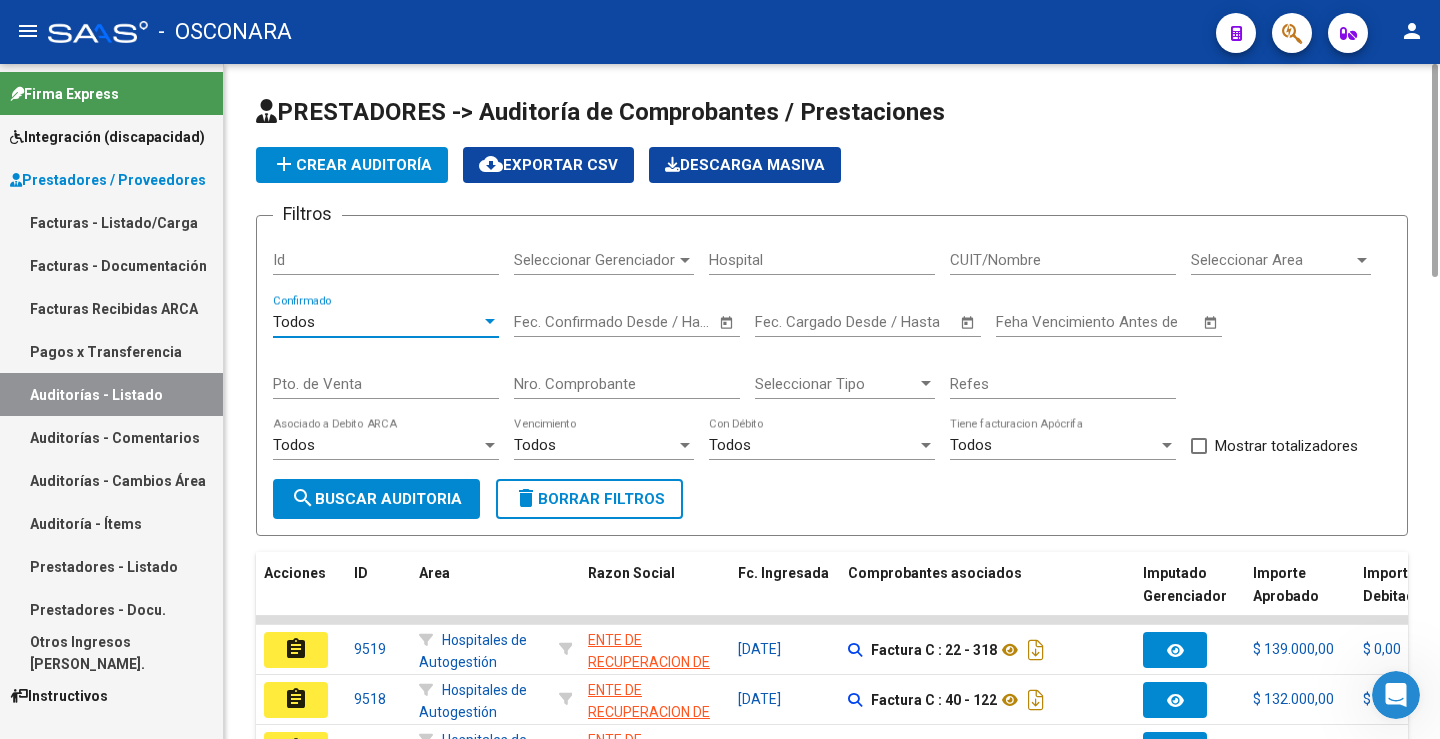 click on "Nro. Comprobante" at bounding box center (627, 384) 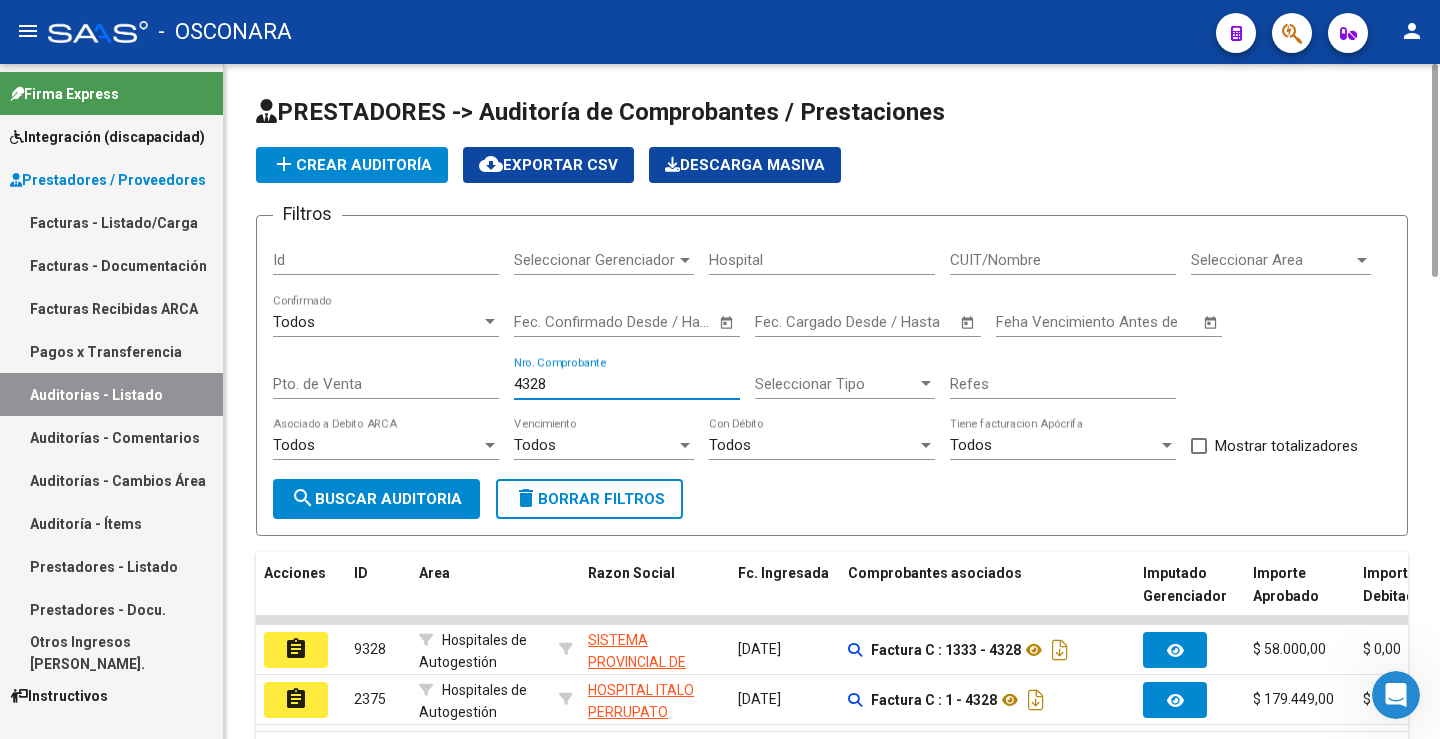 type on "4328" 